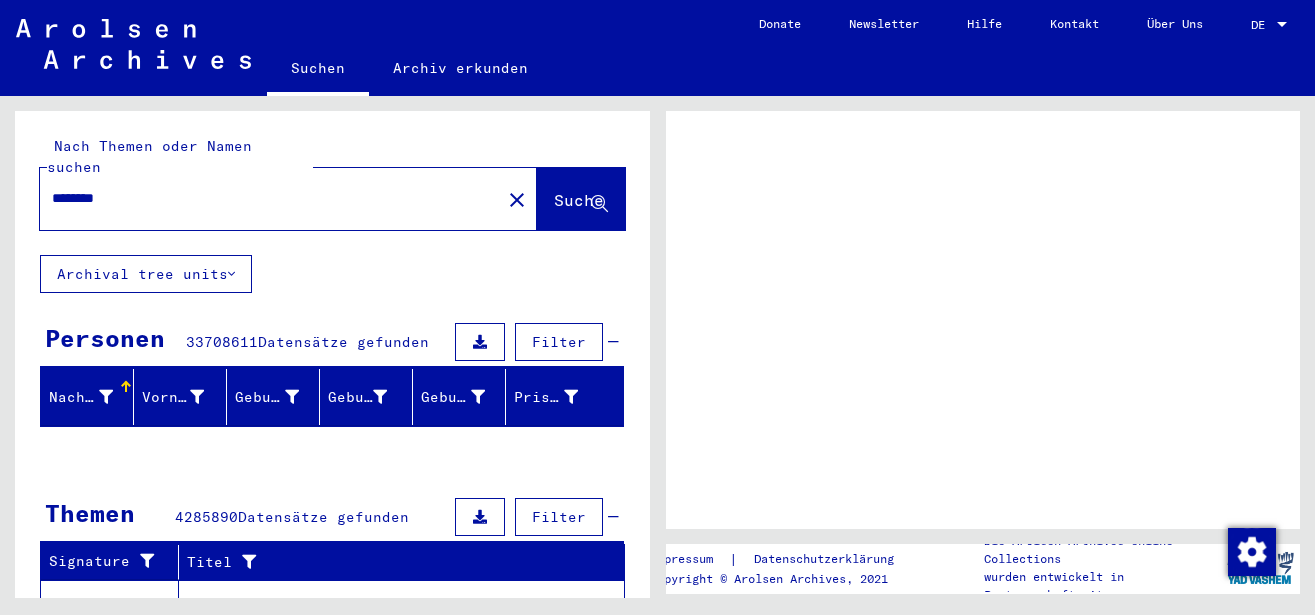 scroll, scrollTop: 0, scrollLeft: 0, axis: both 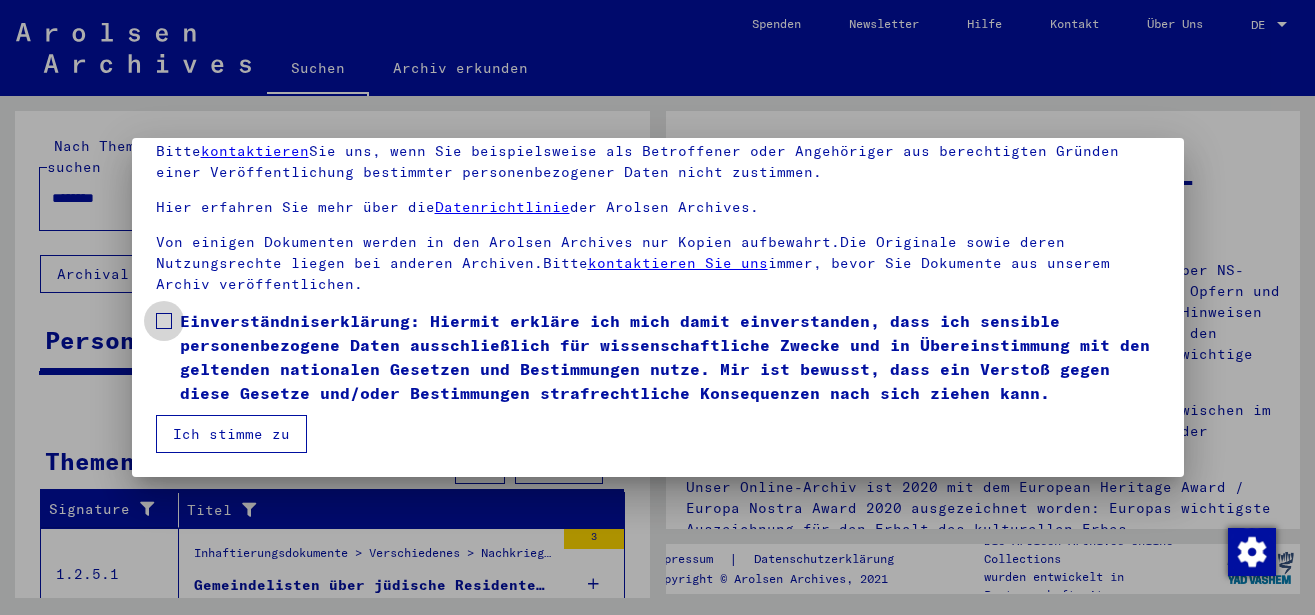 drag, startPoint x: 160, startPoint y: 318, endPoint x: 170, endPoint y: 339, distance: 23.259407 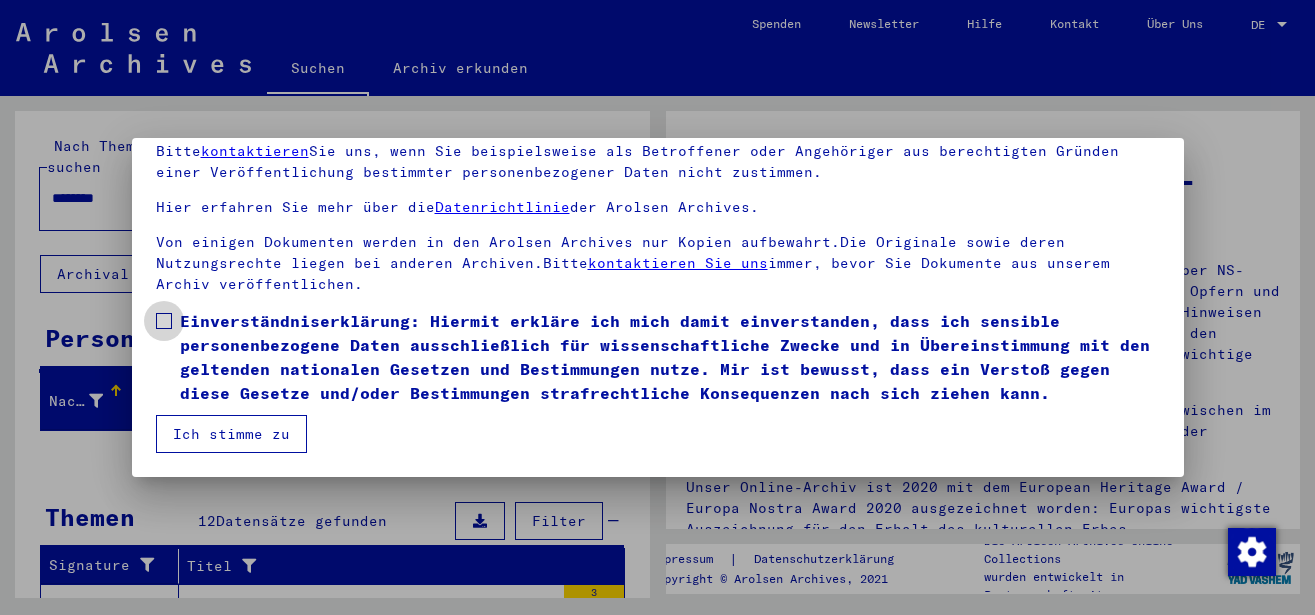 click at bounding box center (164, 321) 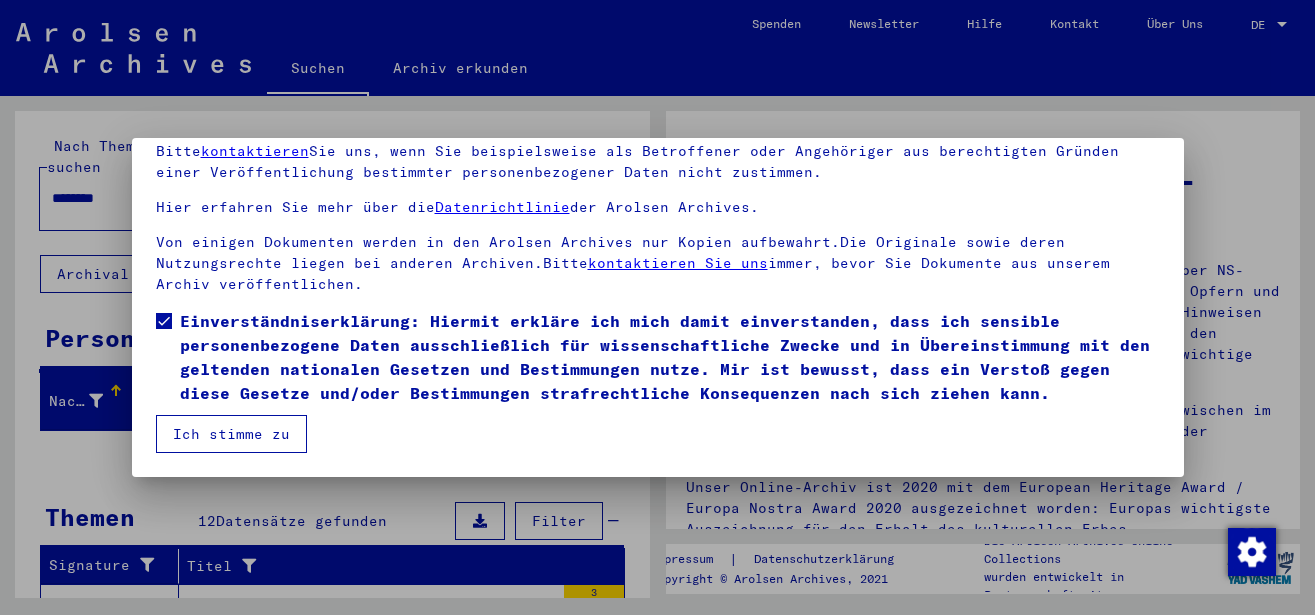 click on "Ich stimme zu" at bounding box center [231, 434] 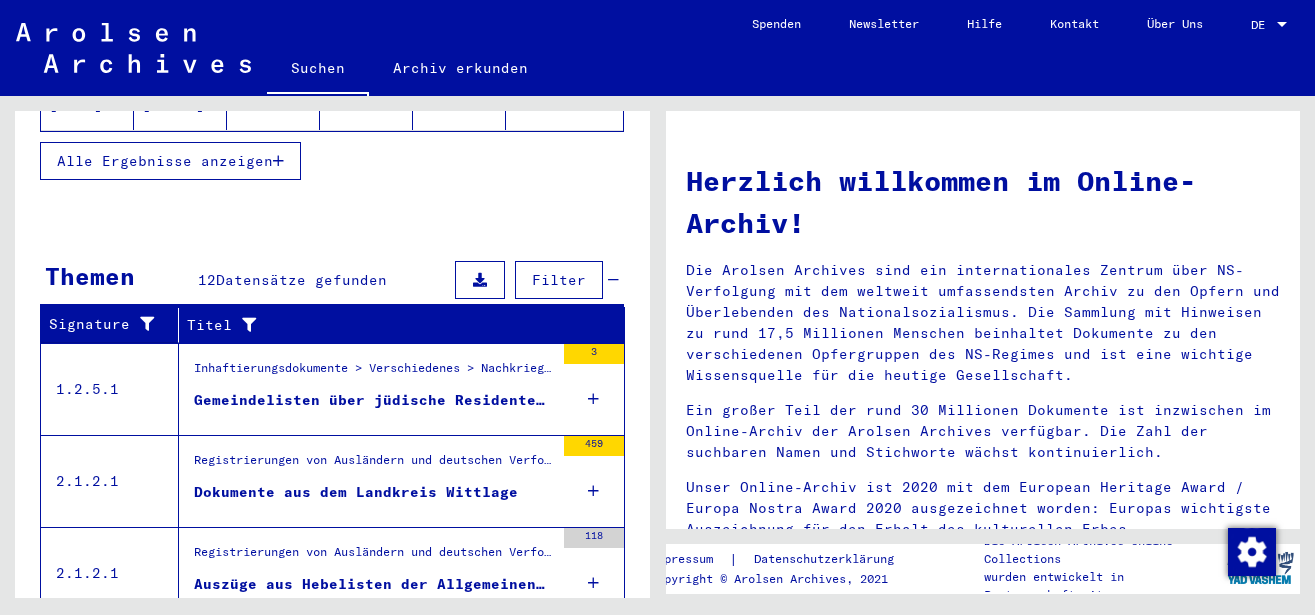 scroll, scrollTop: 648, scrollLeft: 0, axis: vertical 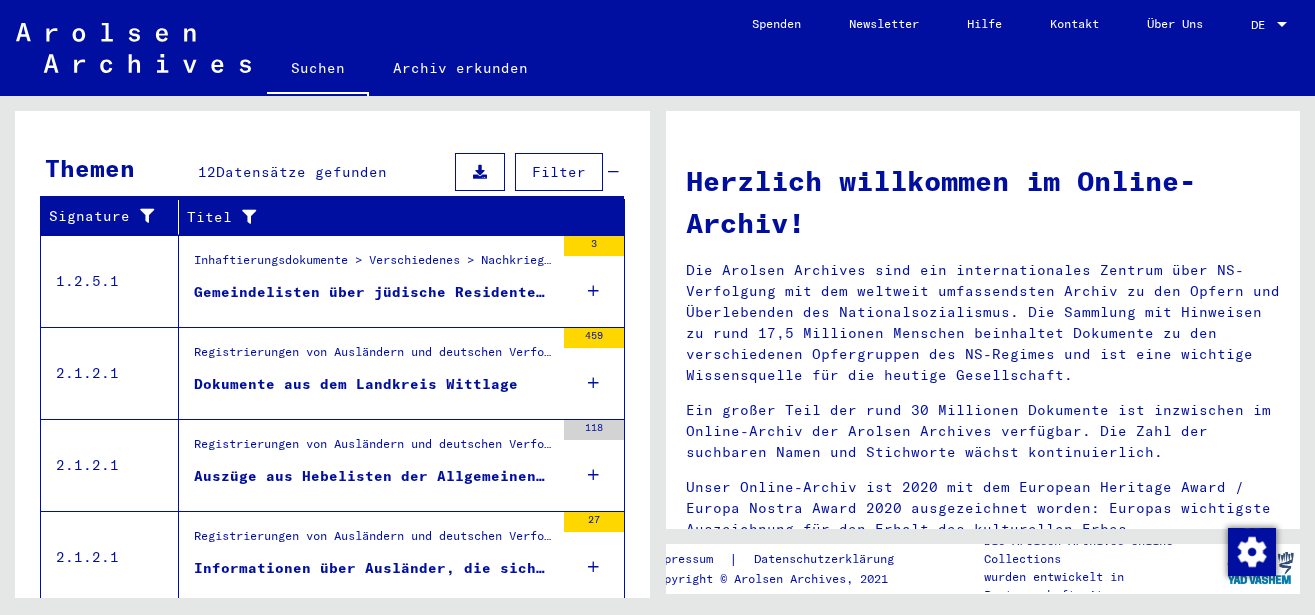 click on "459" at bounding box center [594, 373] 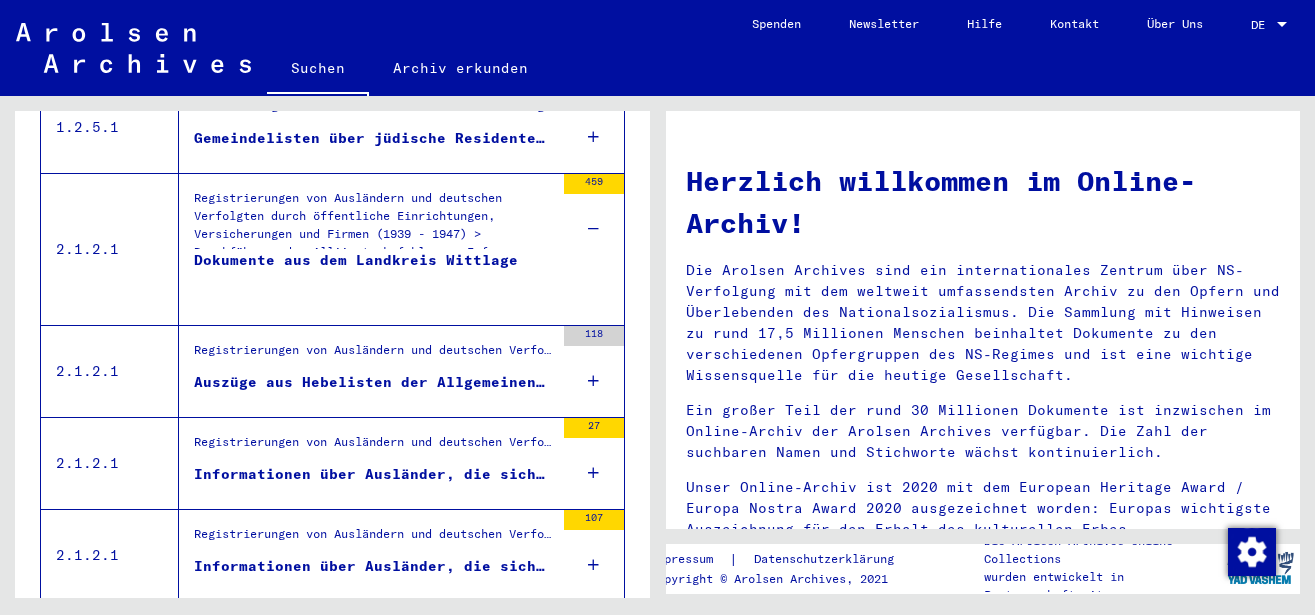 scroll, scrollTop: 844, scrollLeft: 0, axis: vertical 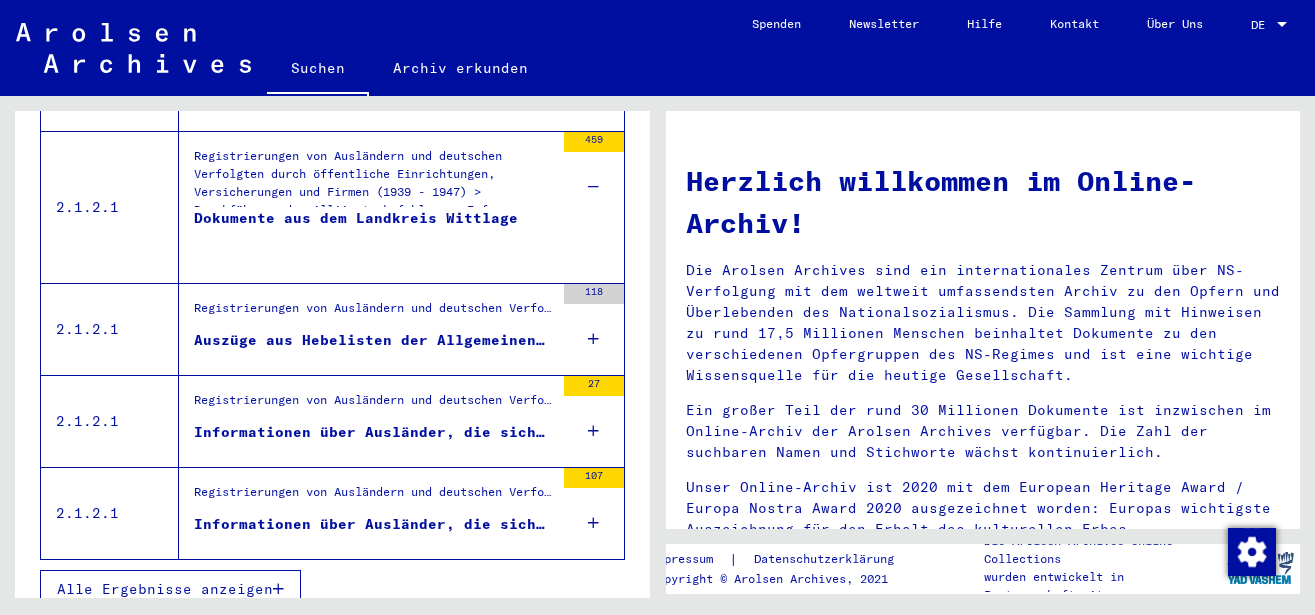 click at bounding box center (593, 431) 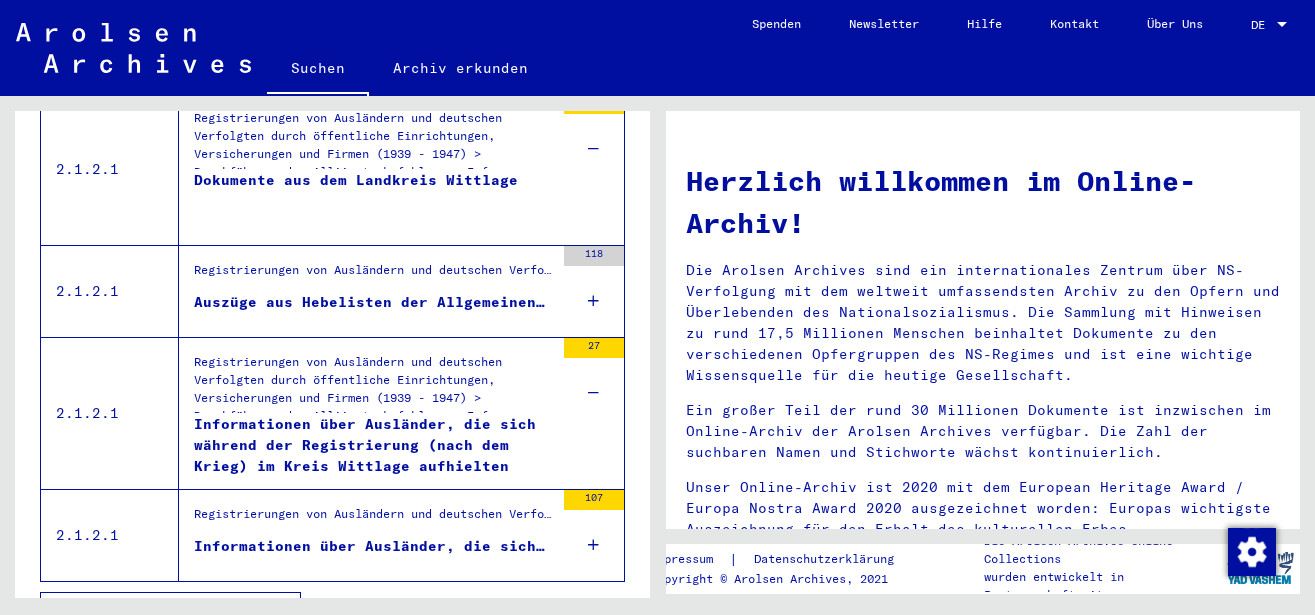 scroll, scrollTop: 904, scrollLeft: 0, axis: vertical 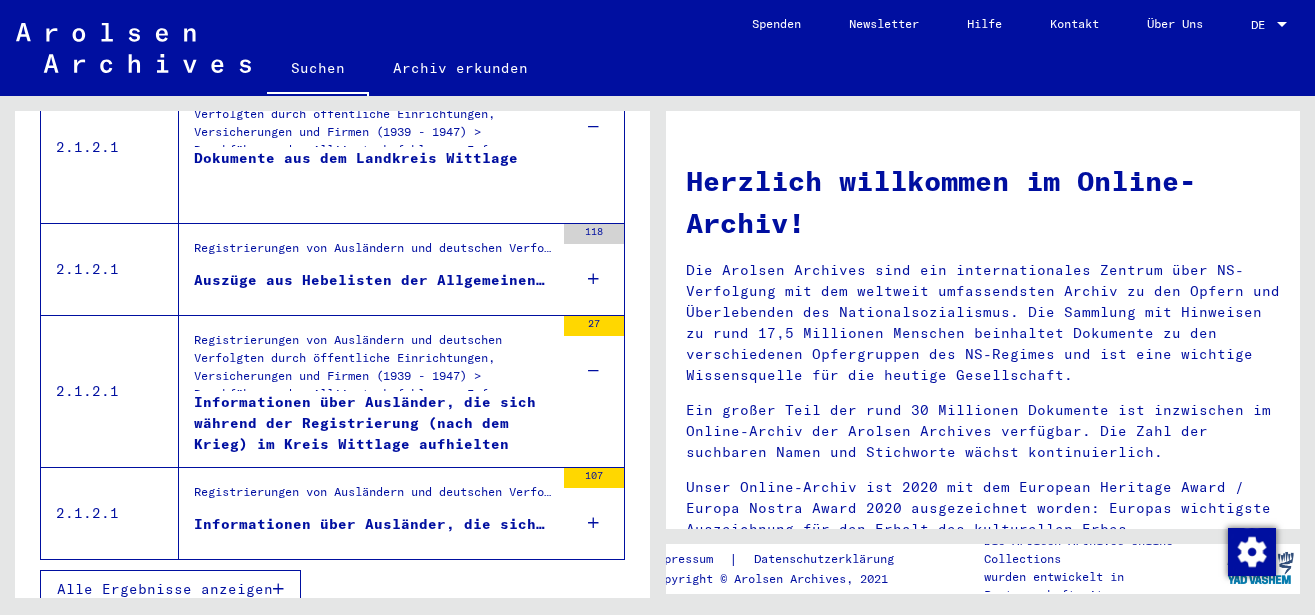 click on "107" at bounding box center (594, 513) 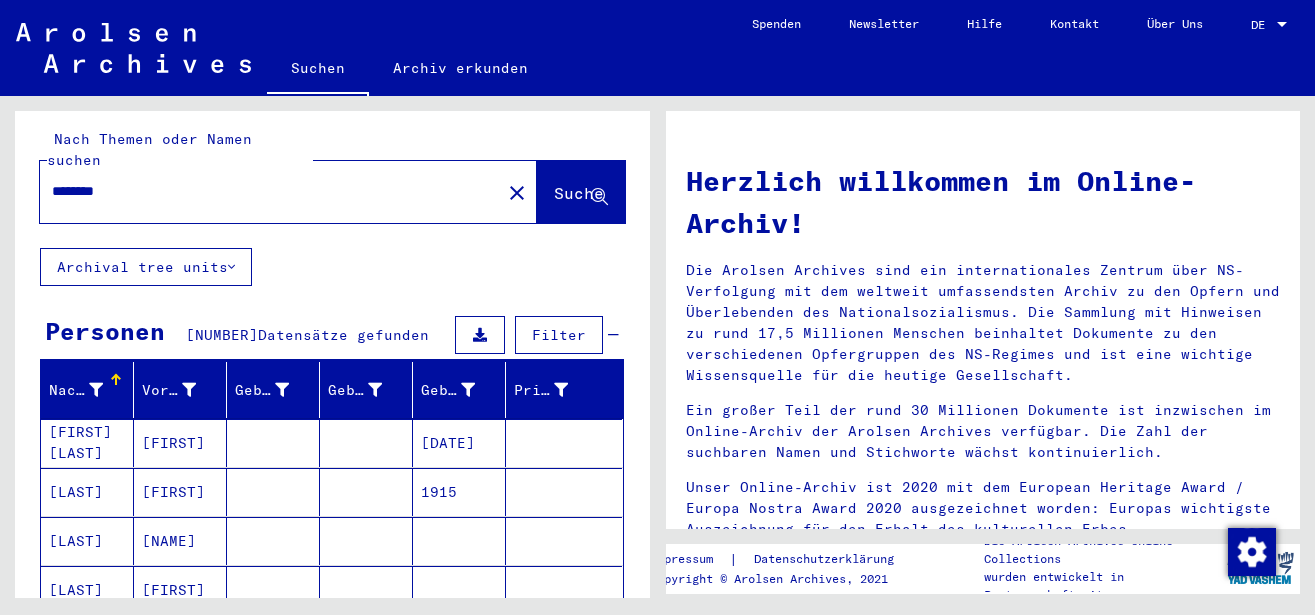 scroll, scrollTop: 0, scrollLeft: 0, axis: both 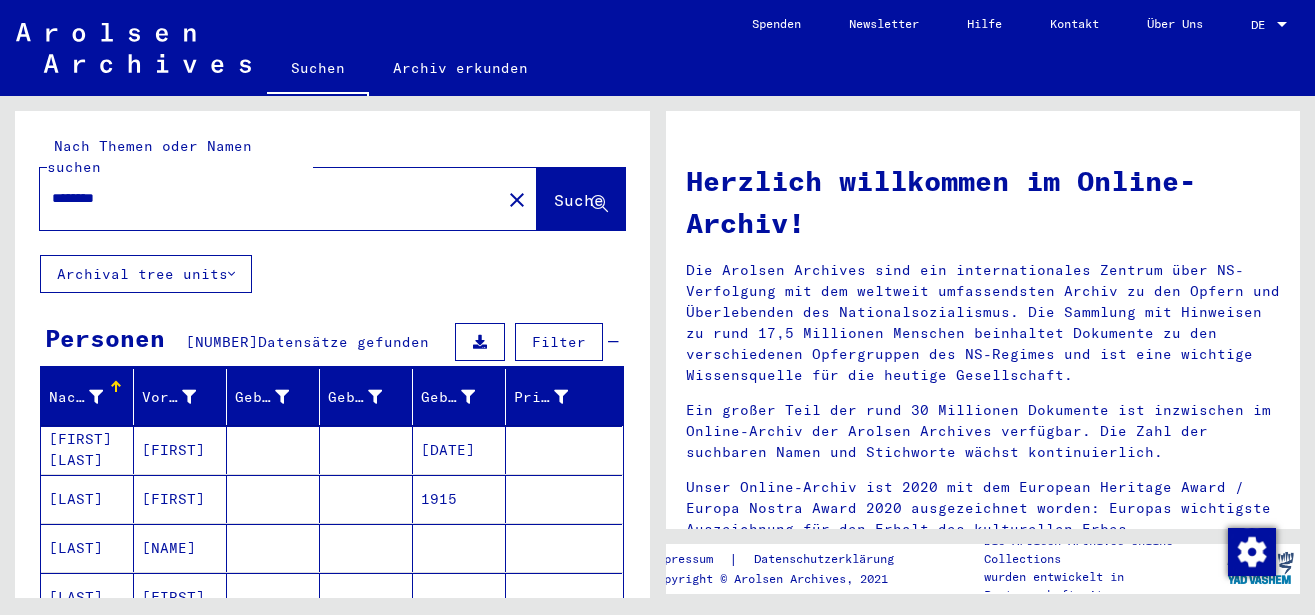 drag, startPoint x: 53, startPoint y: 177, endPoint x: 57, endPoint y: 192, distance: 15.524175 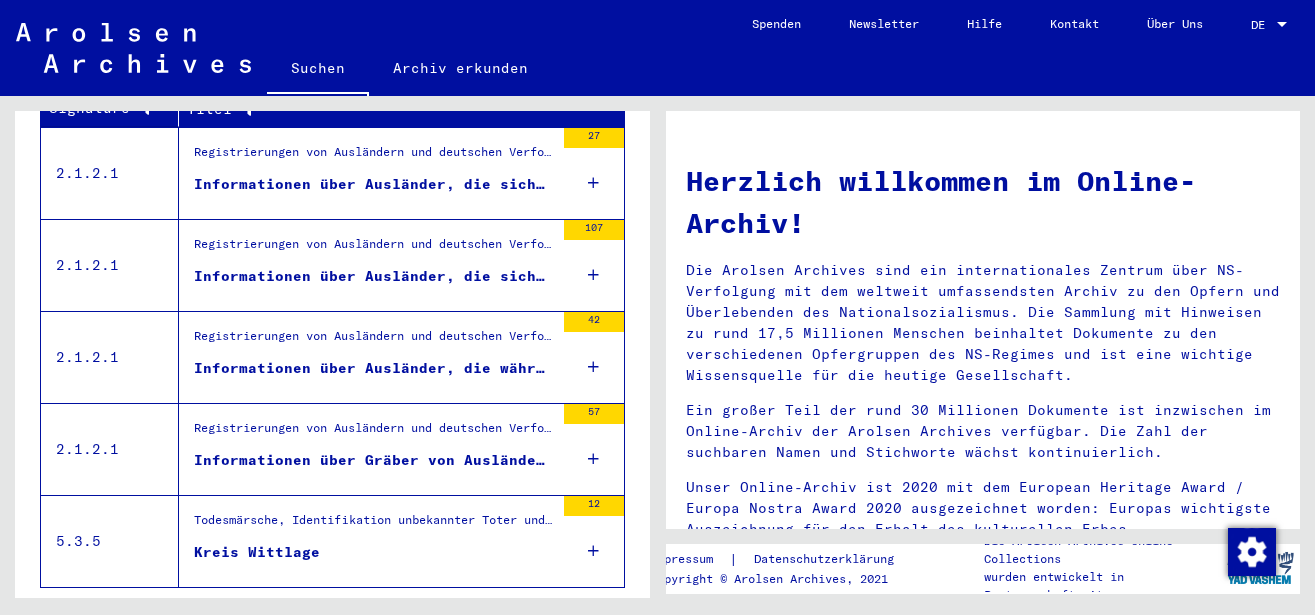 scroll, scrollTop: 784, scrollLeft: 0, axis: vertical 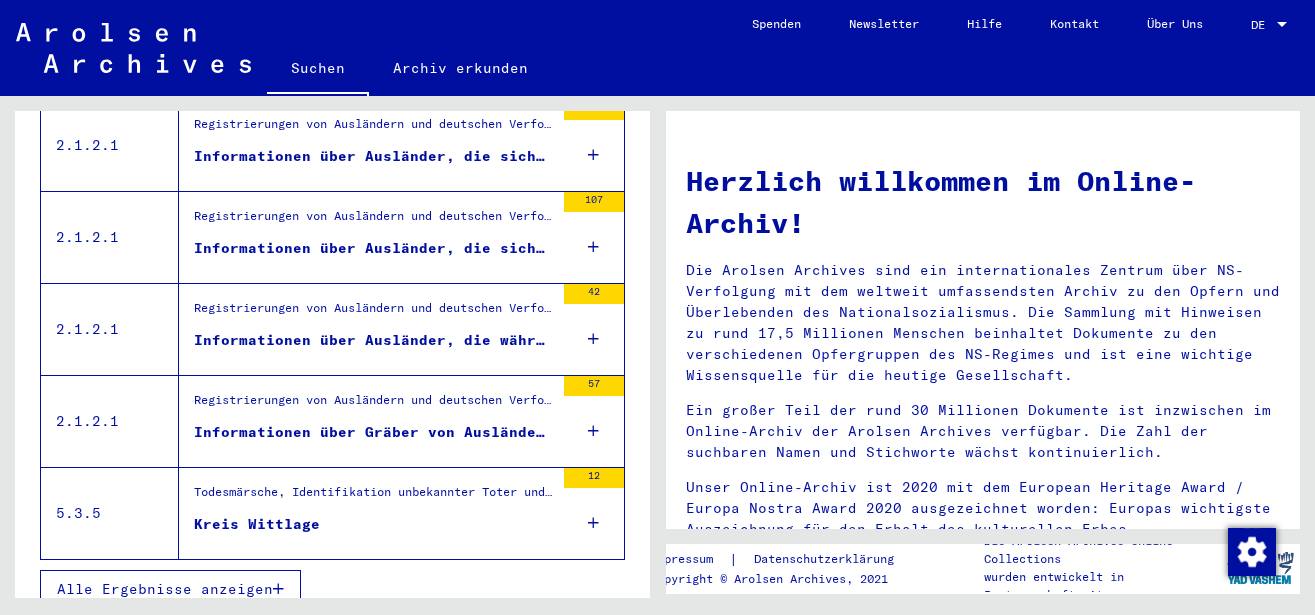 click at bounding box center [593, 523] 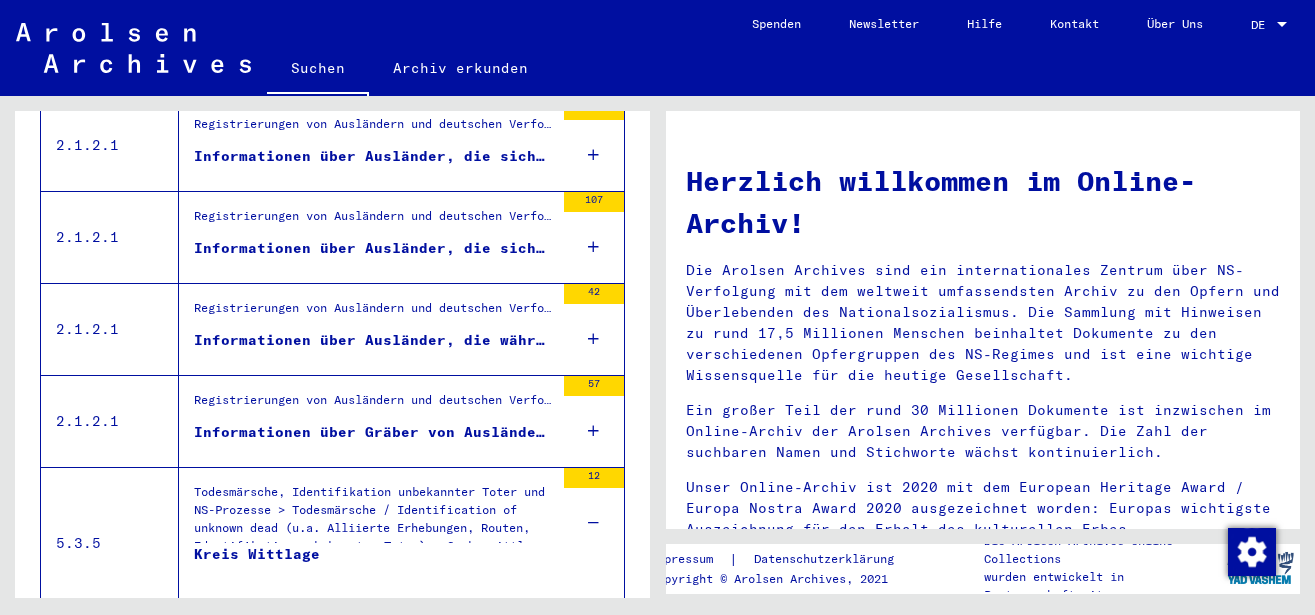 scroll, scrollTop: 844, scrollLeft: 0, axis: vertical 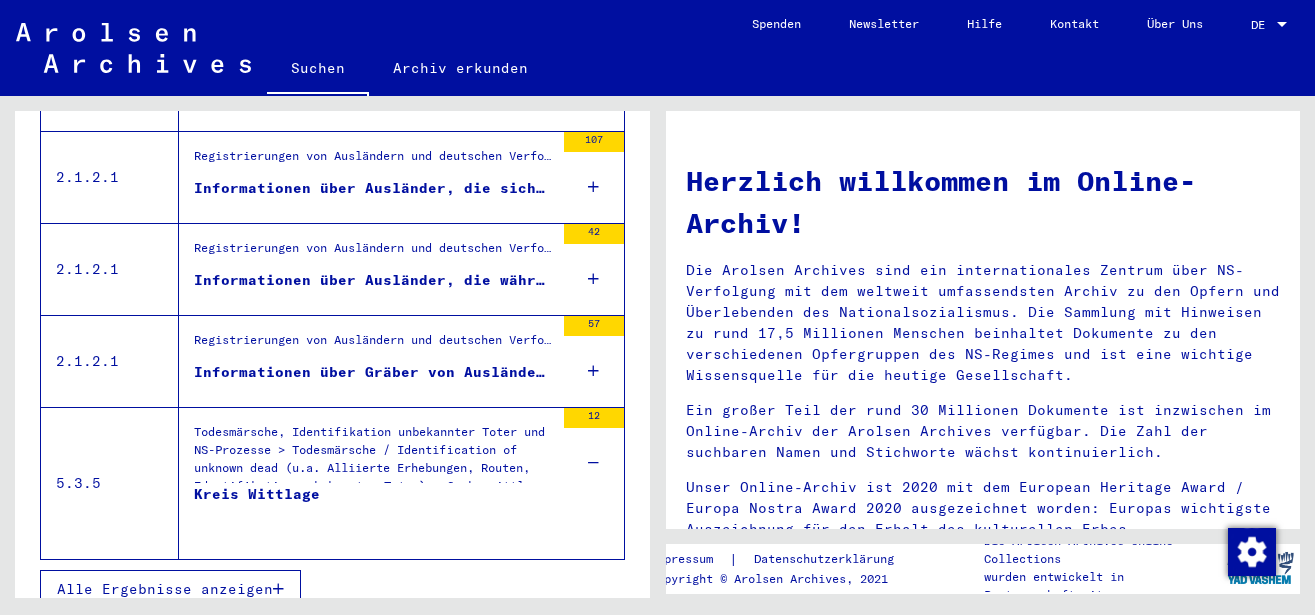 click on "Todesmärsche, Identifikation unbekannter Toter und NS-Prozesse > Todesmärsche / Identification of unknown dead (u.a. Alliierte Erhebungen, Routen, Identifikation unbekannter Toter) > Grabermittlung / Friedhofspläne > Niedersachsen" at bounding box center (374, 453) 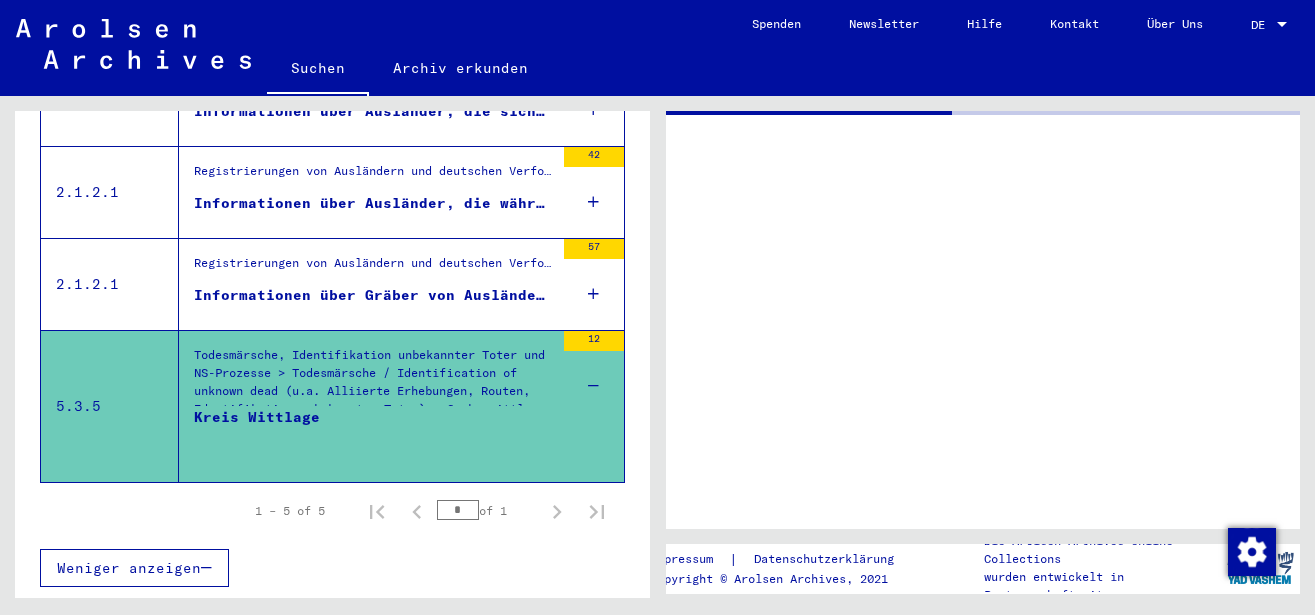 scroll, scrollTop: 483, scrollLeft: 0, axis: vertical 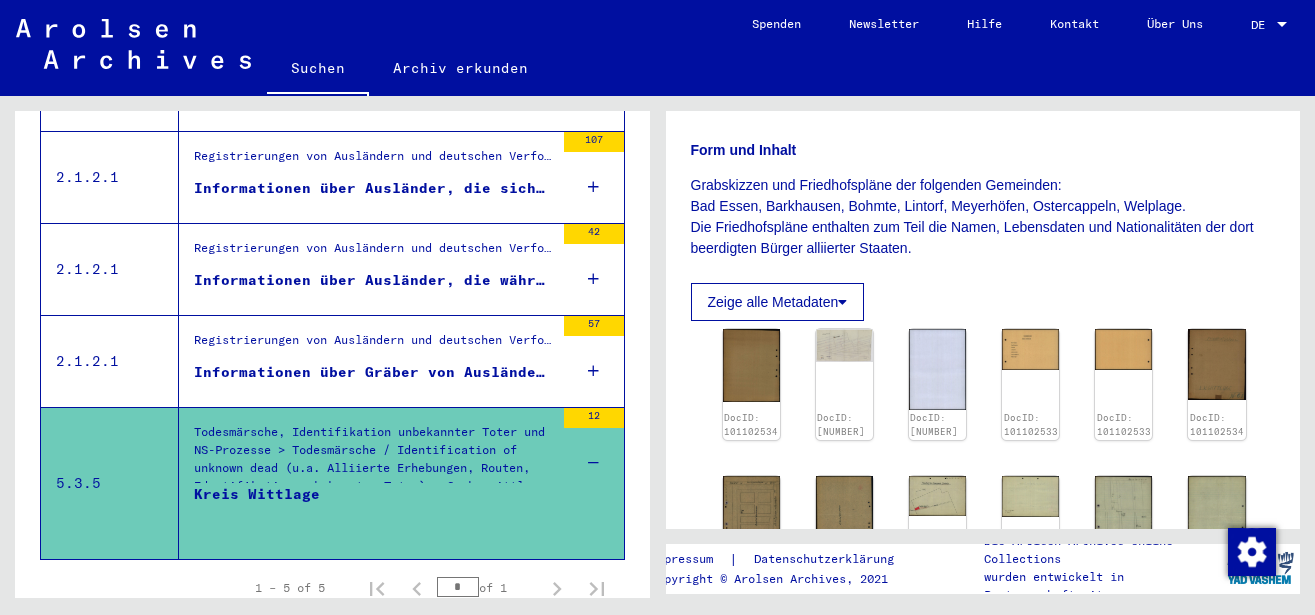click on "Informationen über Gräber von Ausländern im Kreis Wittlage" at bounding box center [374, 372] 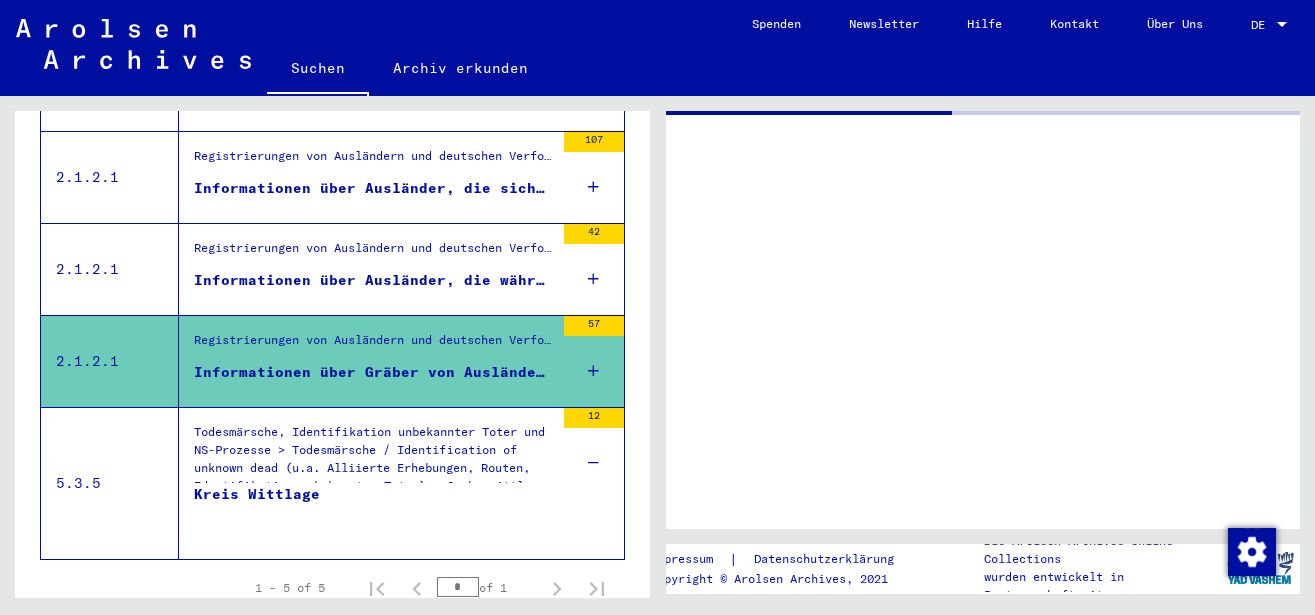 scroll, scrollTop: 0, scrollLeft: 0, axis: both 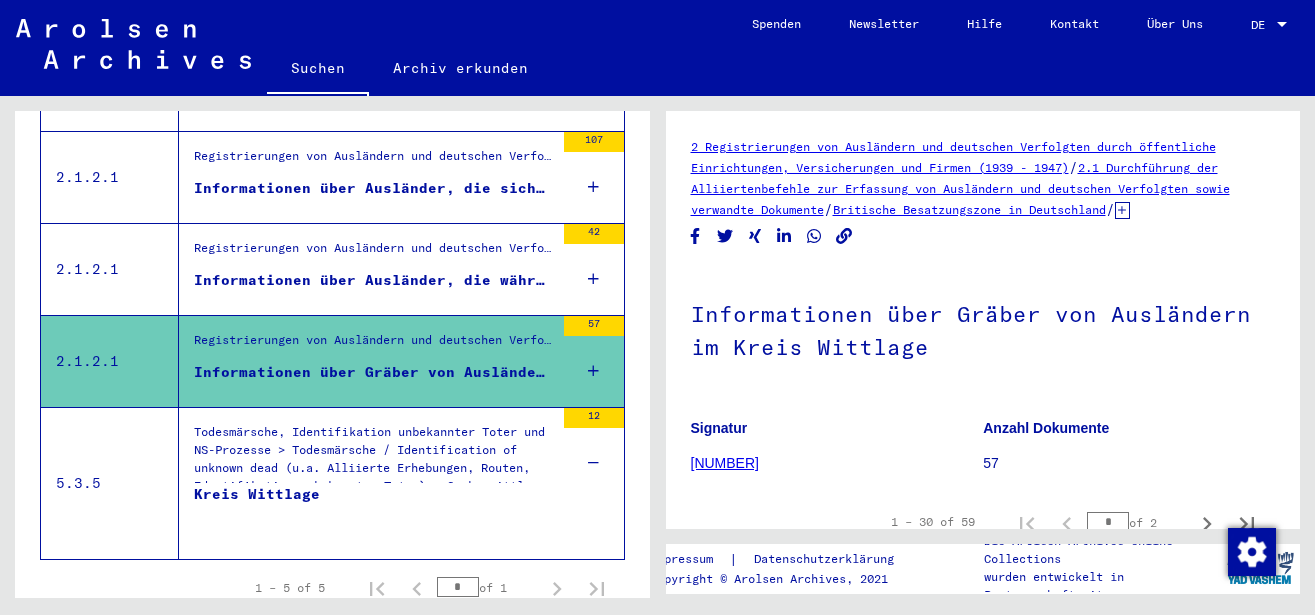 click on "57" at bounding box center [594, 361] 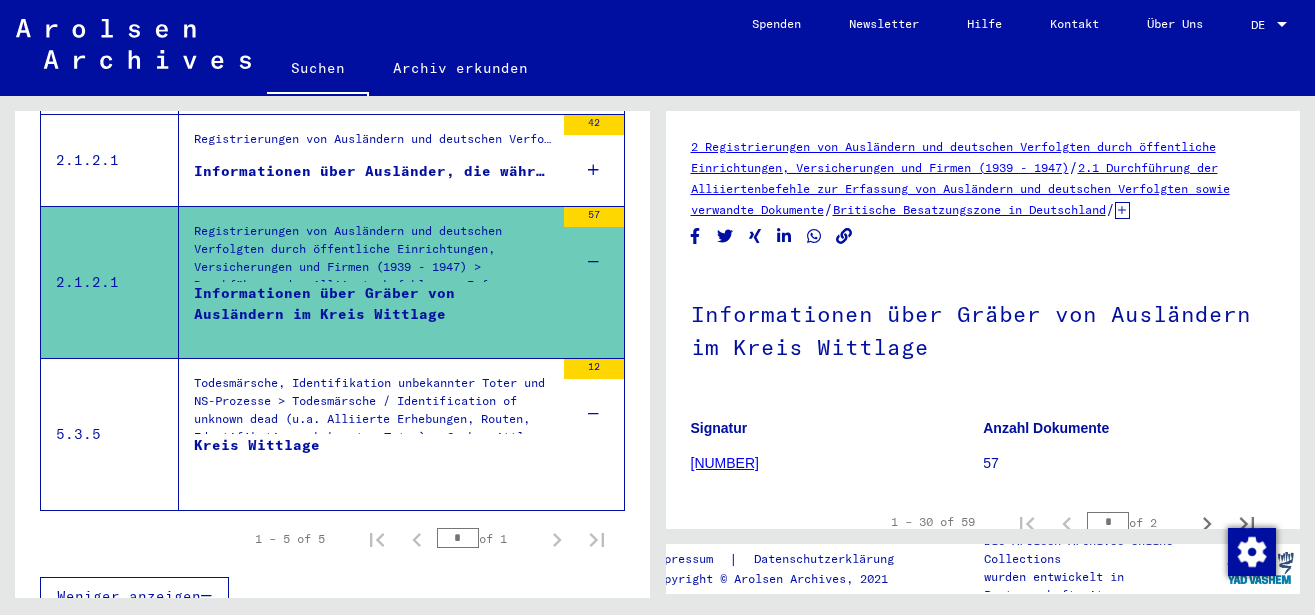 scroll, scrollTop: 599, scrollLeft: 0, axis: vertical 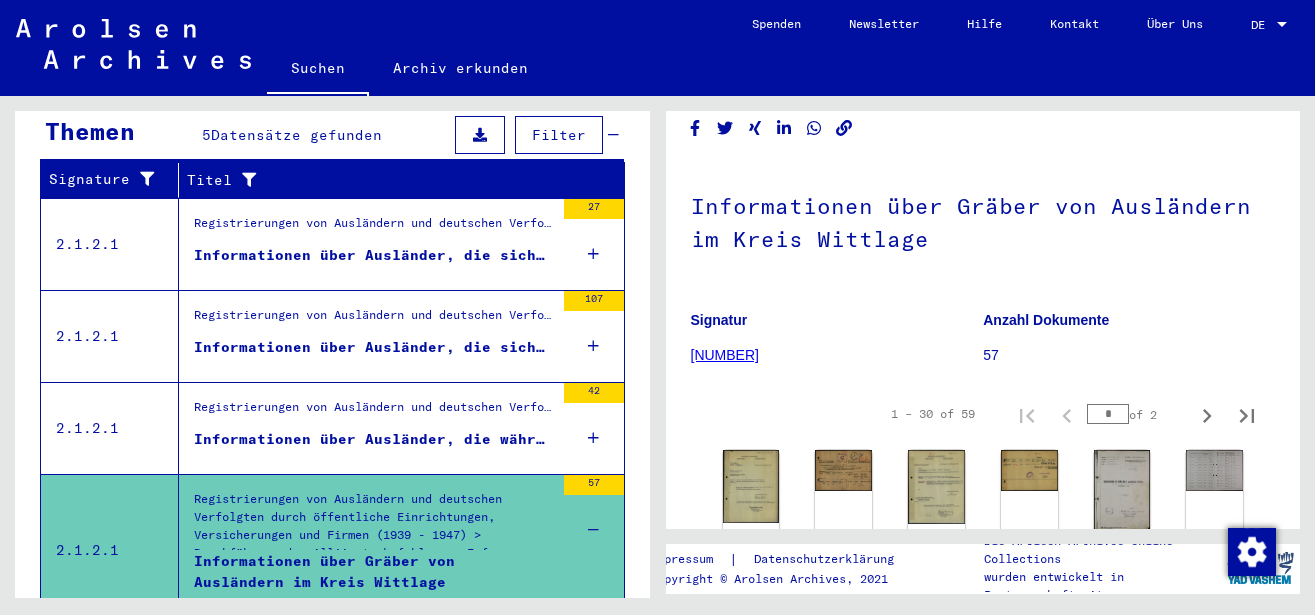 click at bounding box center [593, 438] 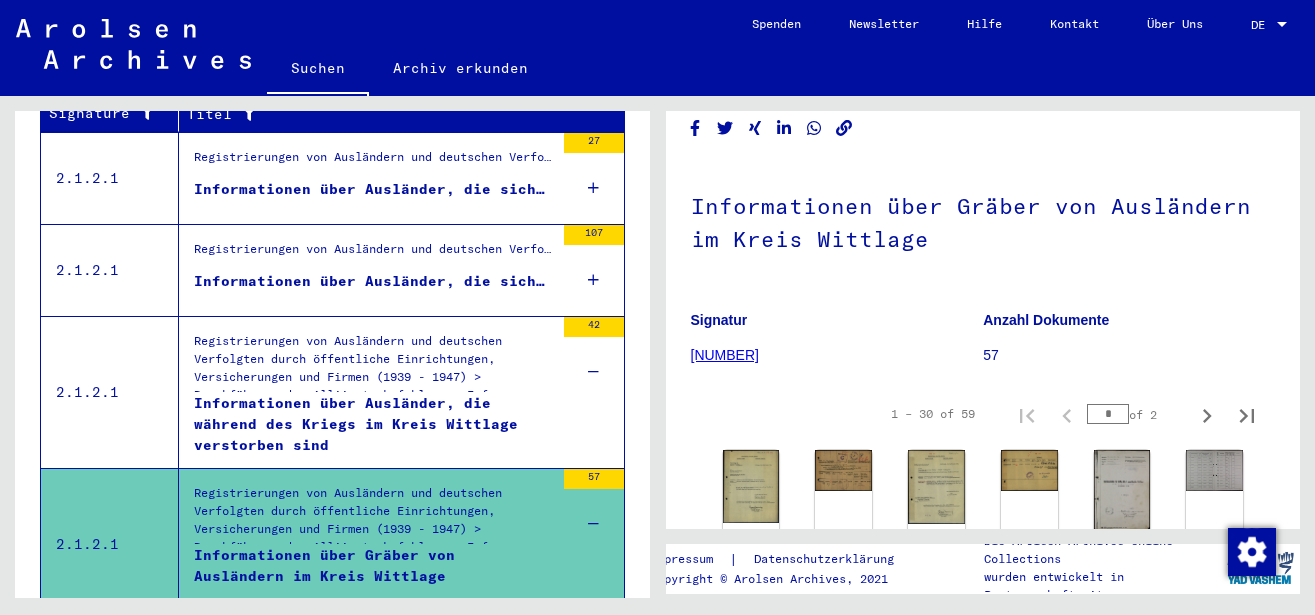 scroll, scrollTop: 432, scrollLeft: 0, axis: vertical 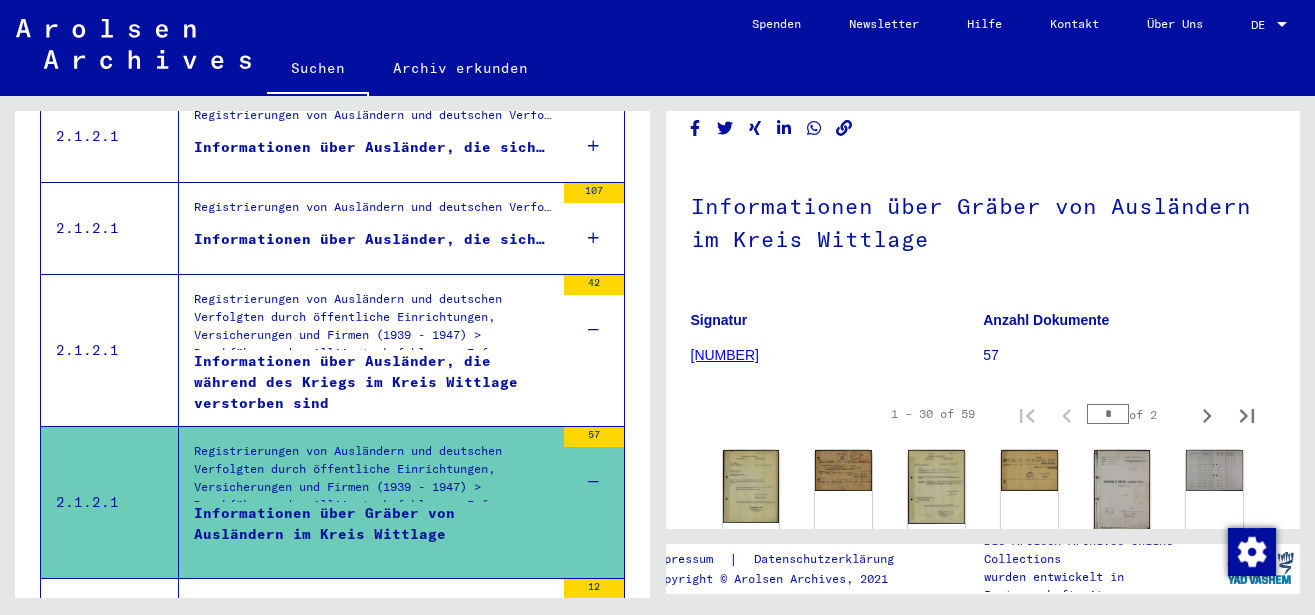 click on "Informationen über Ausländer, die während des Kriegs im Kreis Wittlage verstorben sind" at bounding box center [374, 381] 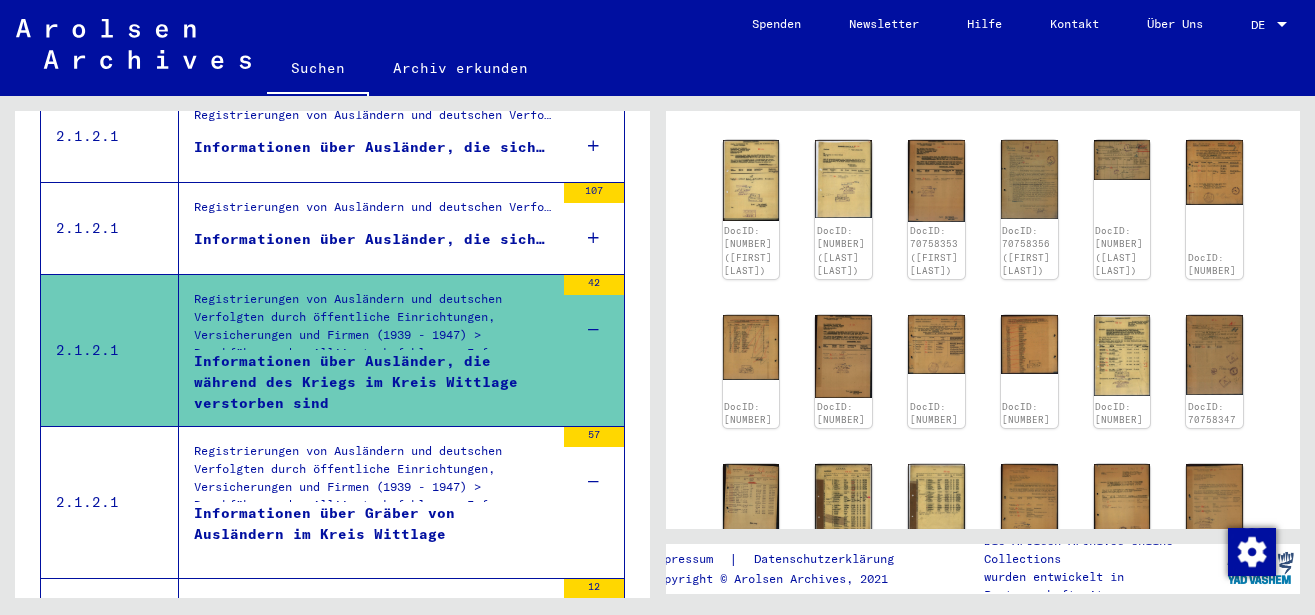 scroll, scrollTop: 864, scrollLeft: 0, axis: vertical 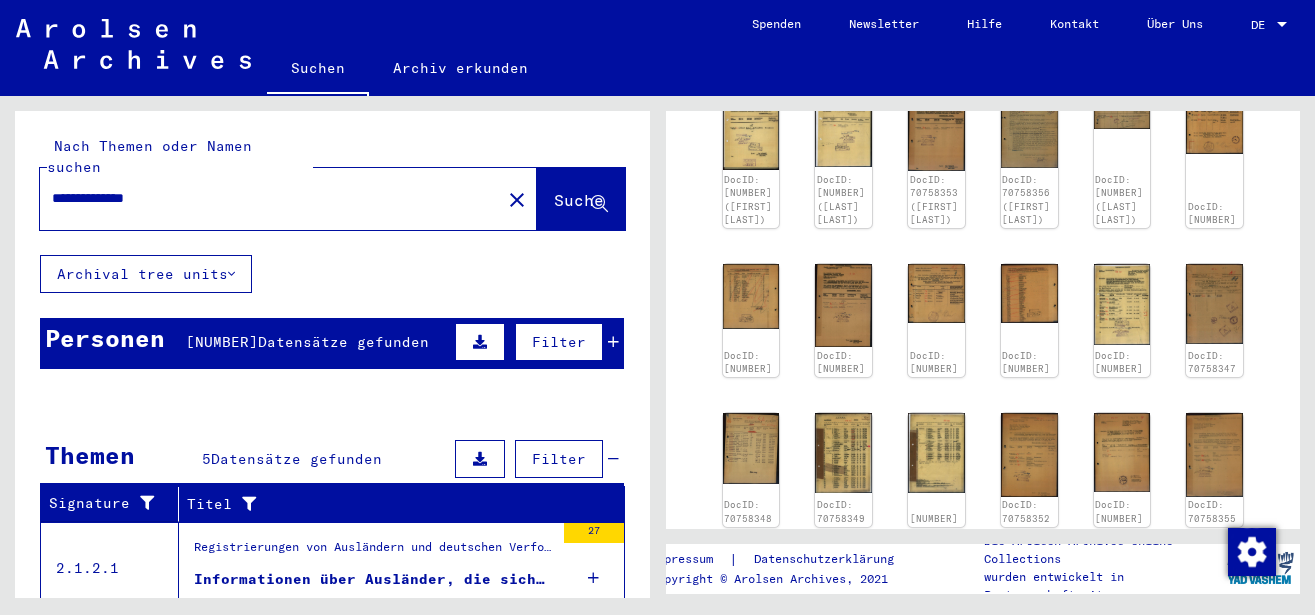 click on "**********" 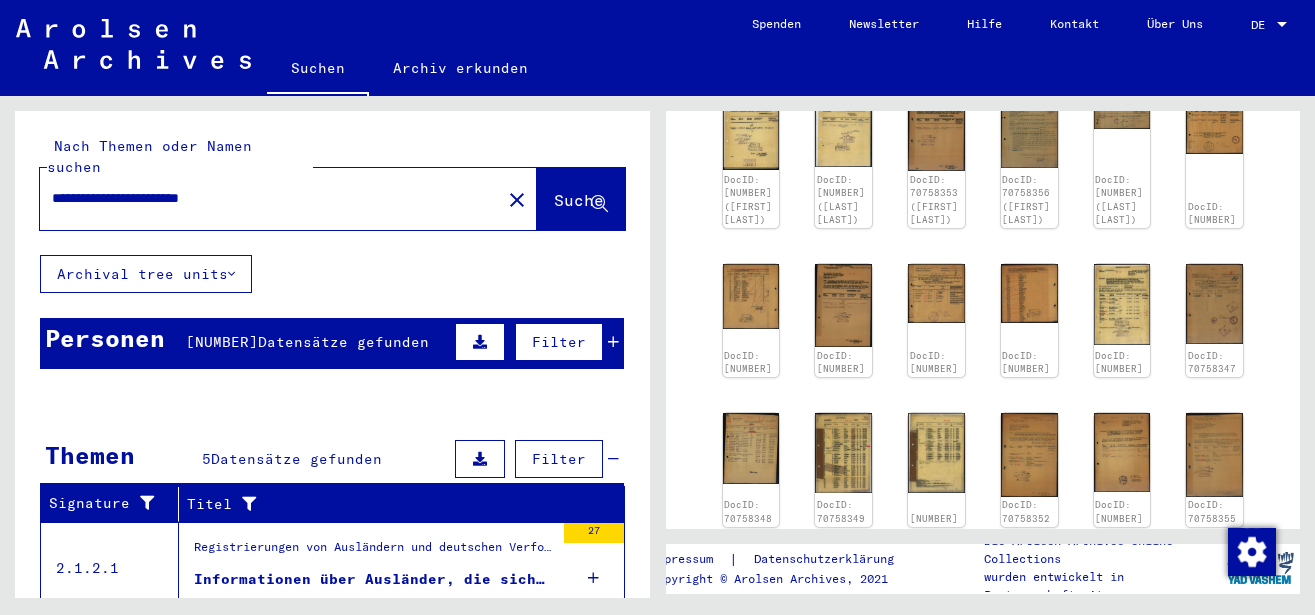 type on "**********" 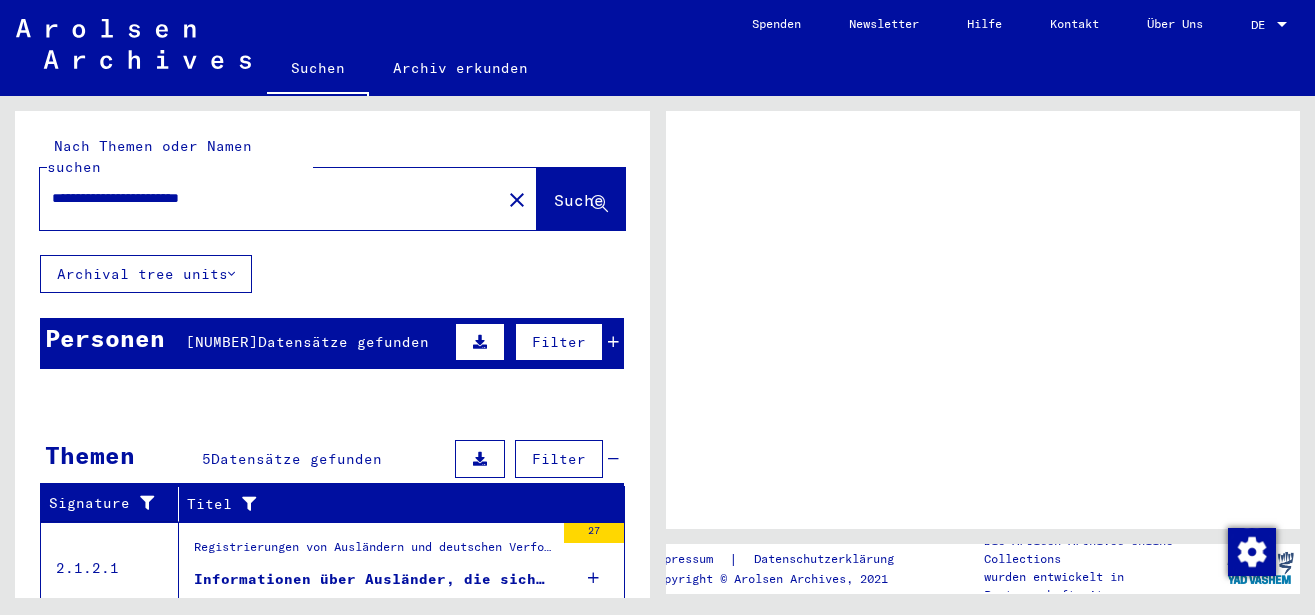 scroll, scrollTop: 0, scrollLeft: 0, axis: both 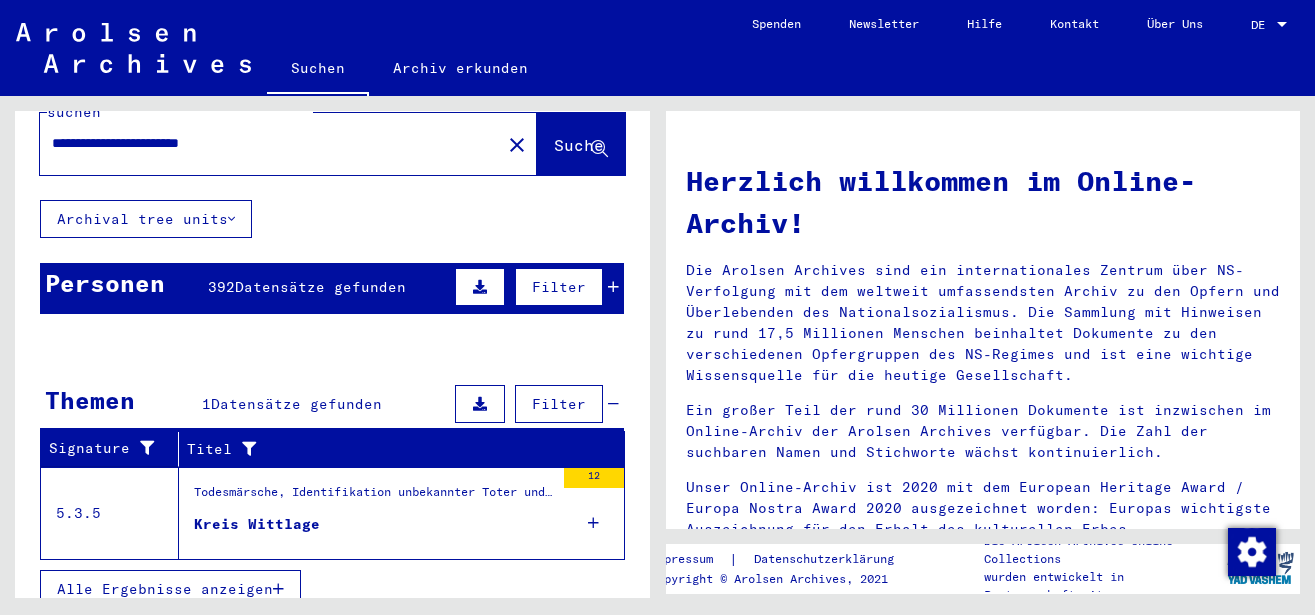 click at bounding box center (564, 591) 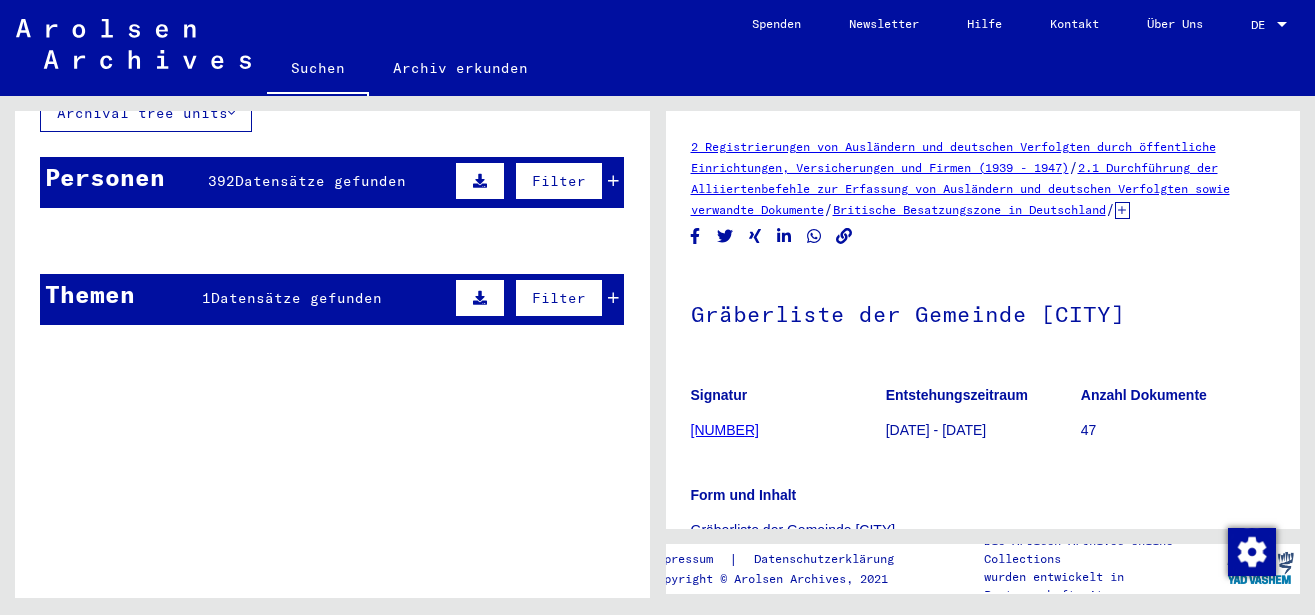 scroll, scrollTop: 163, scrollLeft: 0, axis: vertical 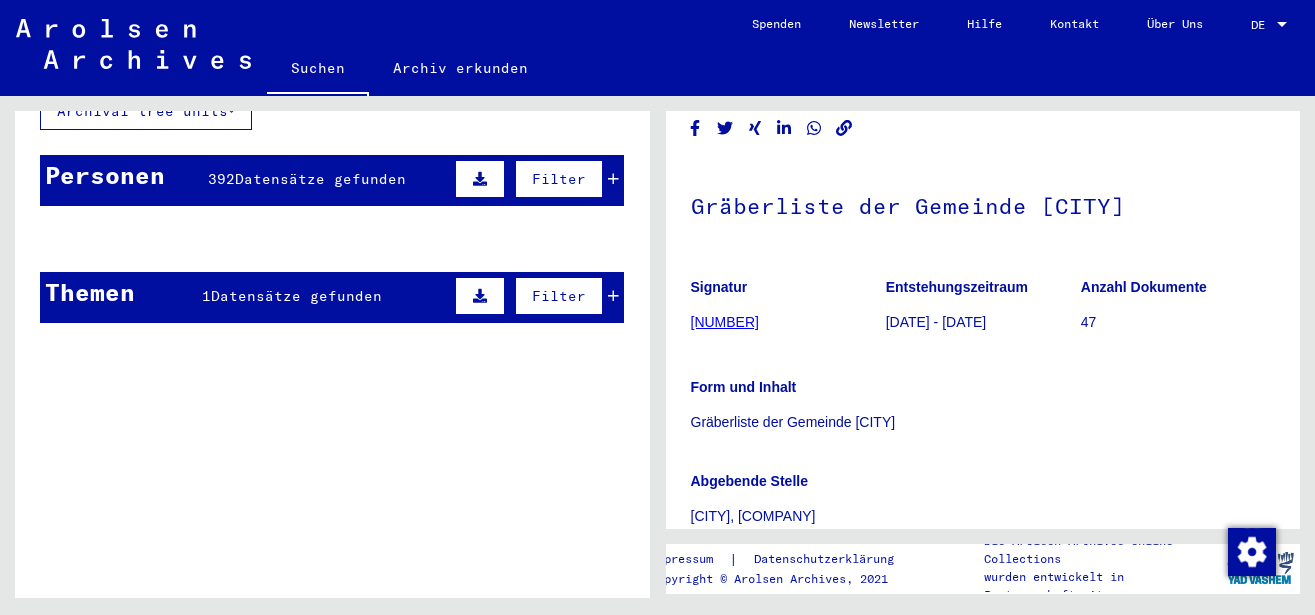click on "[NUMBER]" 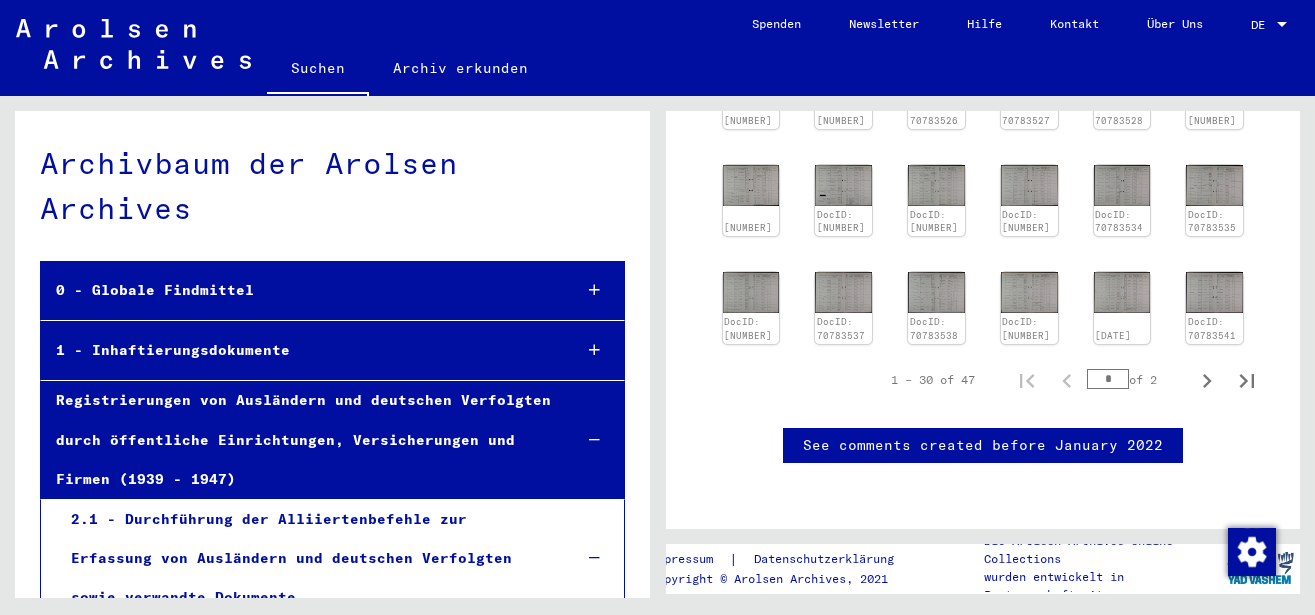 scroll, scrollTop: 1188, scrollLeft: 0, axis: vertical 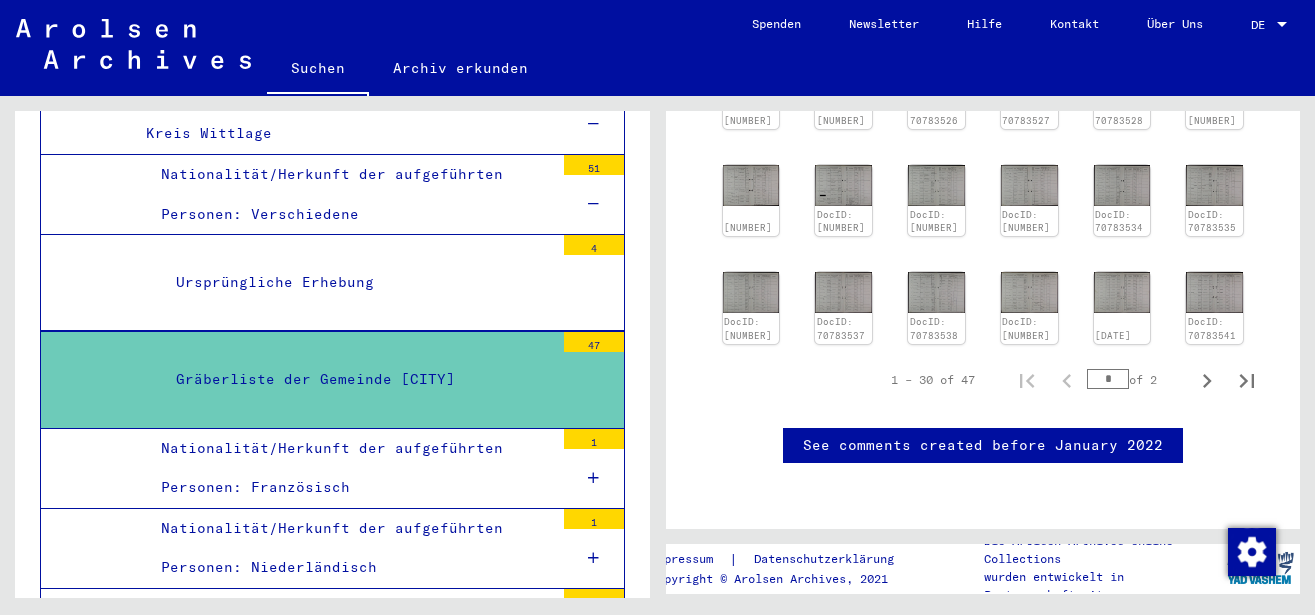 click on "Ursprüngliche Erhebung" at bounding box center (357, 282) 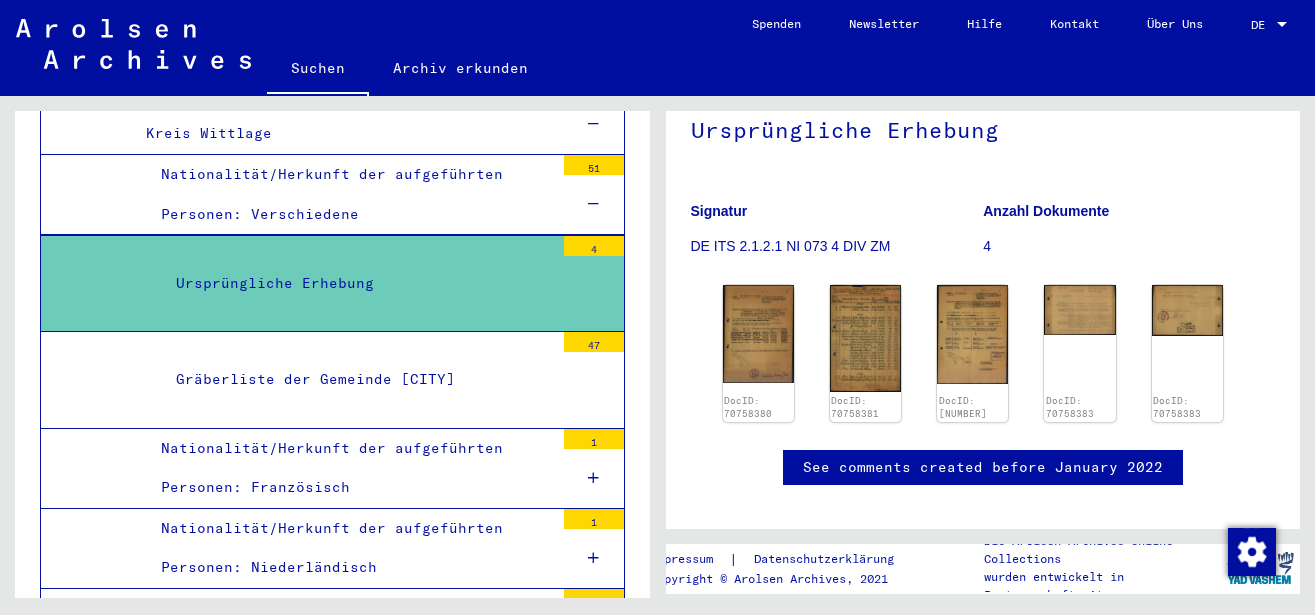 scroll, scrollTop: 255, scrollLeft: 0, axis: vertical 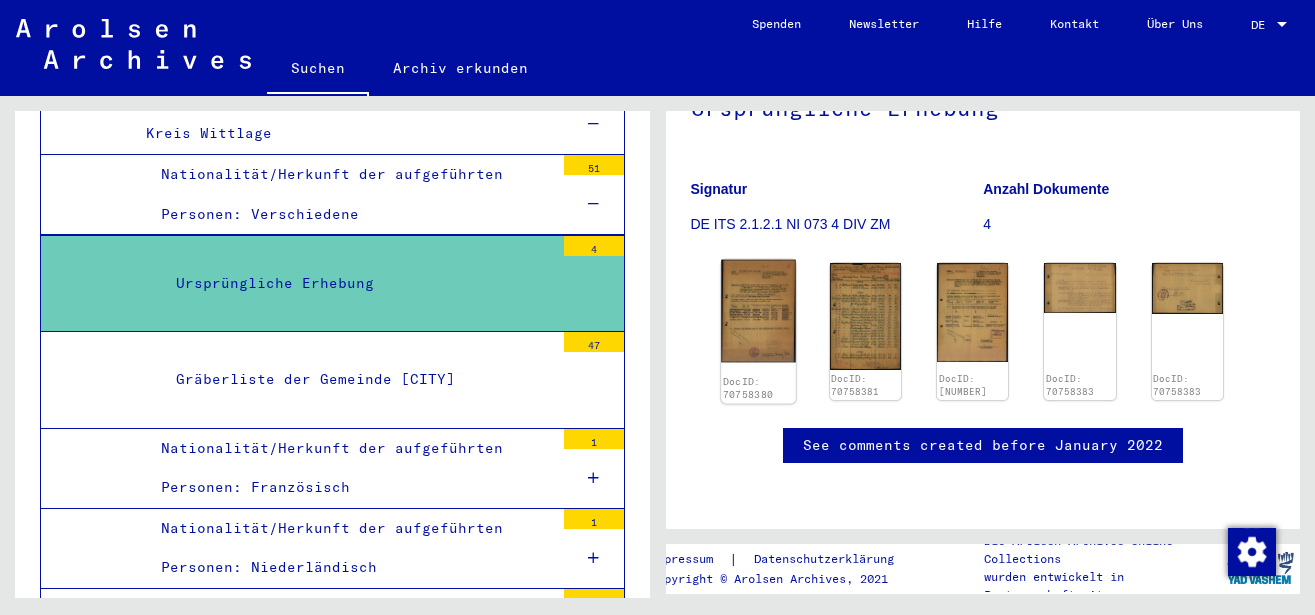 click 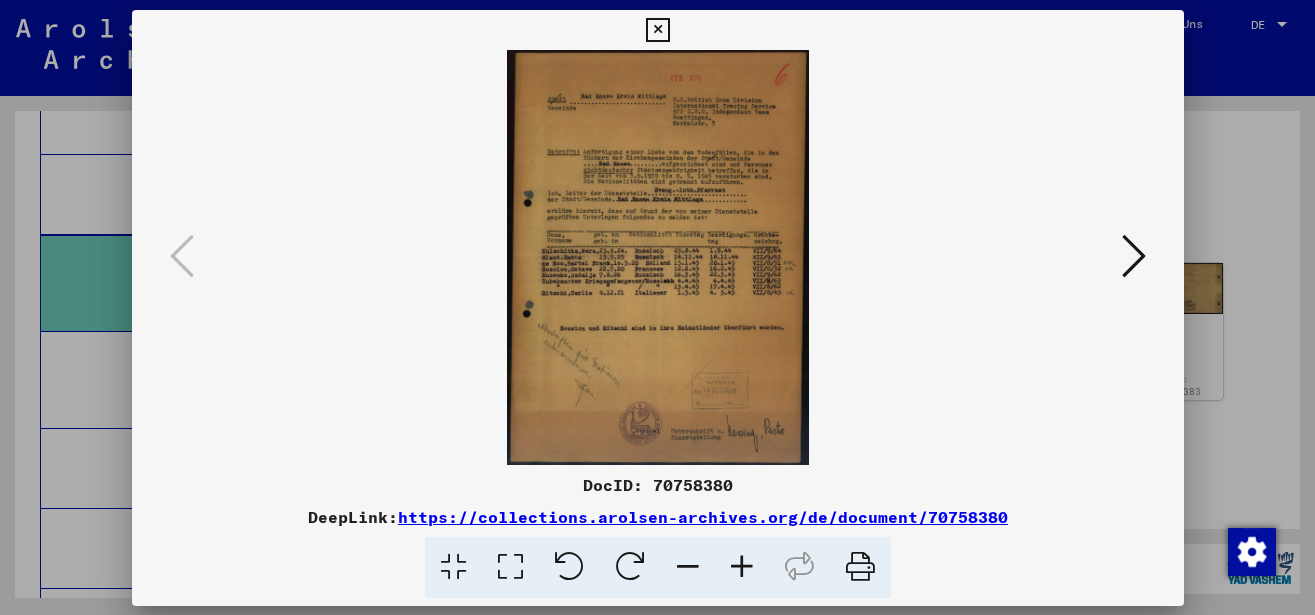 scroll, scrollTop: 7236, scrollLeft: 0, axis: vertical 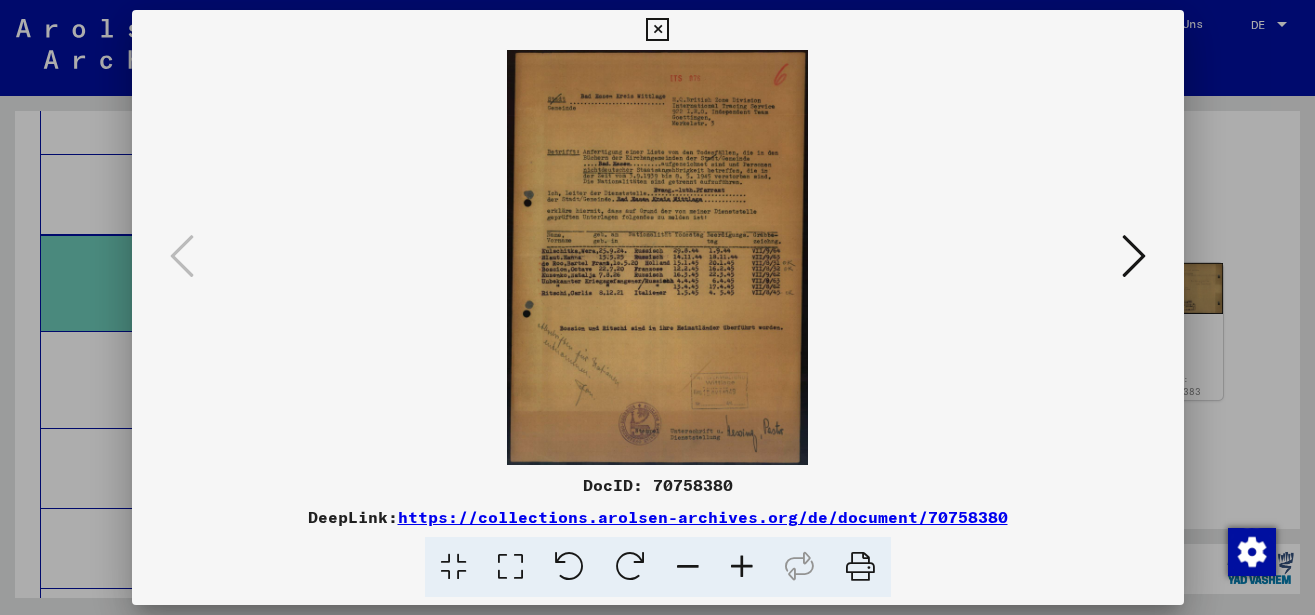 click at bounding box center [742, 567] 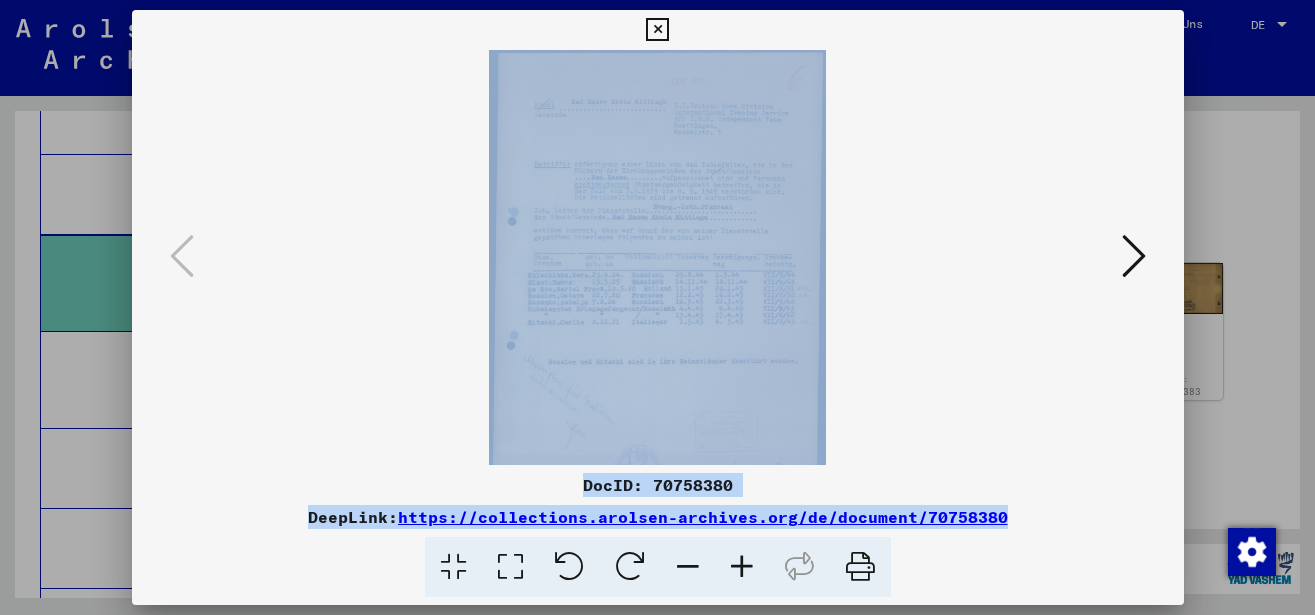 click at bounding box center (742, 567) 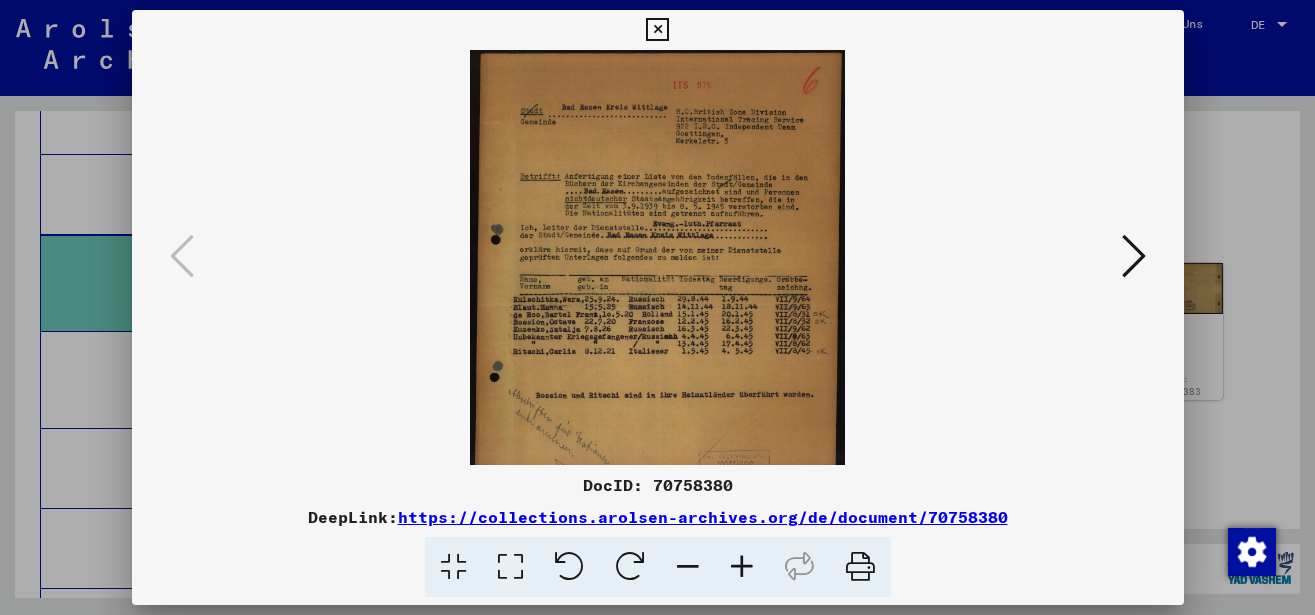 click at bounding box center (742, 567) 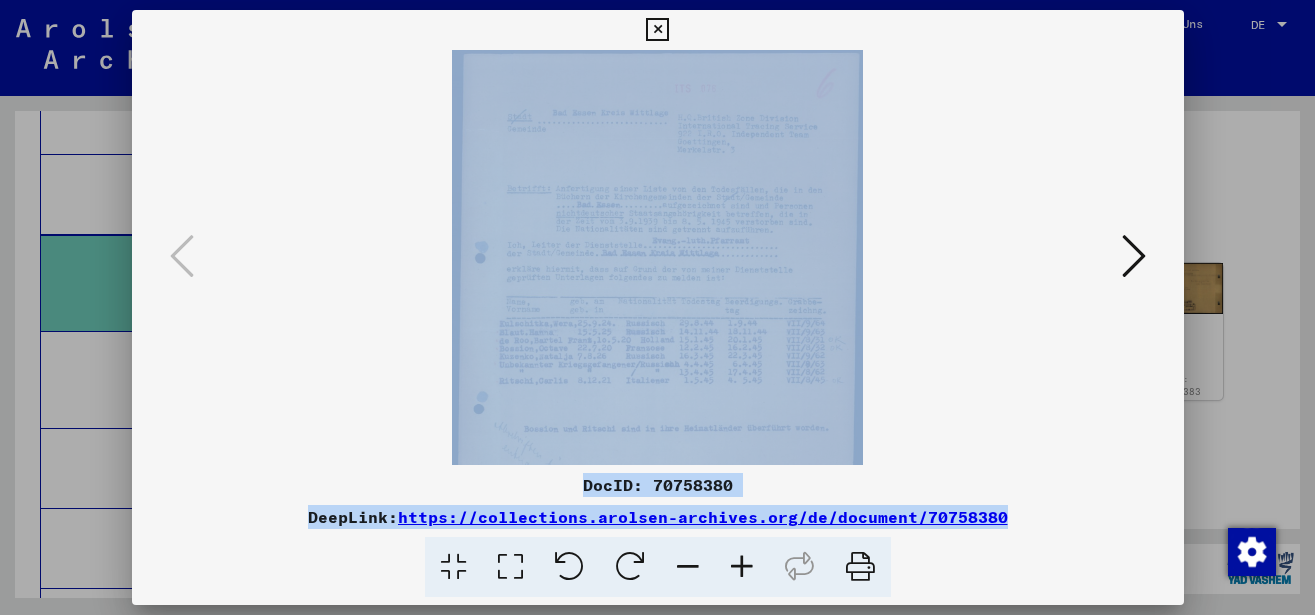 click at bounding box center [742, 567] 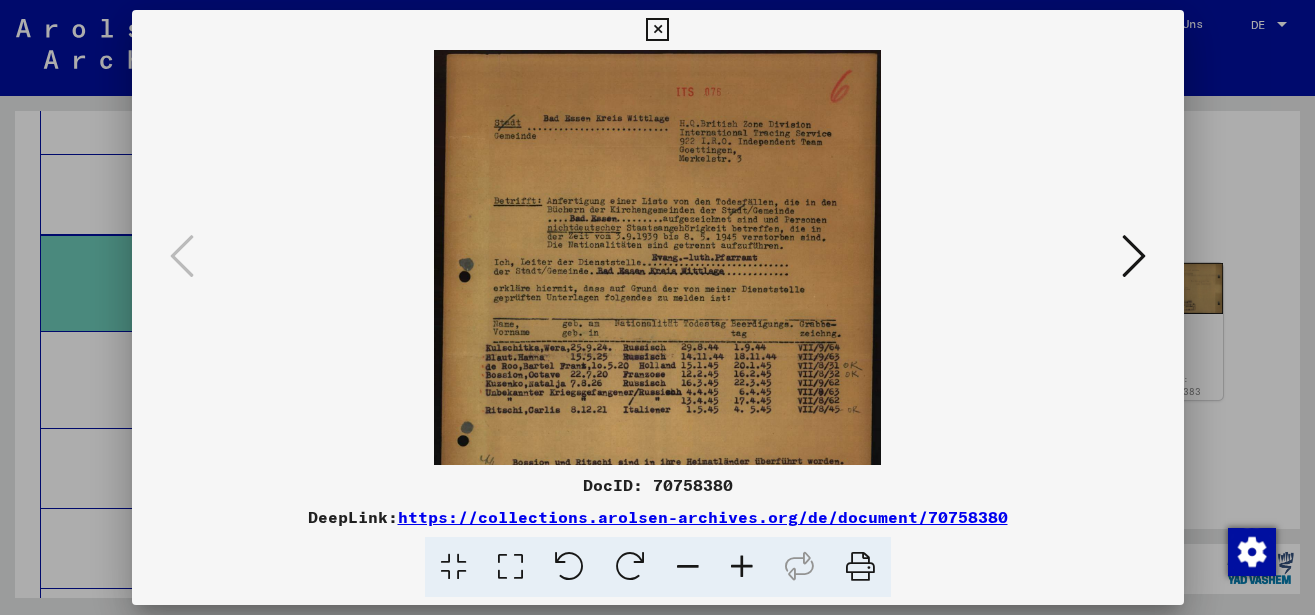 click at bounding box center (742, 567) 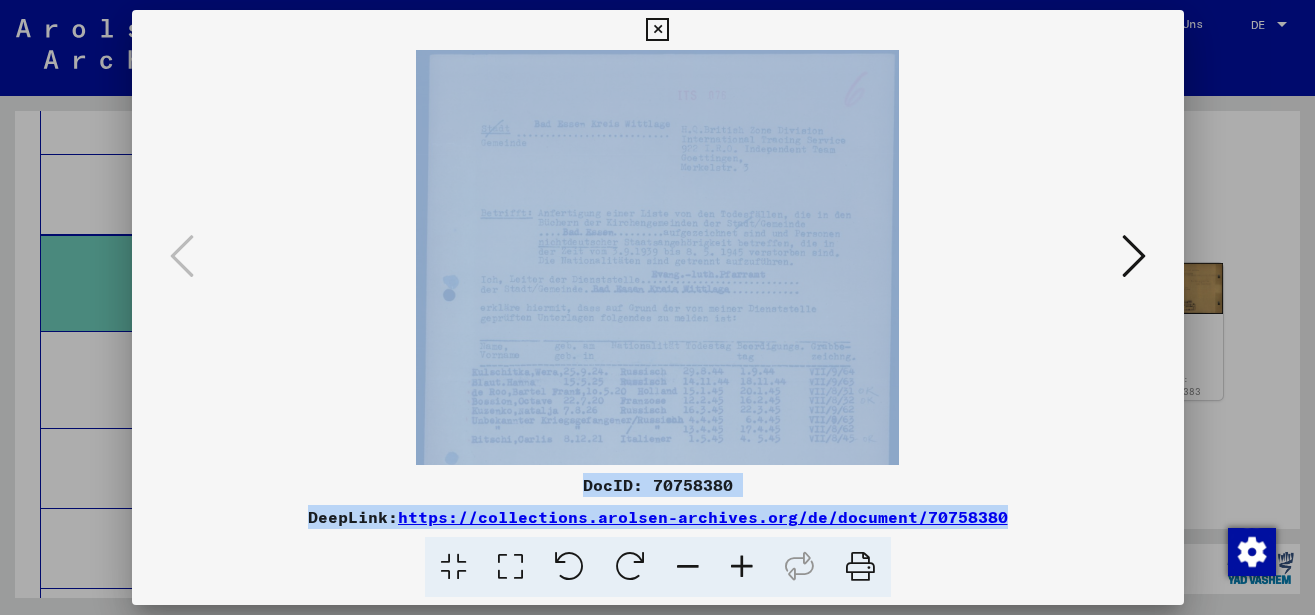click at bounding box center (742, 567) 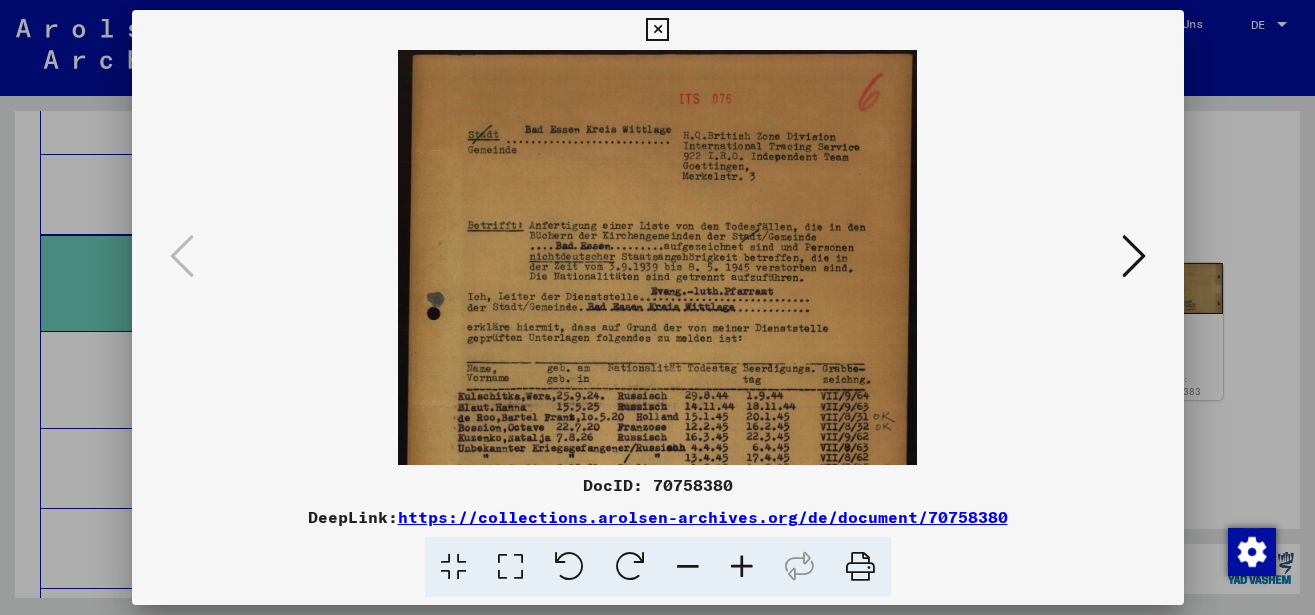 click at bounding box center [742, 567] 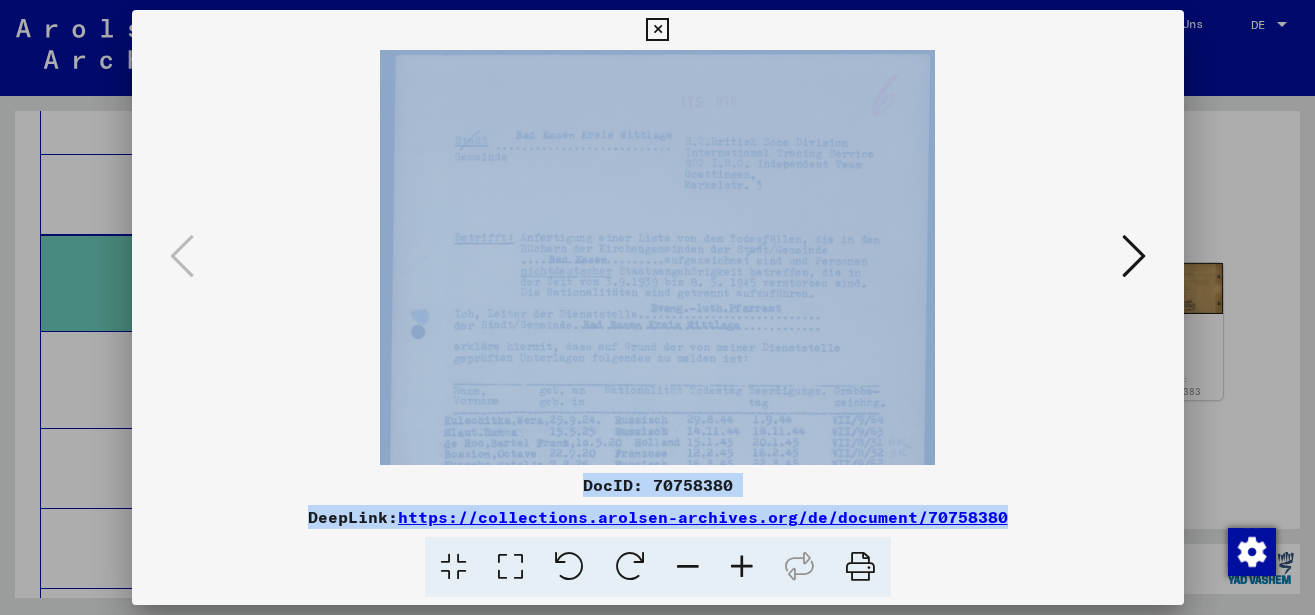 click at bounding box center [742, 567] 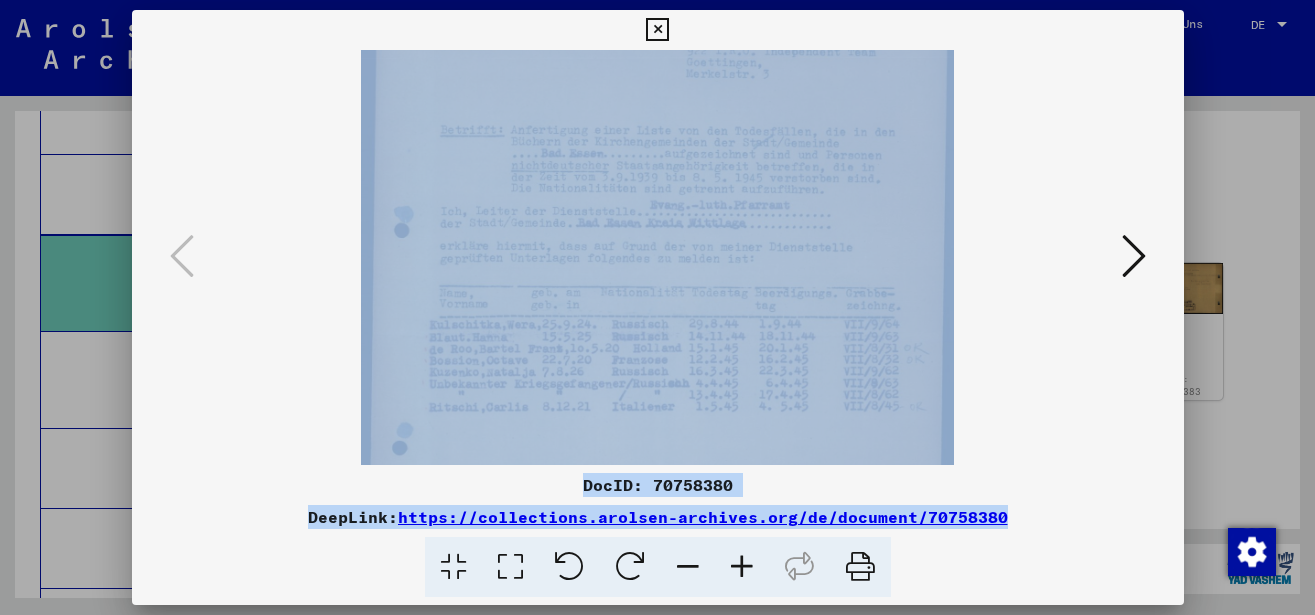 drag, startPoint x: 747, startPoint y: 275, endPoint x: 751, endPoint y: 165, distance: 110.0727 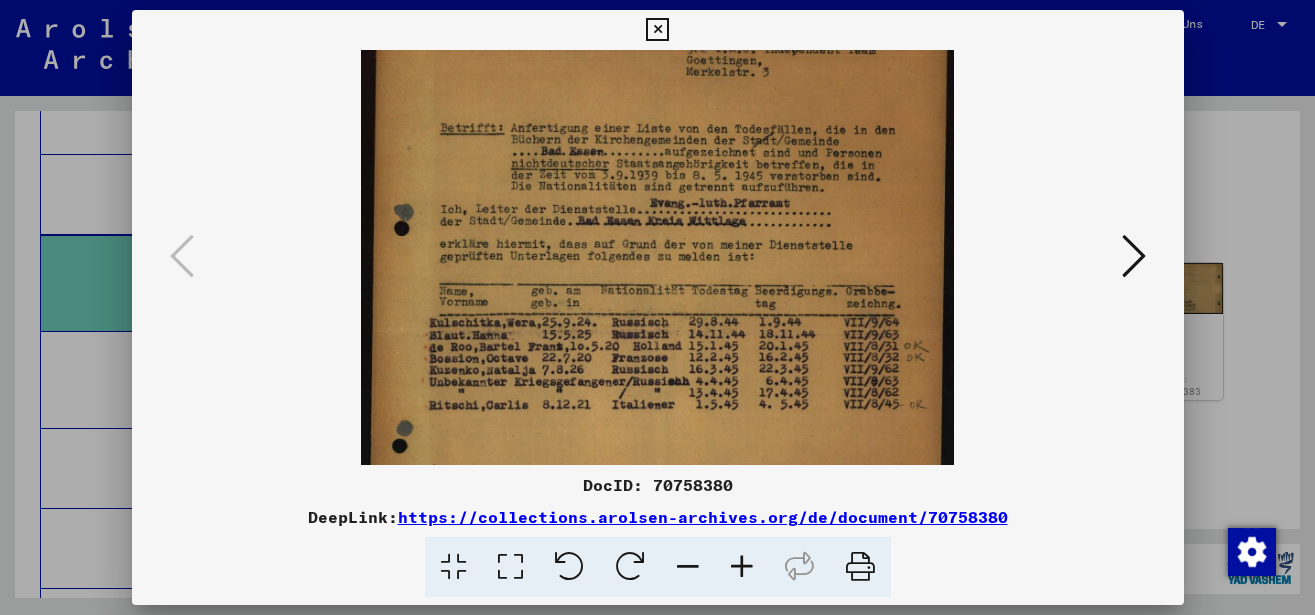 click at bounding box center (742, 567) 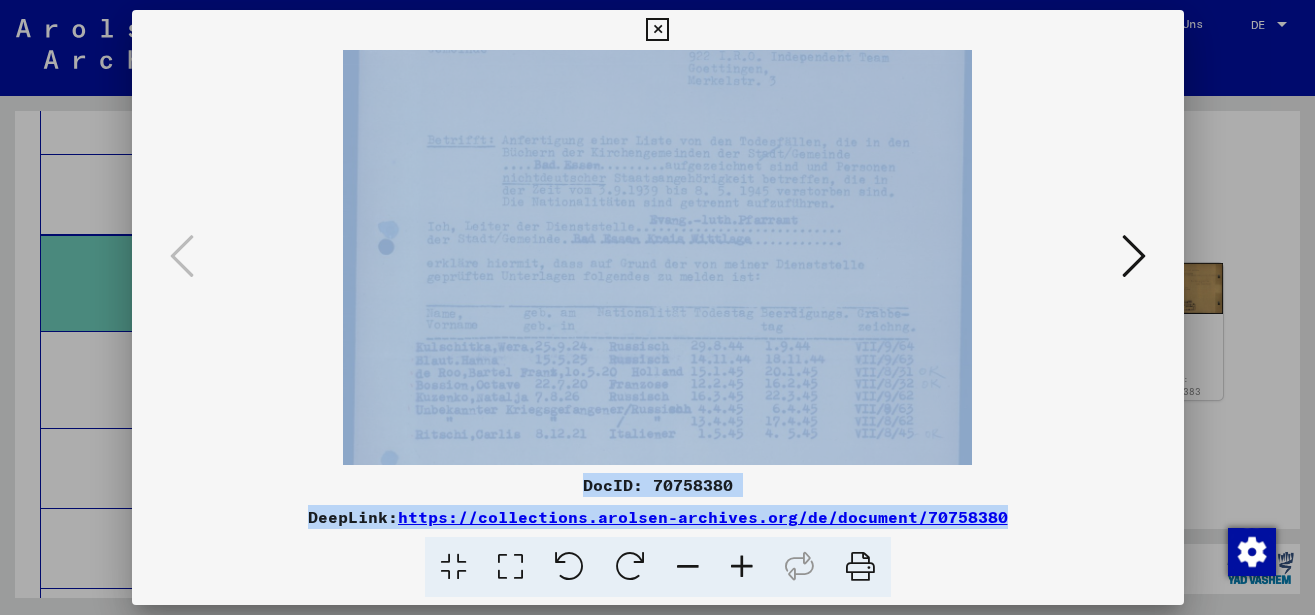 click at bounding box center (742, 567) 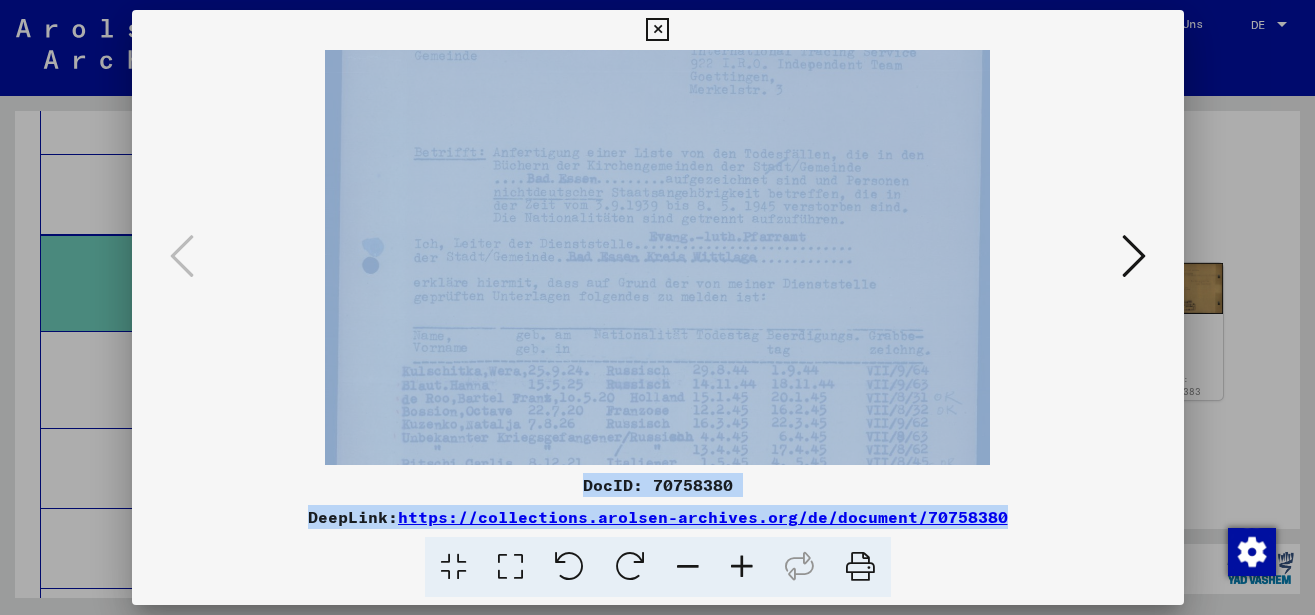 click at bounding box center [742, 567] 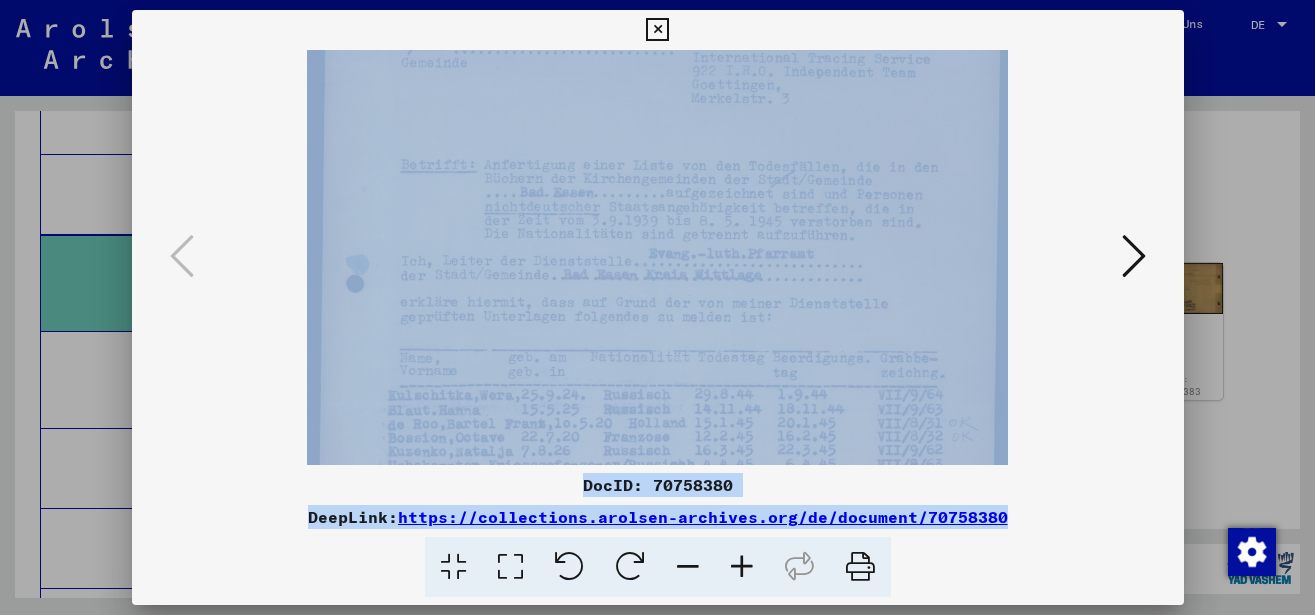 click at bounding box center (742, 567) 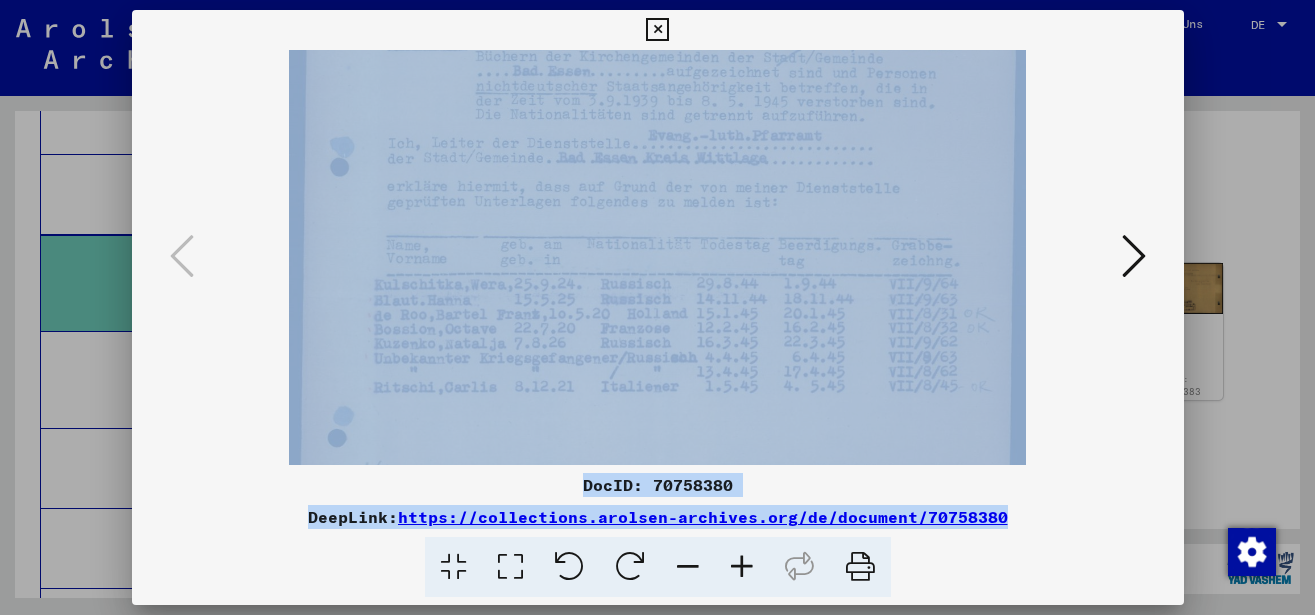drag, startPoint x: 762, startPoint y: 288, endPoint x: 776, endPoint y: 199, distance: 90.0944 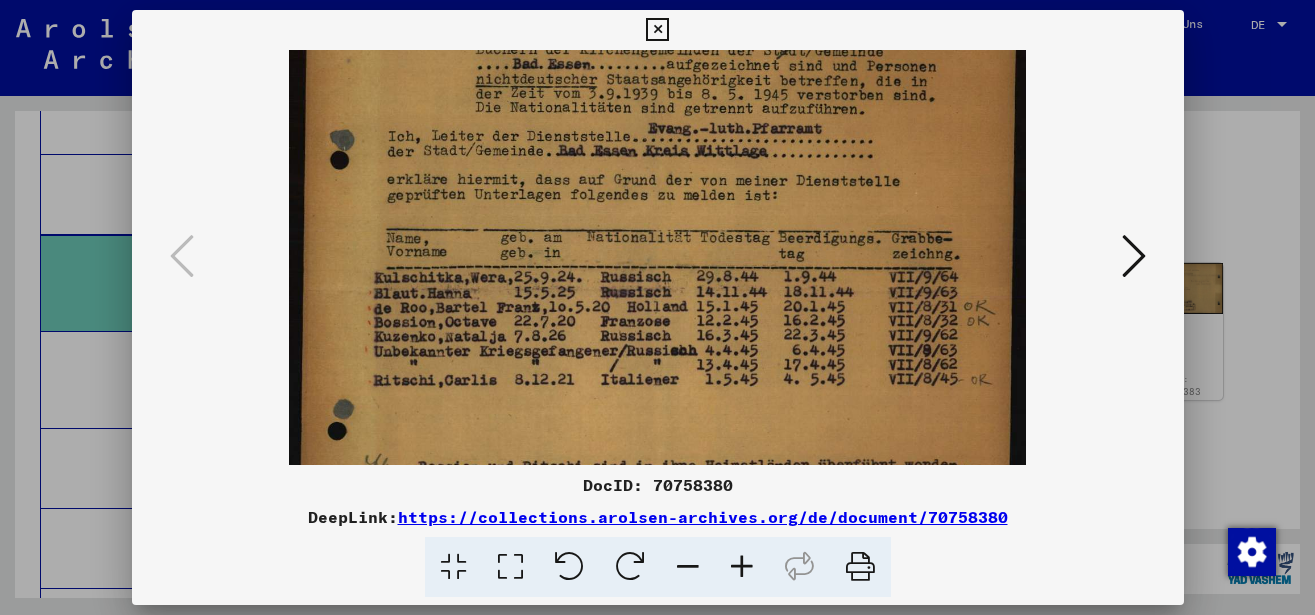 click at bounding box center (658, 257) 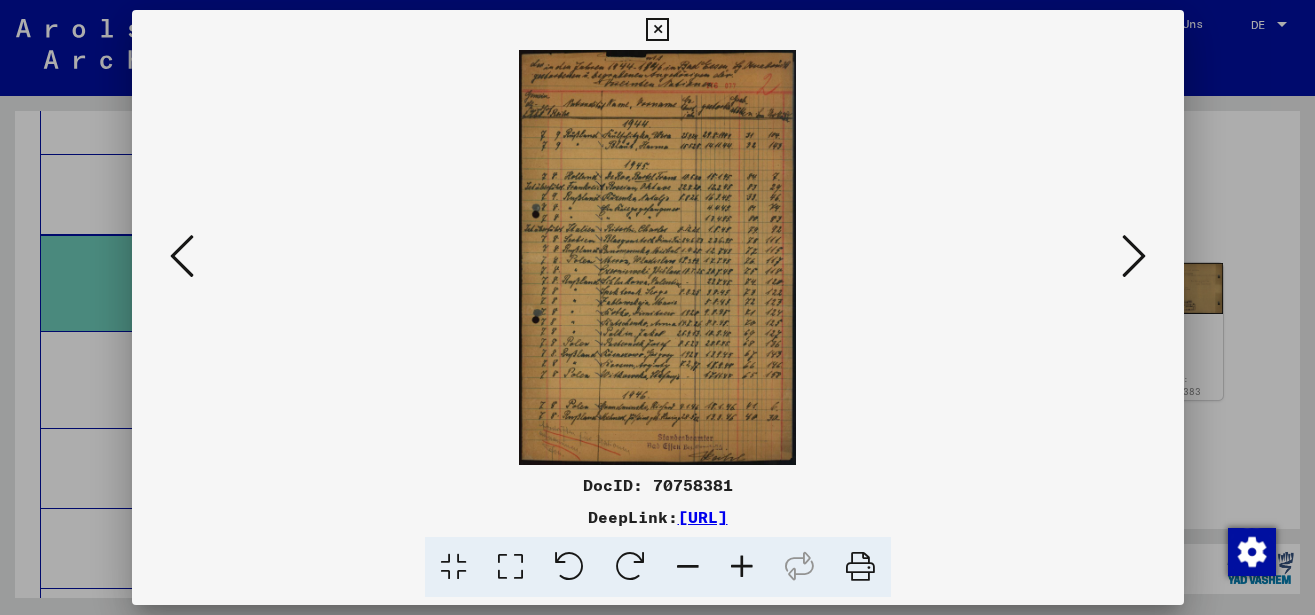 click at bounding box center [1134, 256] 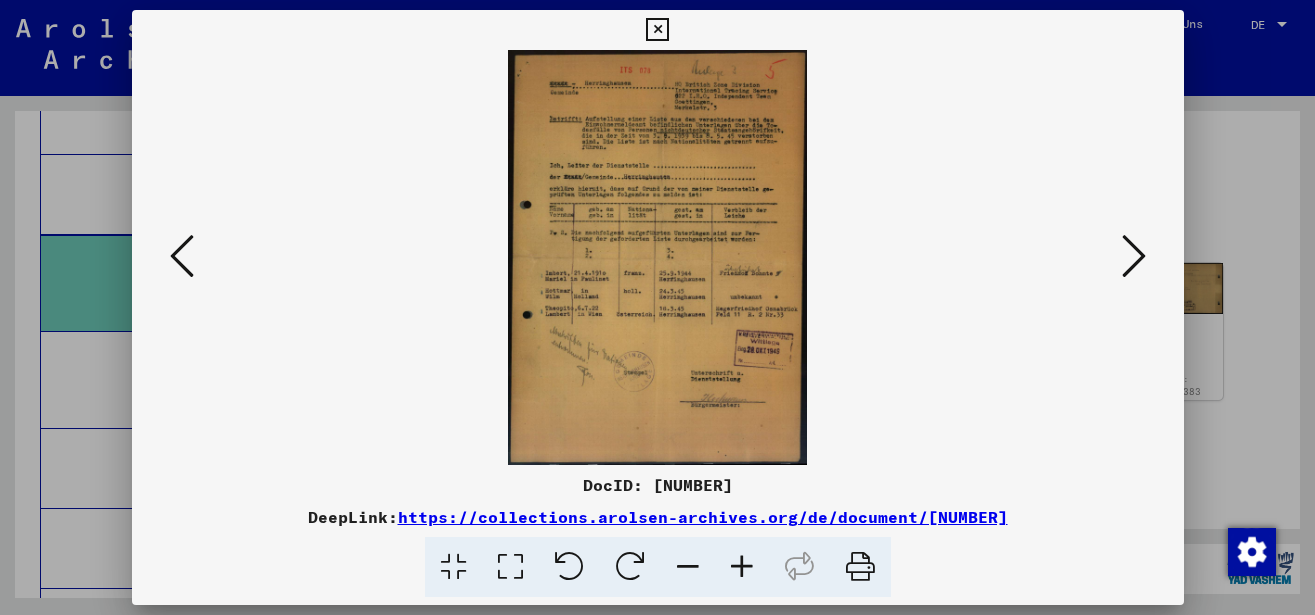 click at bounding box center (1134, 256) 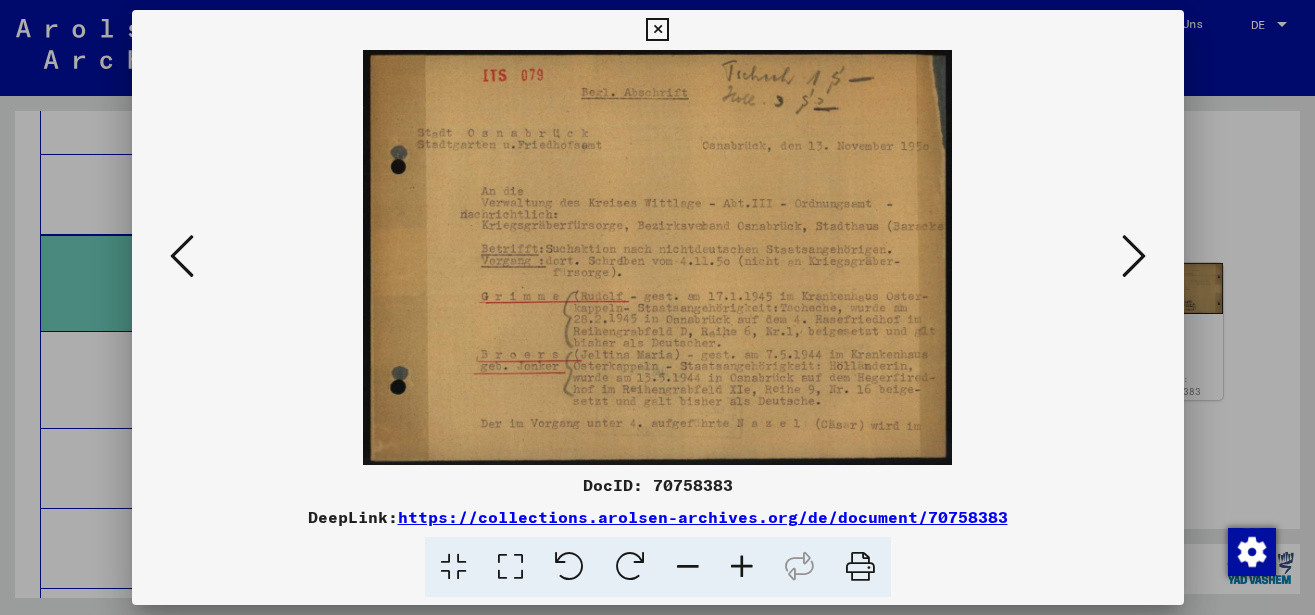 click at bounding box center (1134, 256) 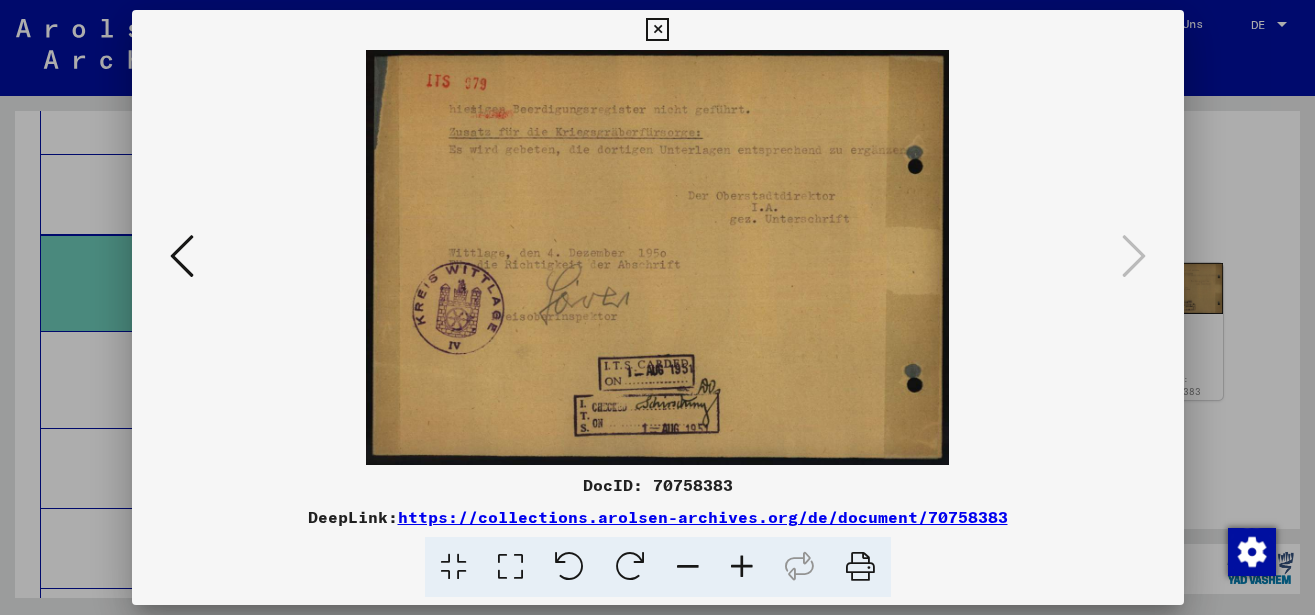 click at bounding box center [657, 30] 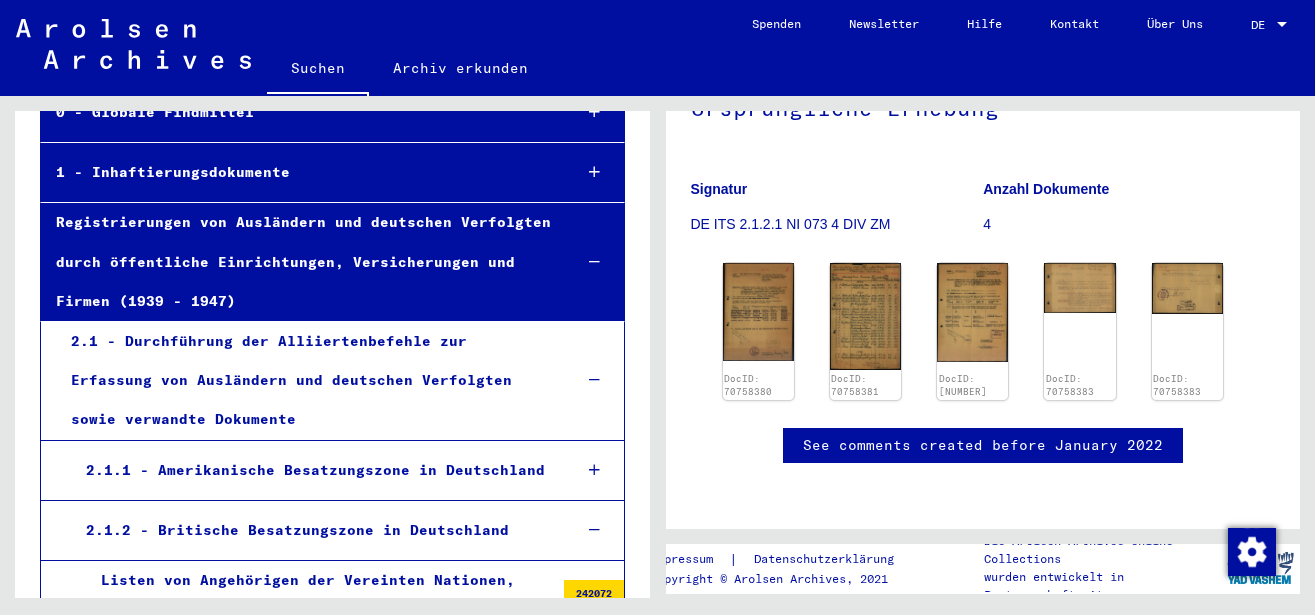 scroll, scrollTop: 0, scrollLeft: 0, axis: both 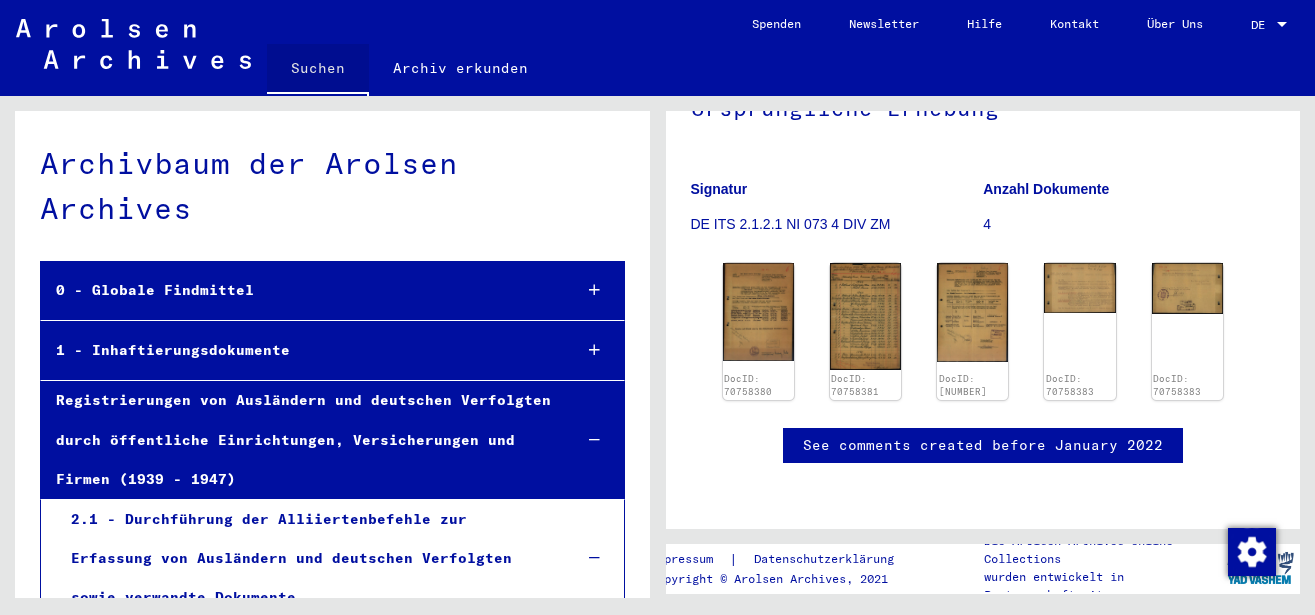 click on "Suchen" 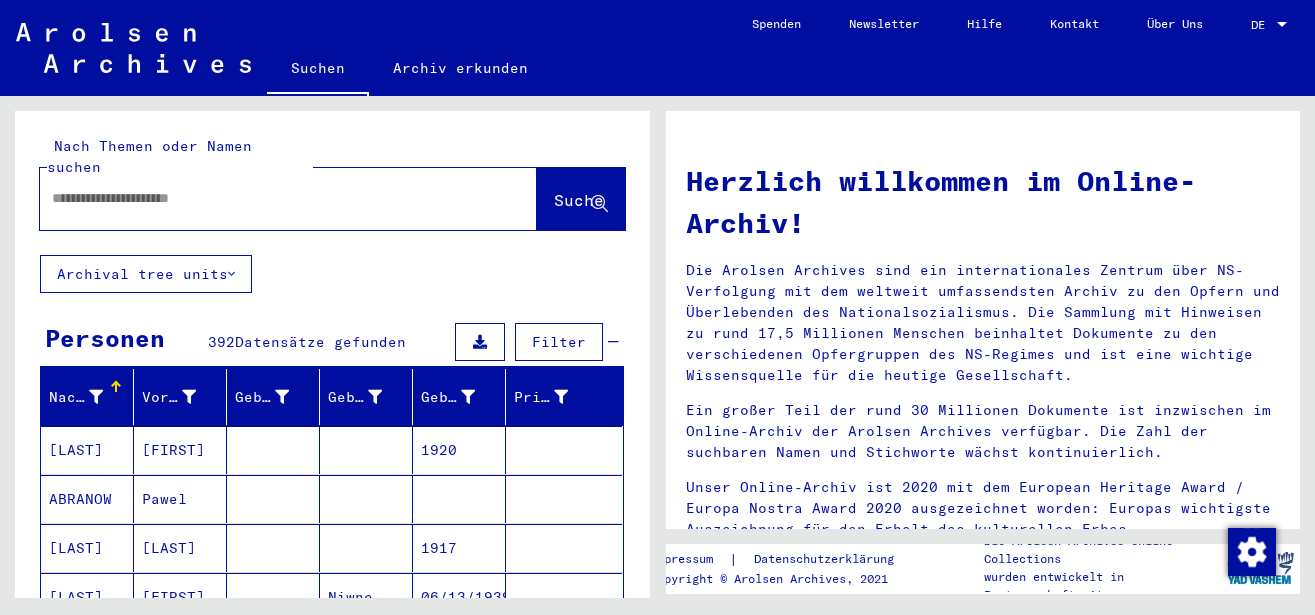 click at bounding box center (264, 198) 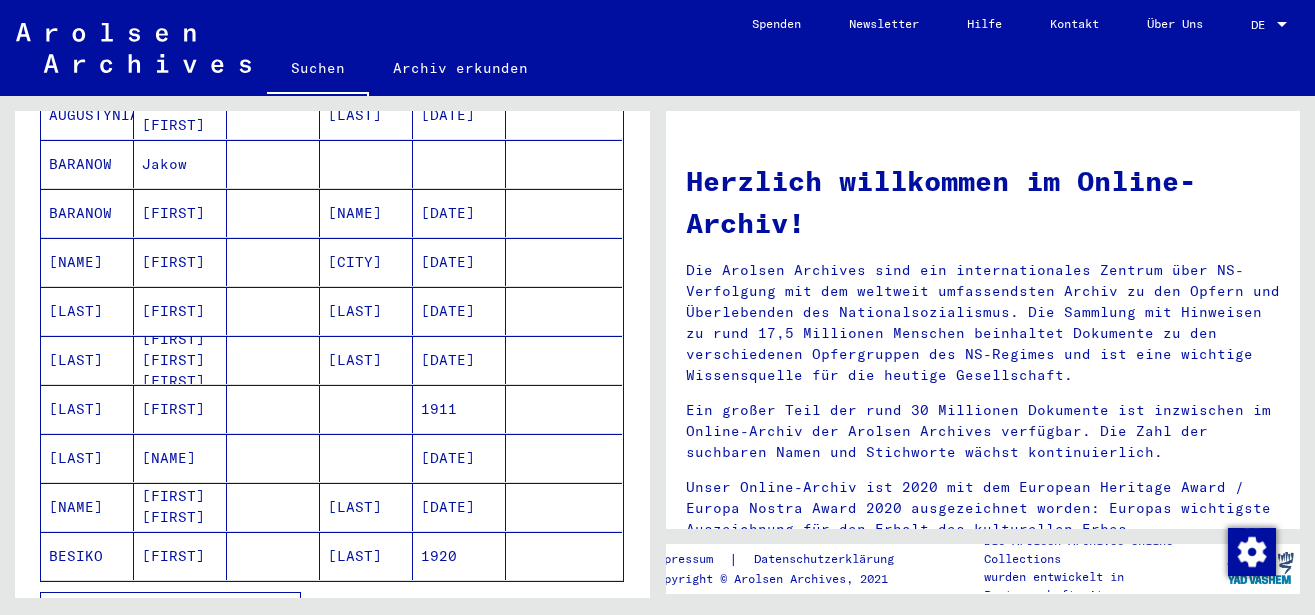 scroll, scrollTop: 1080, scrollLeft: 0, axis: vertical 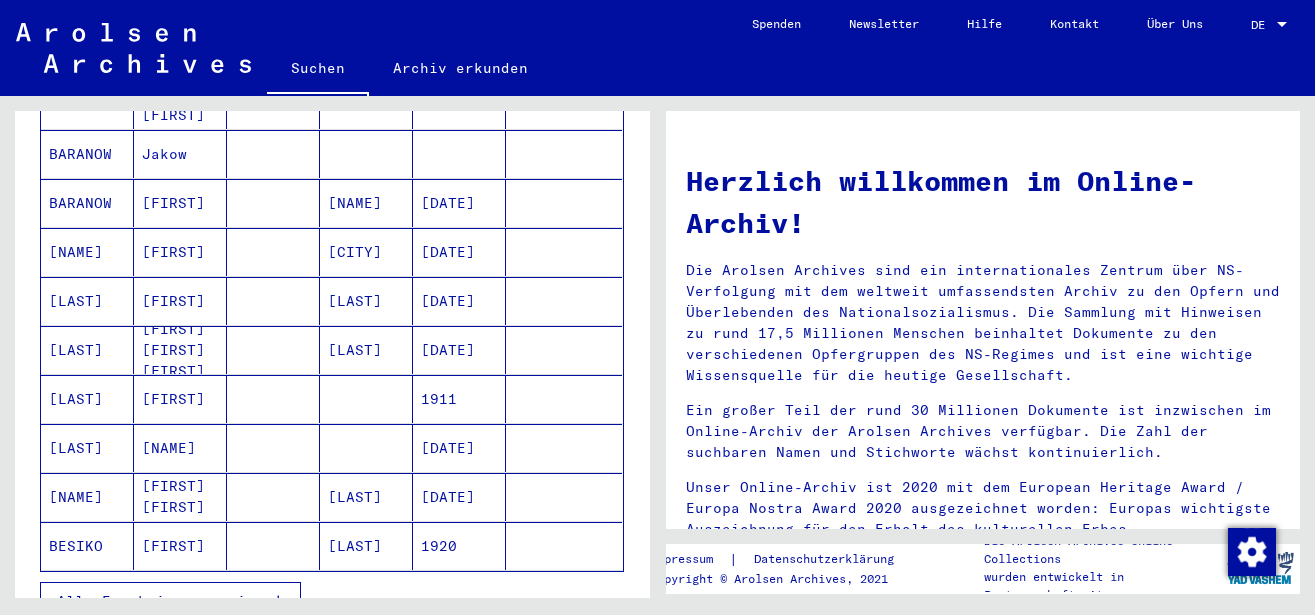click on "[LAST]" at bounding box center [87, 448] 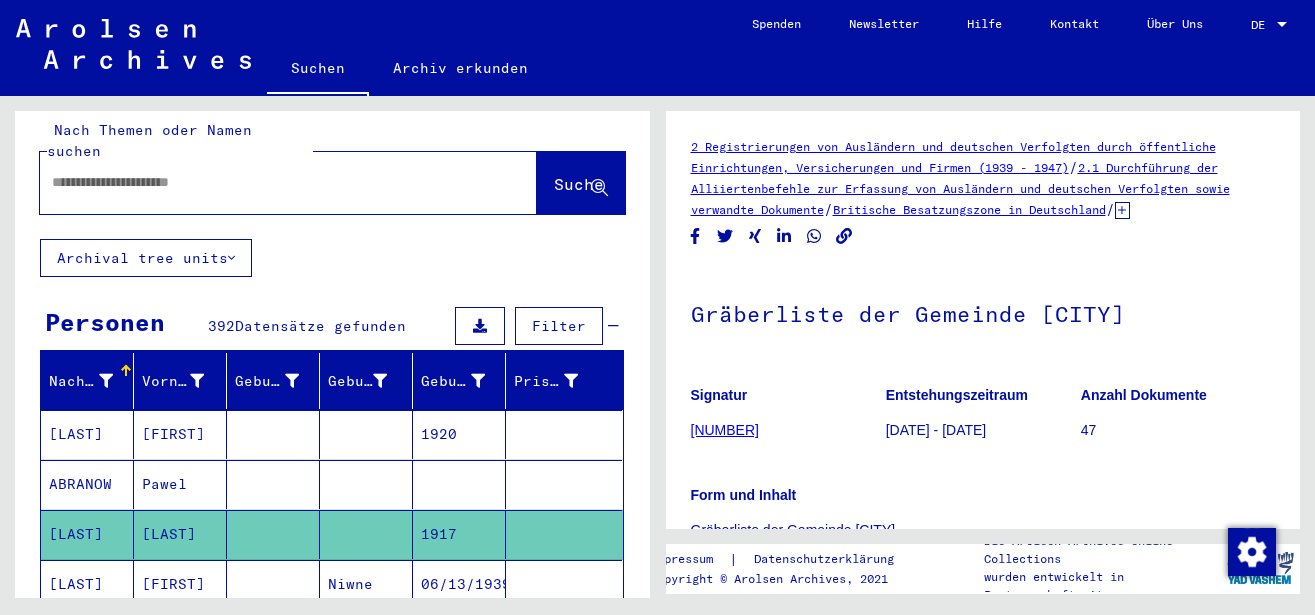 scroll, scrollTop: 0, scrollLeft: 0, axis: both 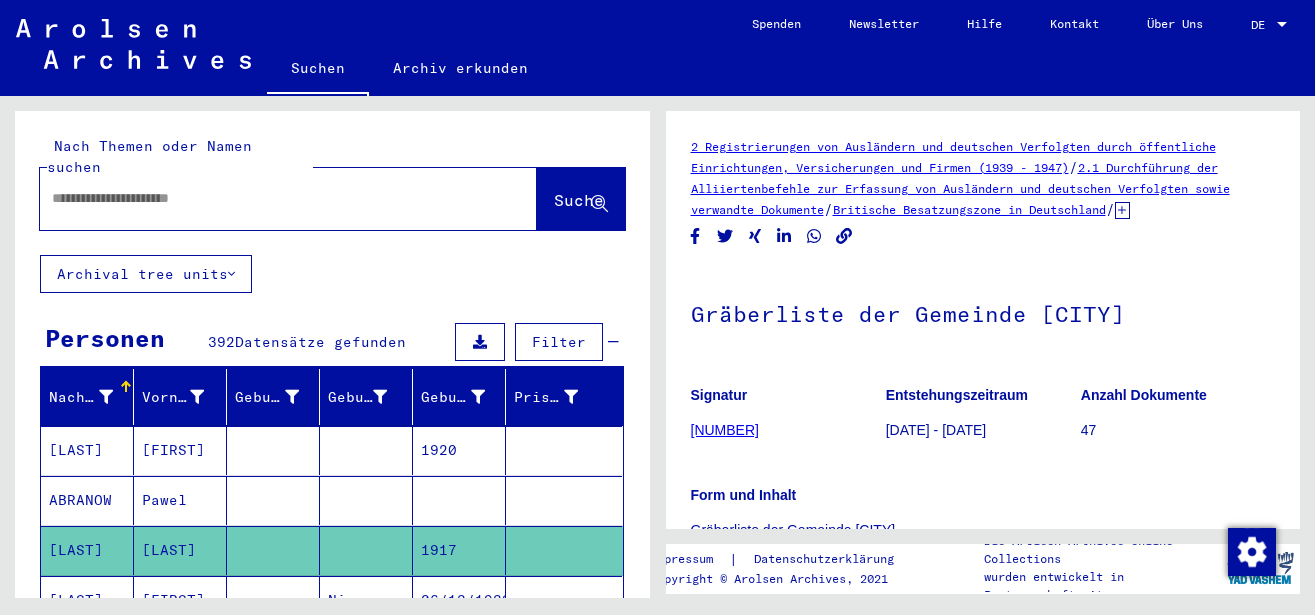 click at bounding box center [270, 198] 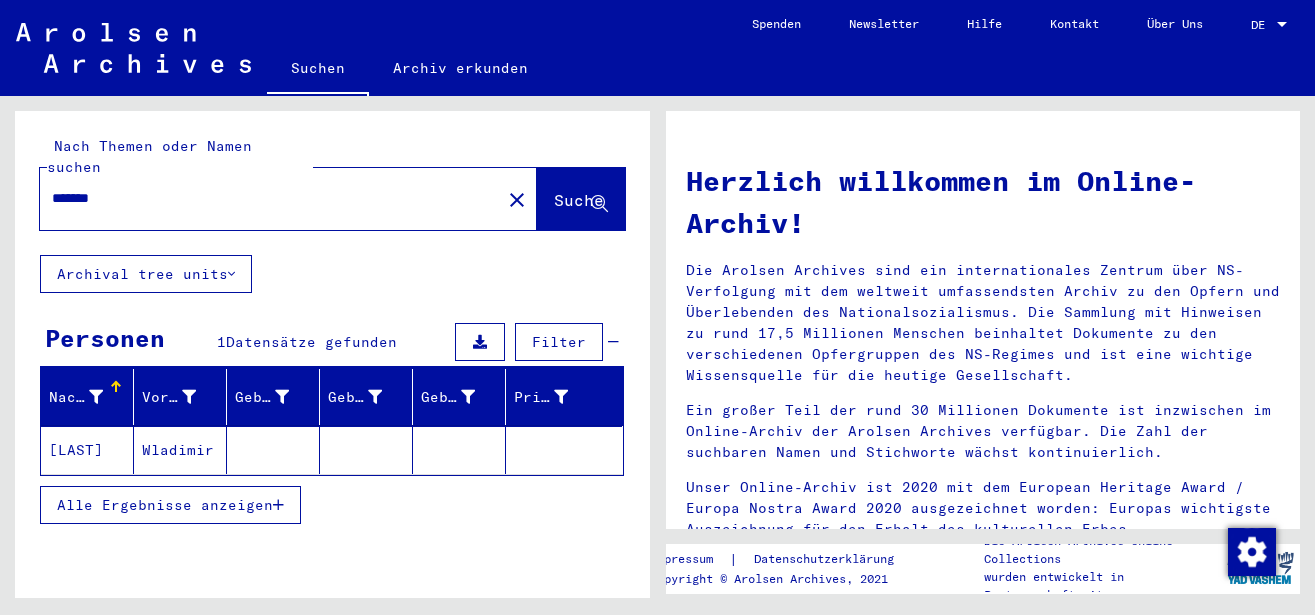 click on "Wladimir" 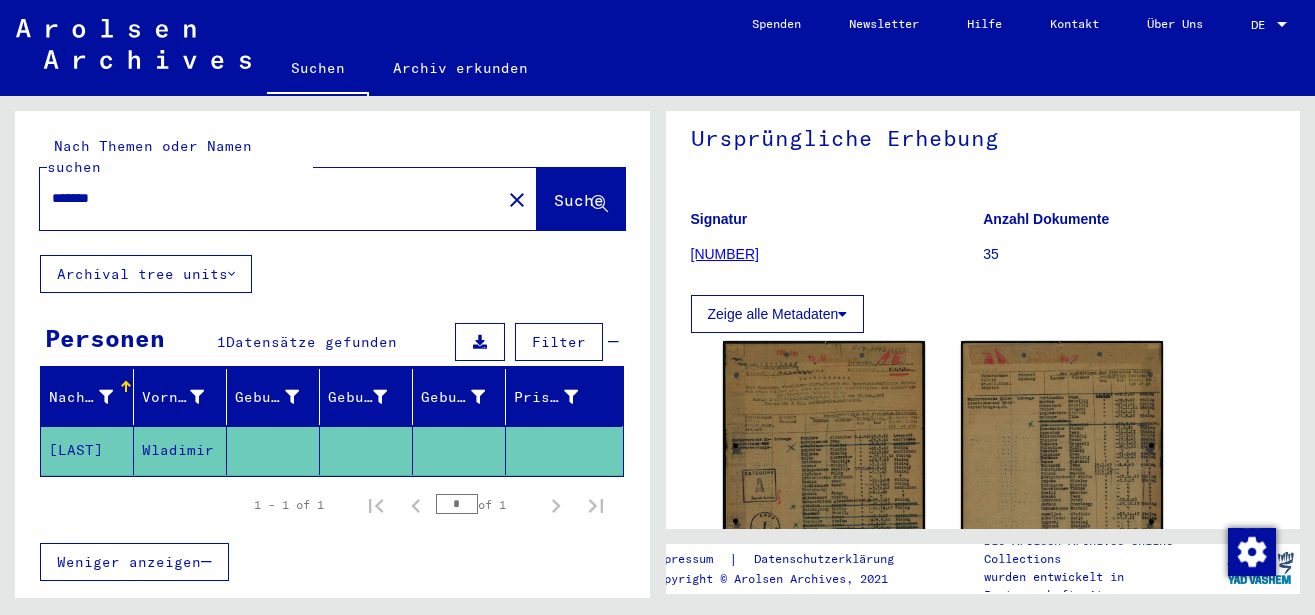 scroll, scrollTop: 216, scrollLeft: 0, axis: vertical 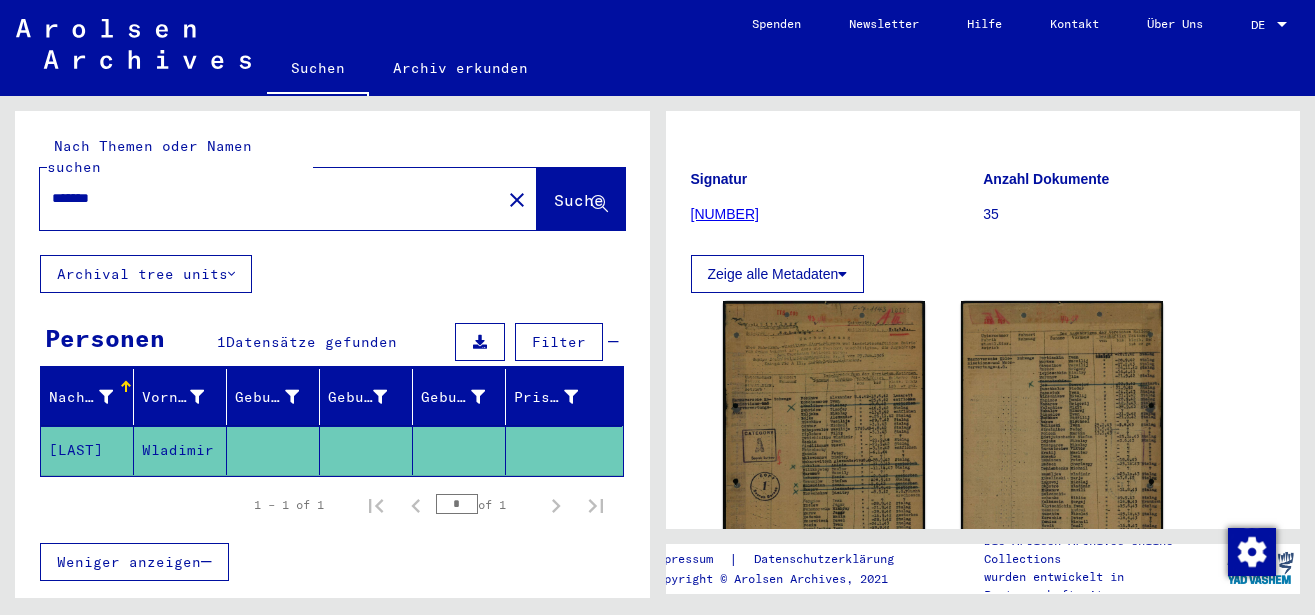 click on "*******" at bounding box center [270, 198] 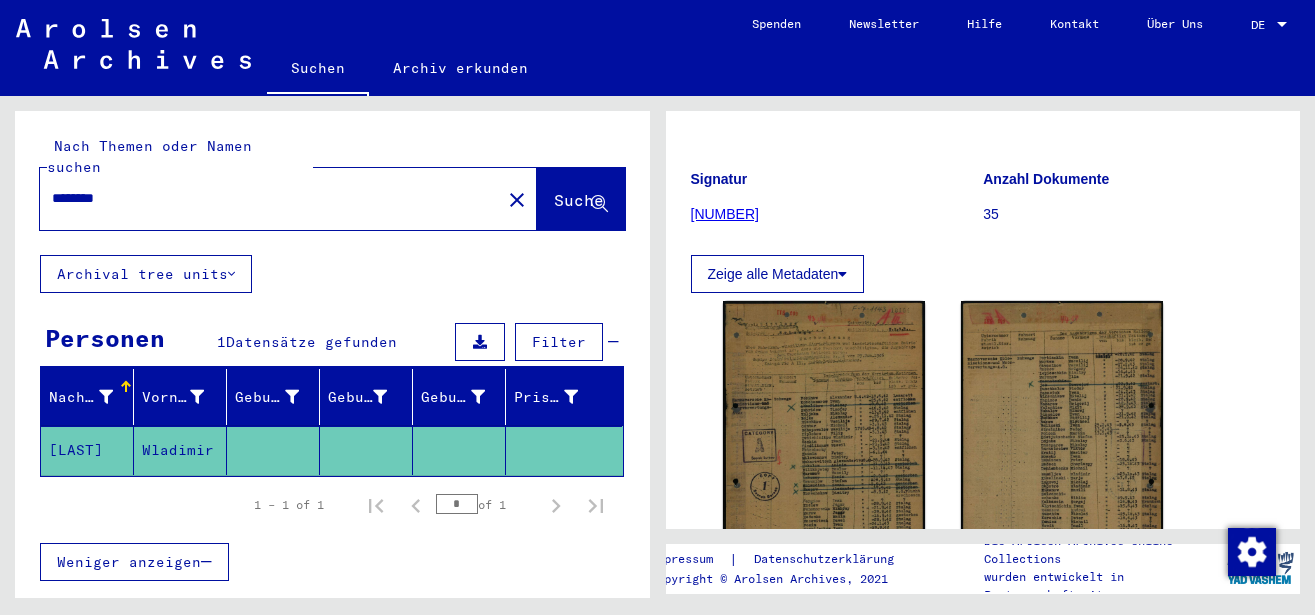 scroll, scrollTop: 0, scrollLeft: 0, axis: both 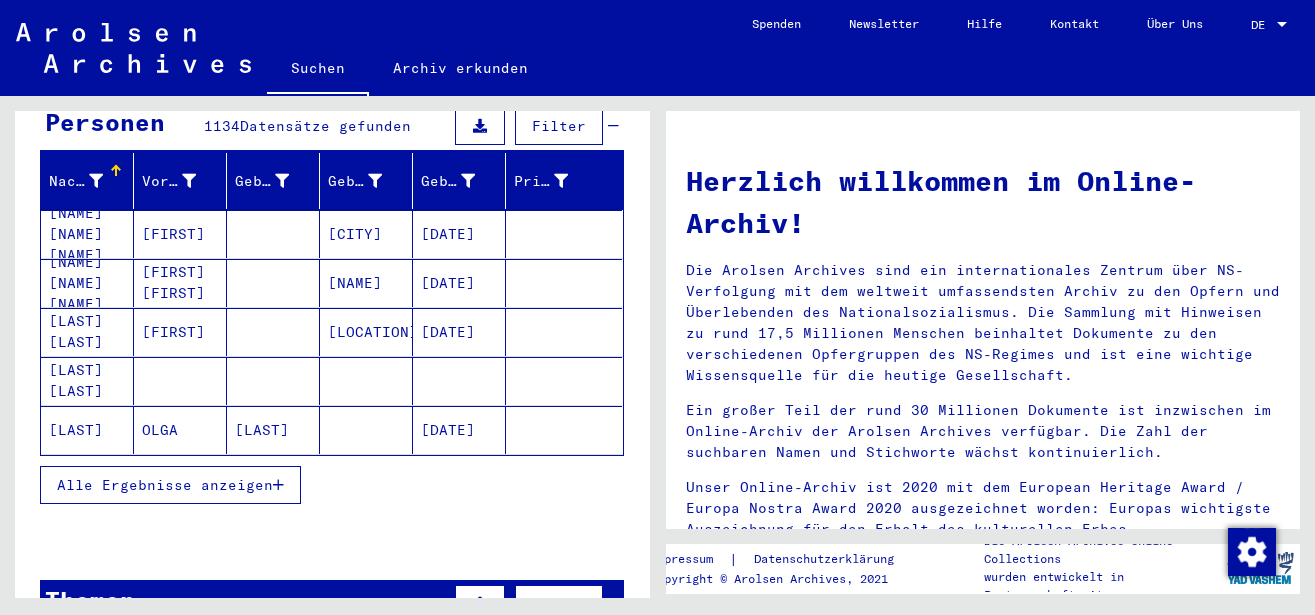 click on "Alle Ergebnisse anzeigen" at bounding box center (170, 485) 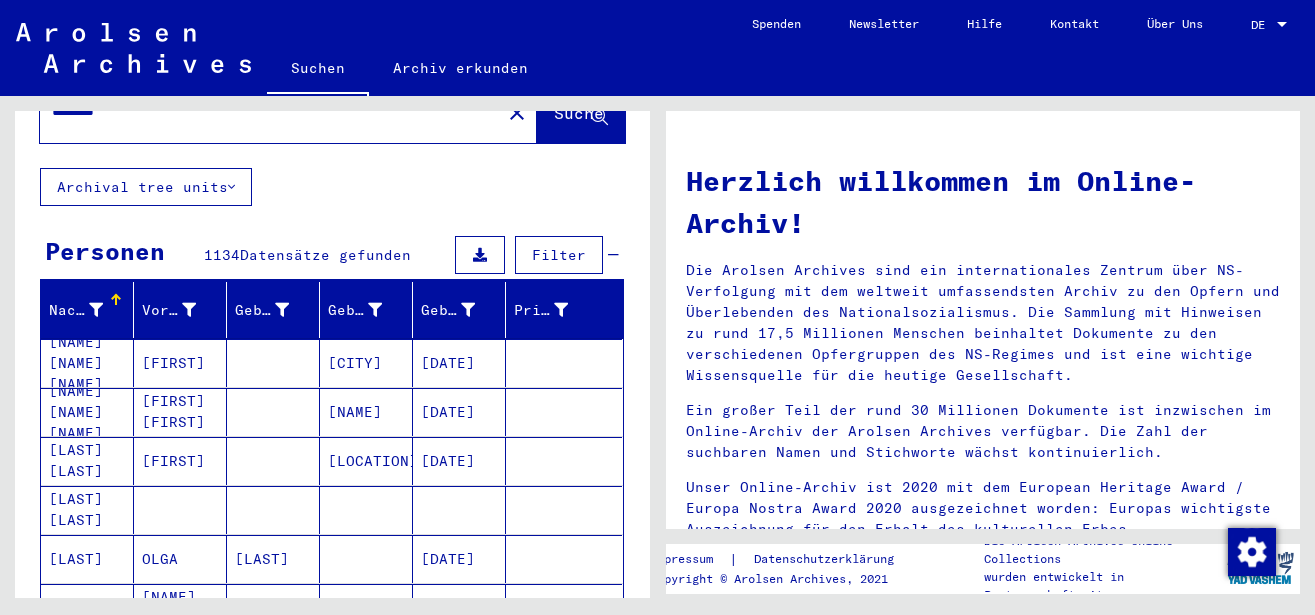 scroll, scrollTop: 0, scrollLeft: 0, axis: both 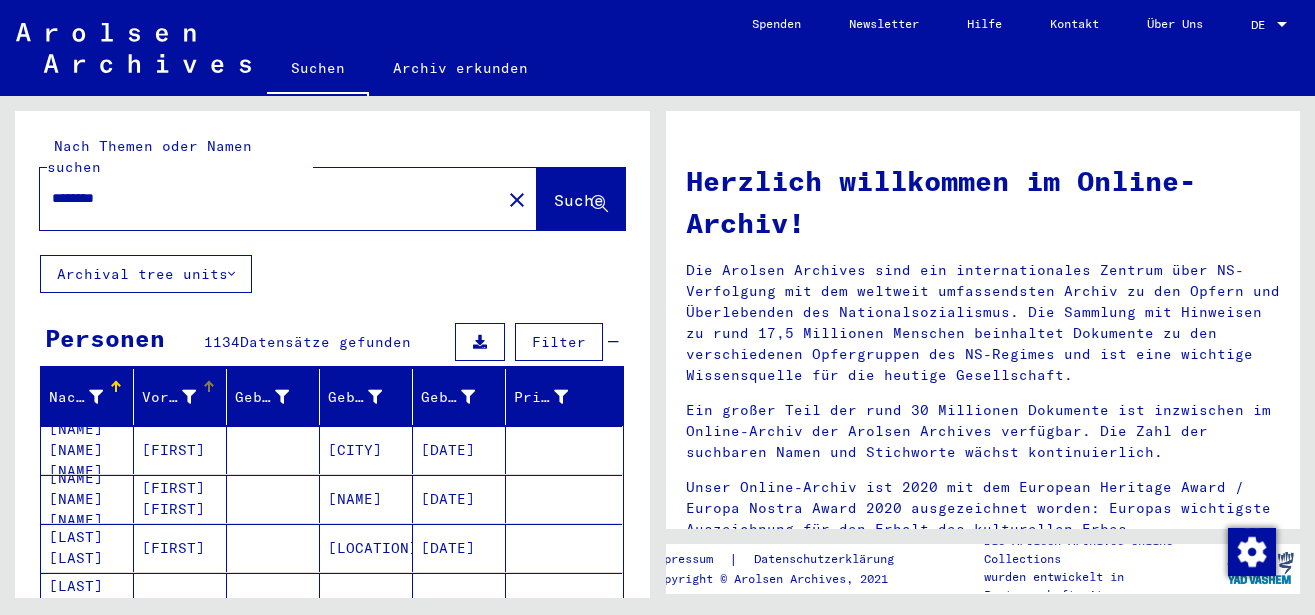 click on "Vorname" at bounding box center [169, 397] 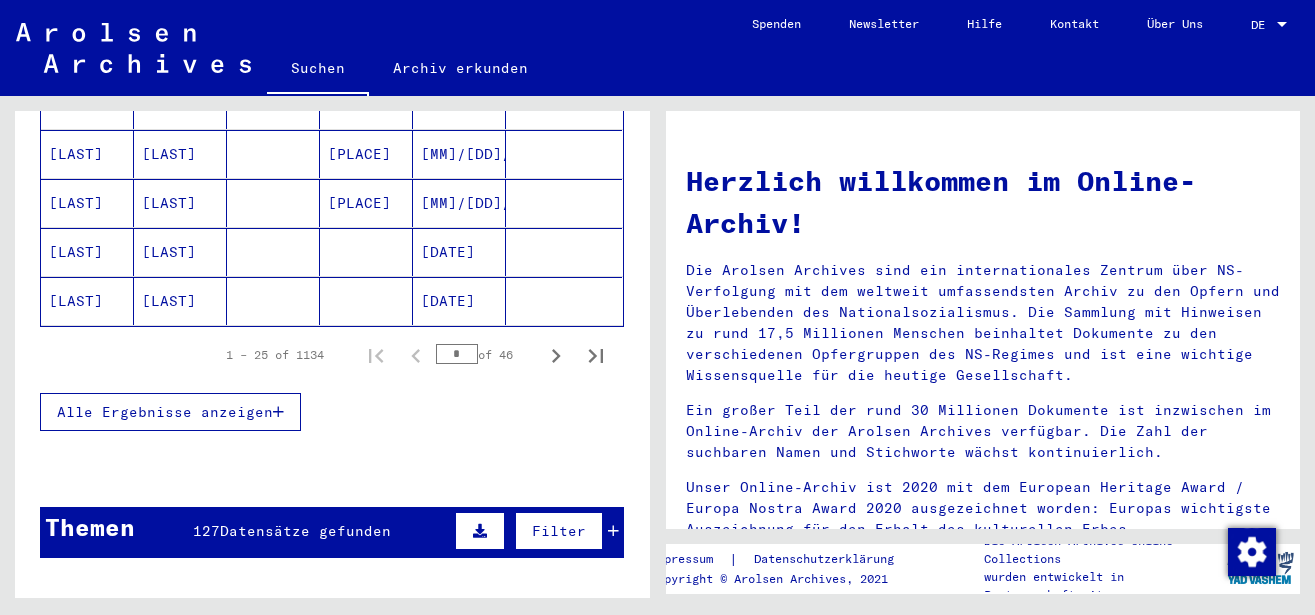 scroll, scrollTop: 324, scrollLeft: 0, axis: vertical 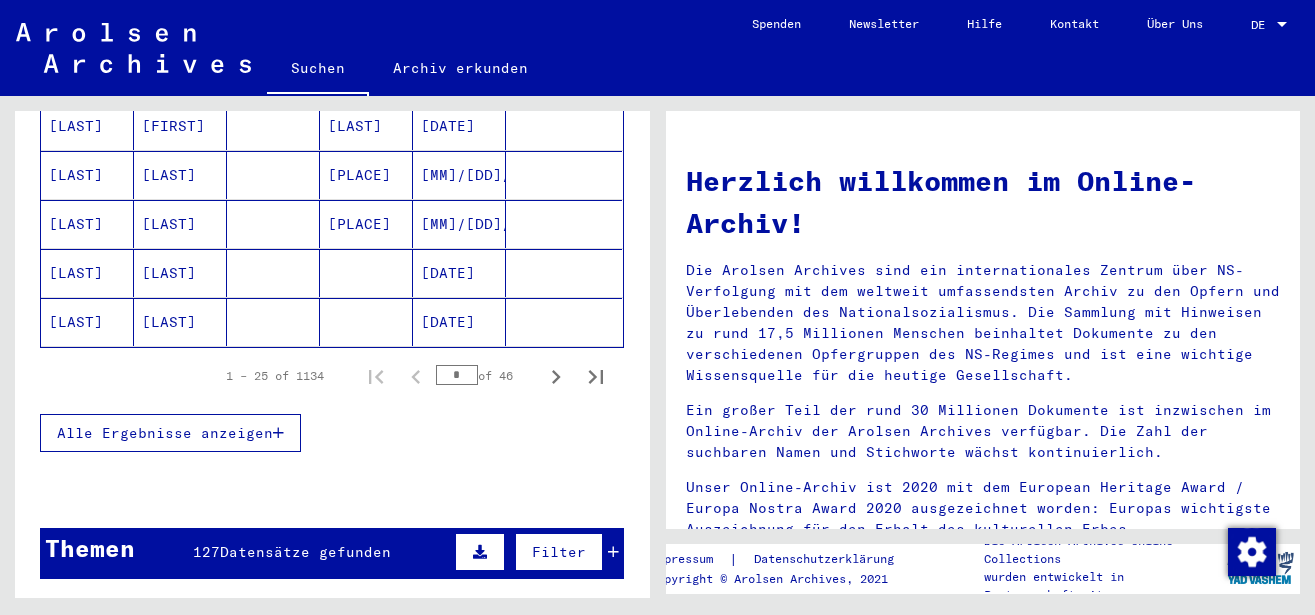 click on "Alle Ergebnisse anzeigen" at bounding box center (170, 433) 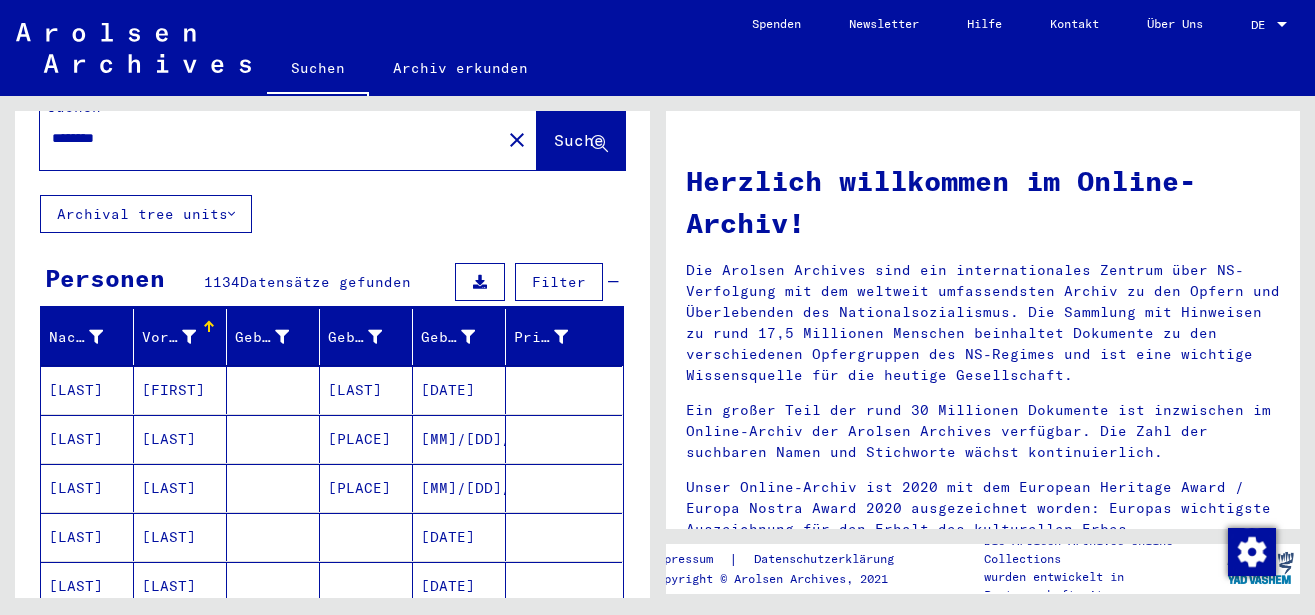scroll, scrollTop: 0, scrollLeft: 0, axis: both 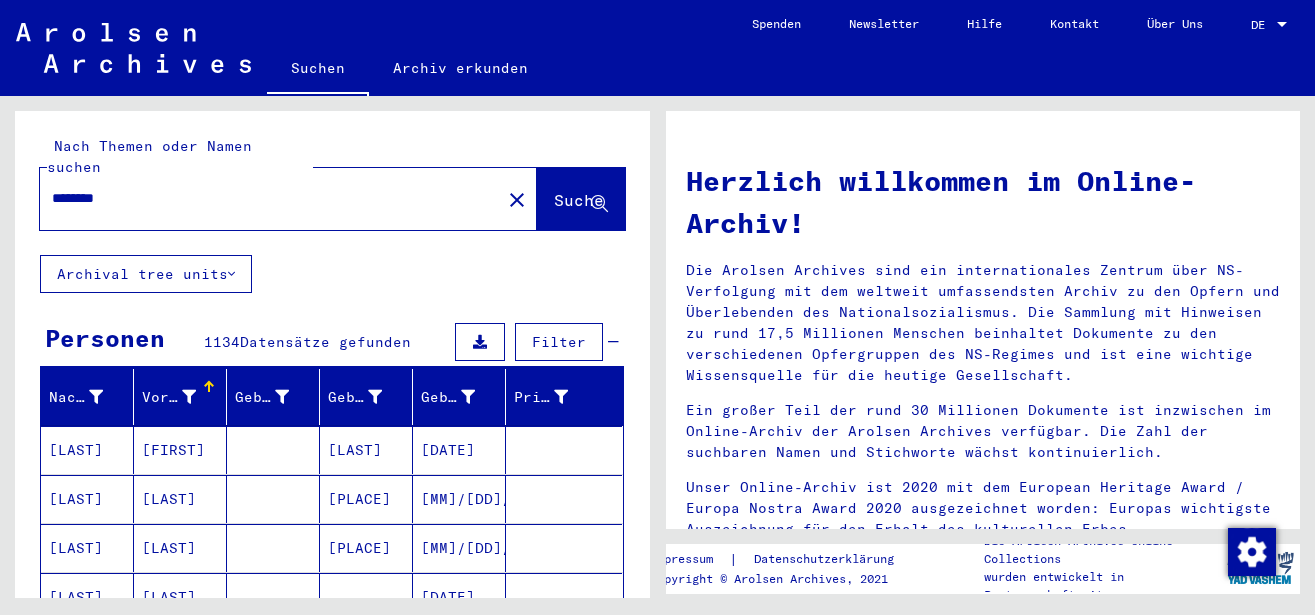 click on "********" at bounding box center [264, 198] 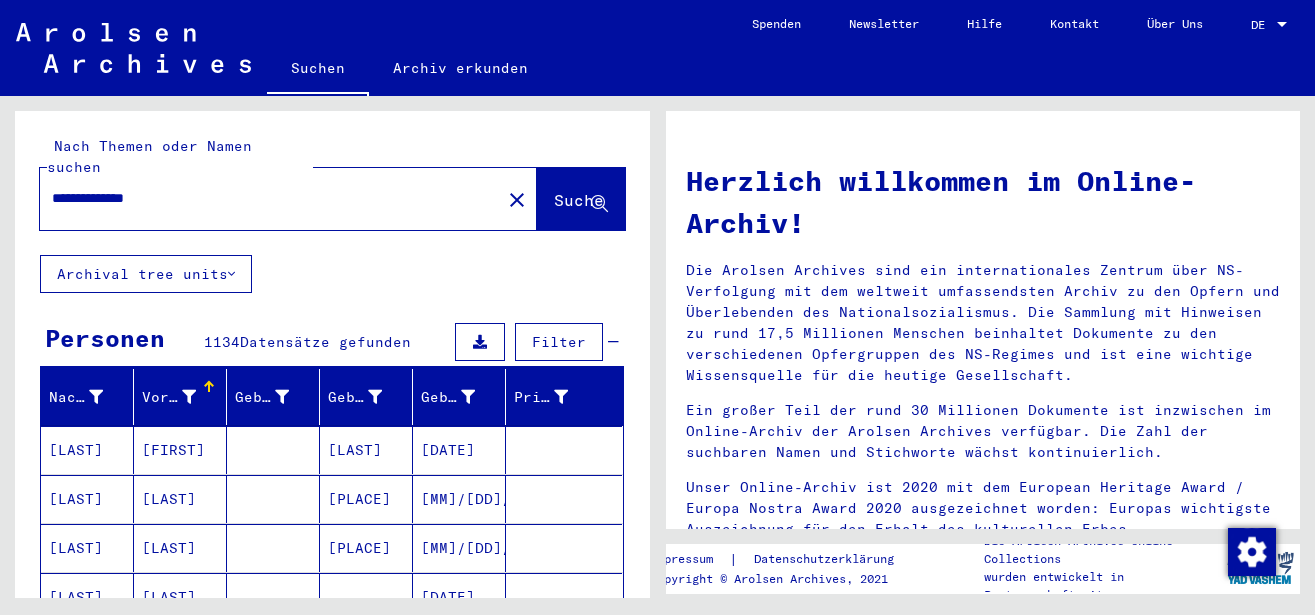 type on "**********" 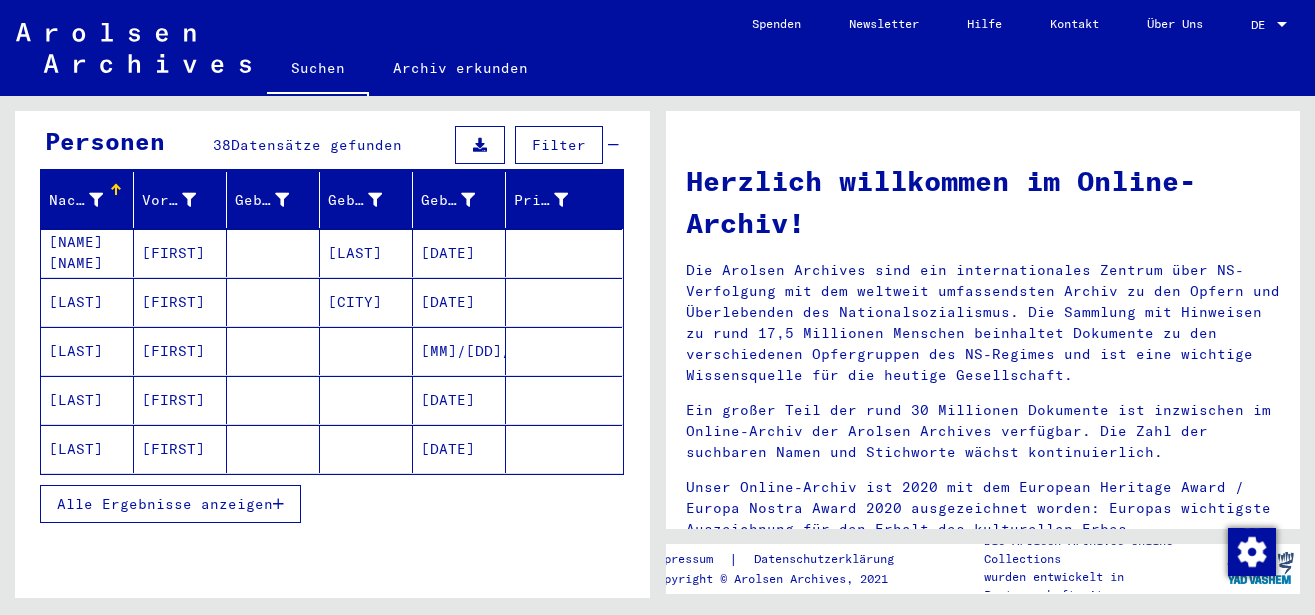 scroll, scrollTop: 216, scrollLeft: 0, axis: vertical 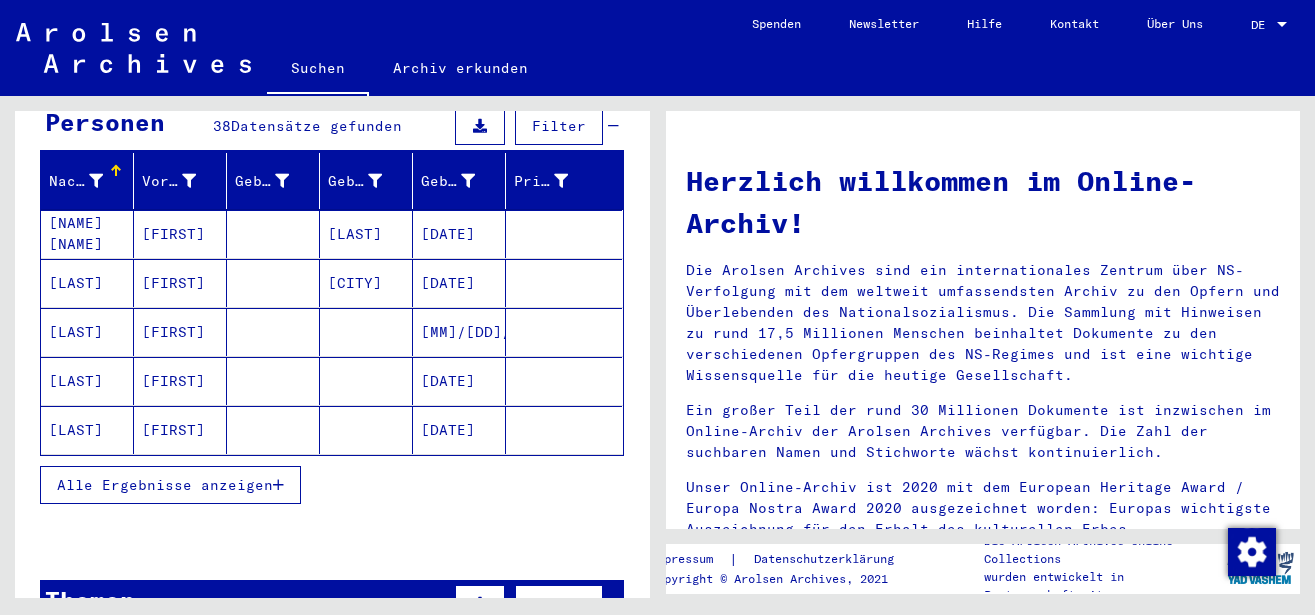 click on "Alle Ergebnisse anzeigen" at bounding box center (170, 485) 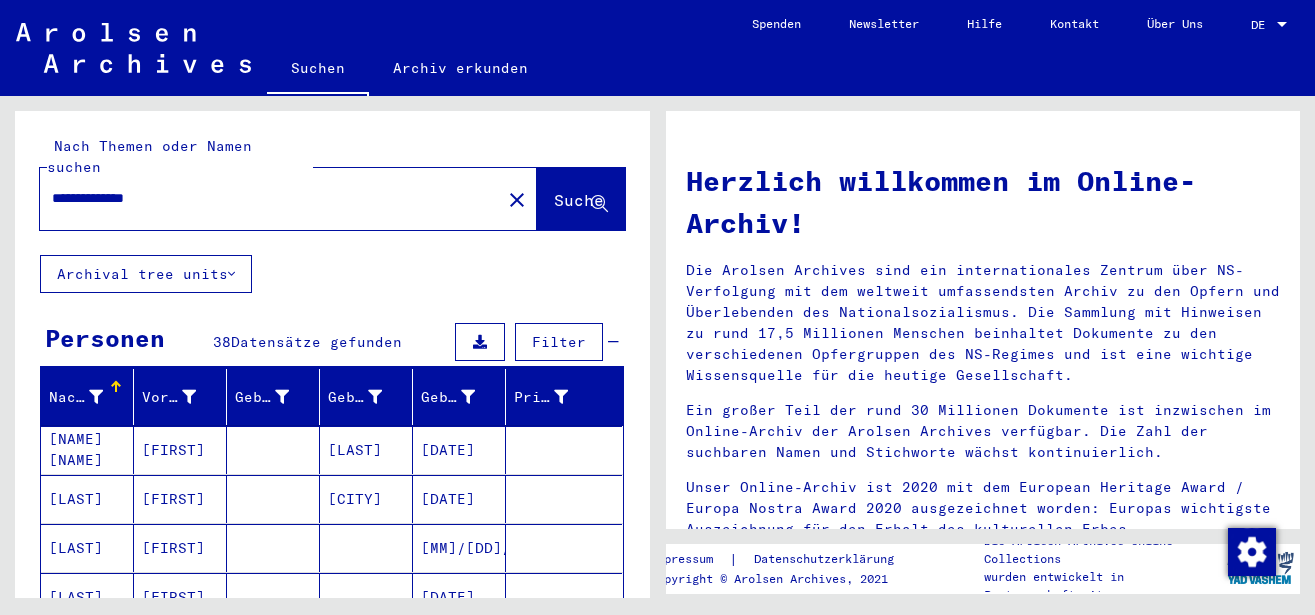 scroll, scrollTop: 108, scrollLeft: 0, axis: vertical 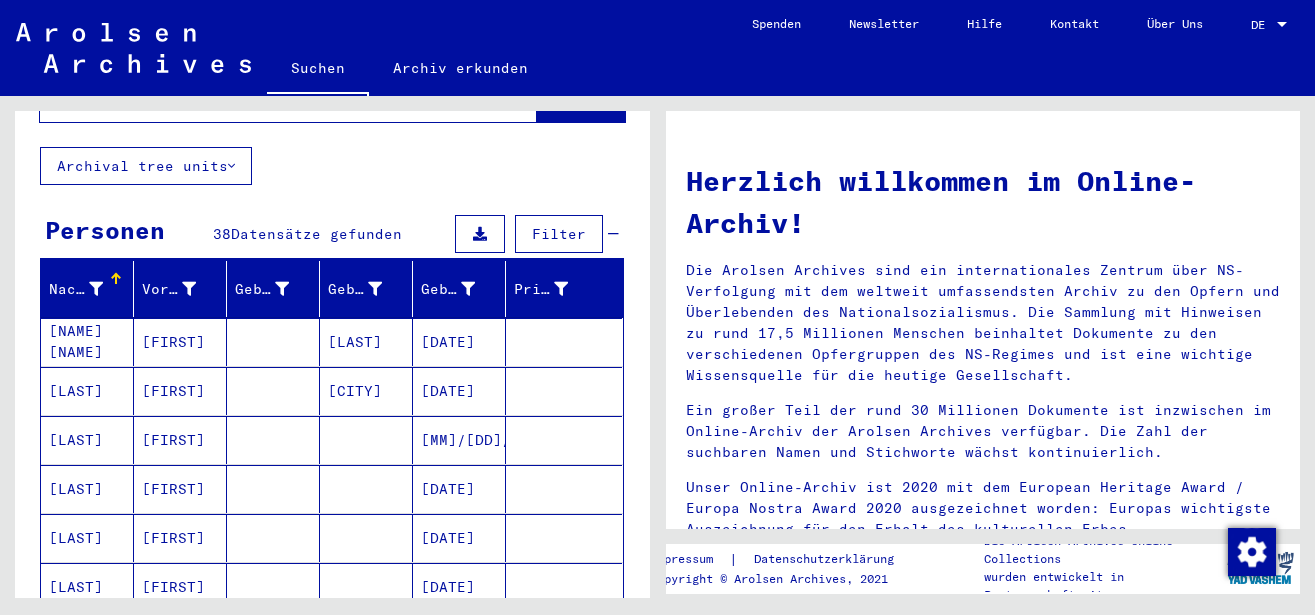 click at bounding box center [273, 391] 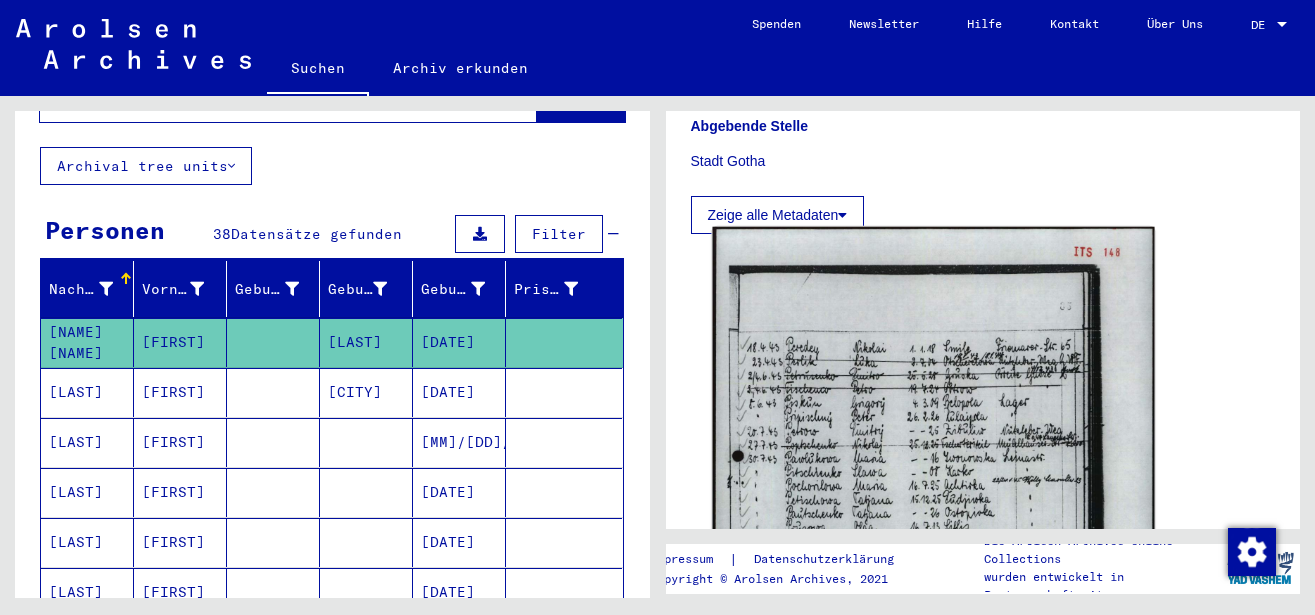 scroll, scrollTop: 540, scrollLeft: 0, axis: vertical 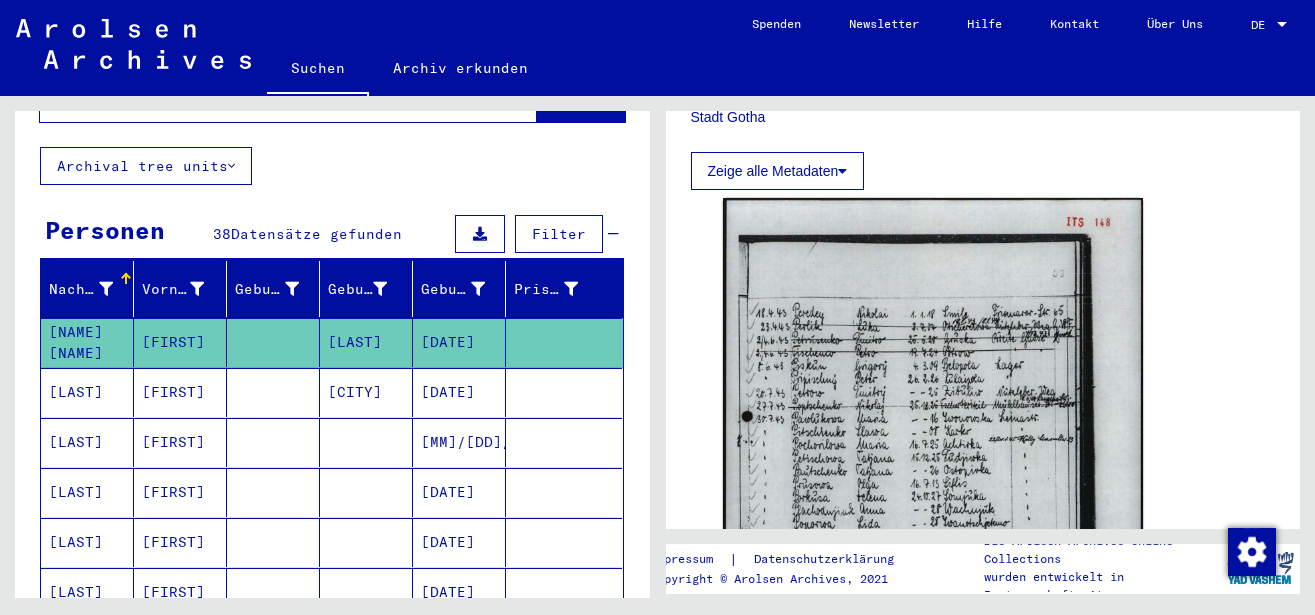 click at bounding box center [273, 442] 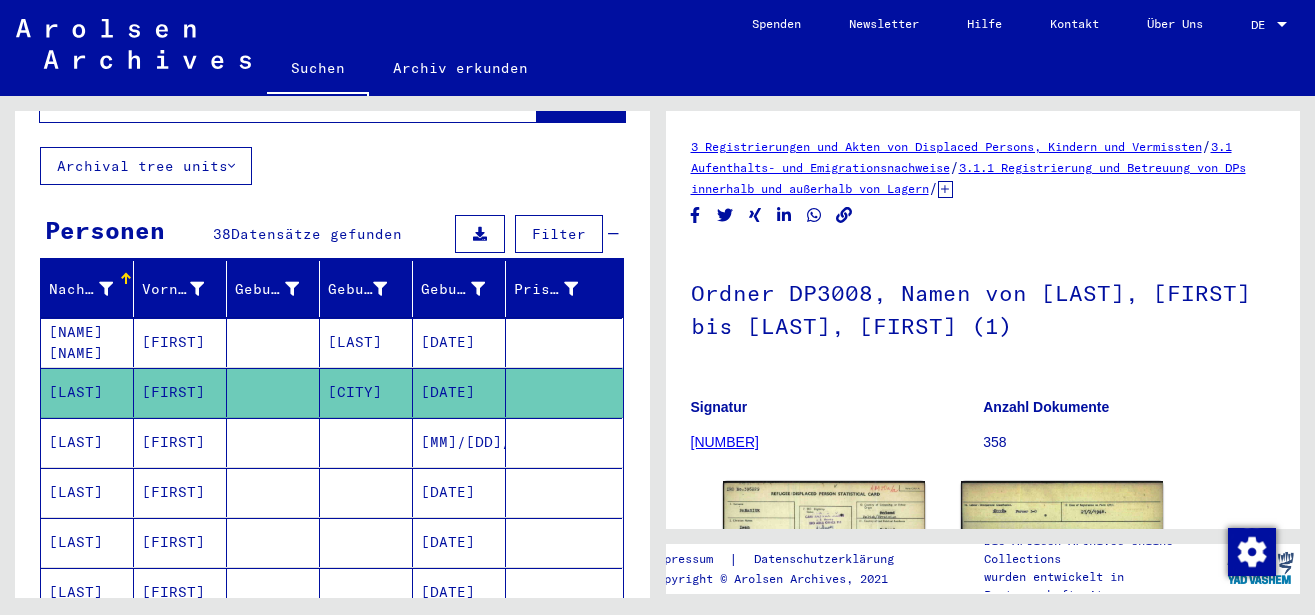 scroll, scrollTop: 108, scrollLeft: 0, axis: vertical 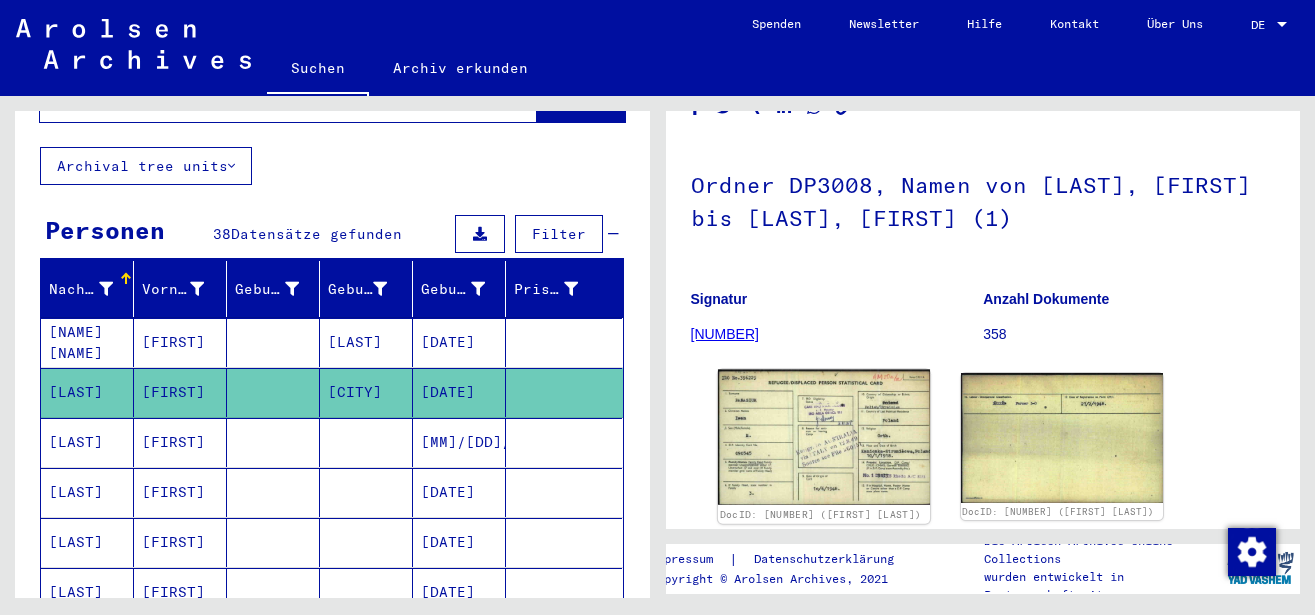 click 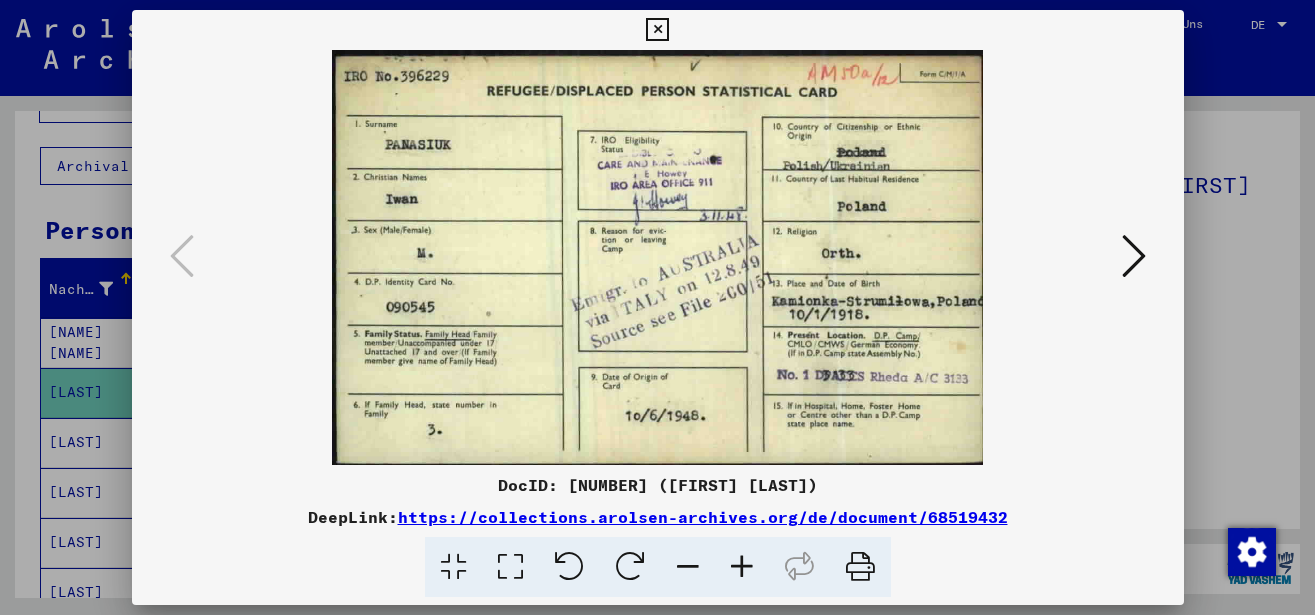 click at bounding box center [657, 30] 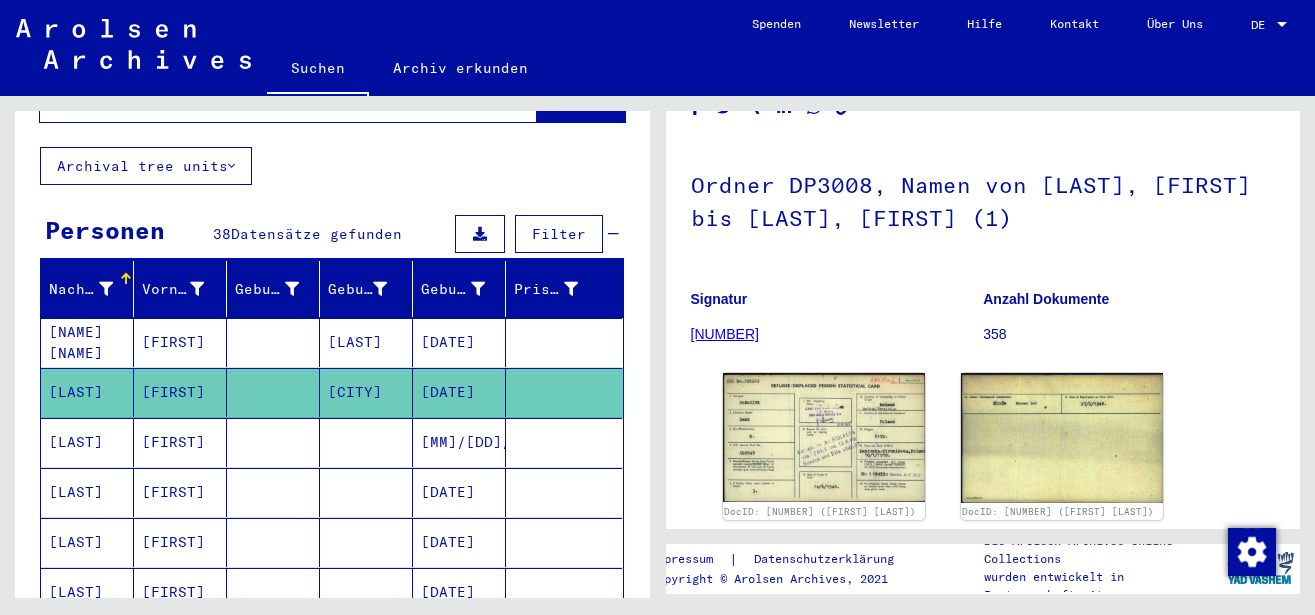 click on "[FIRST]" at bounding box center (180, 492) 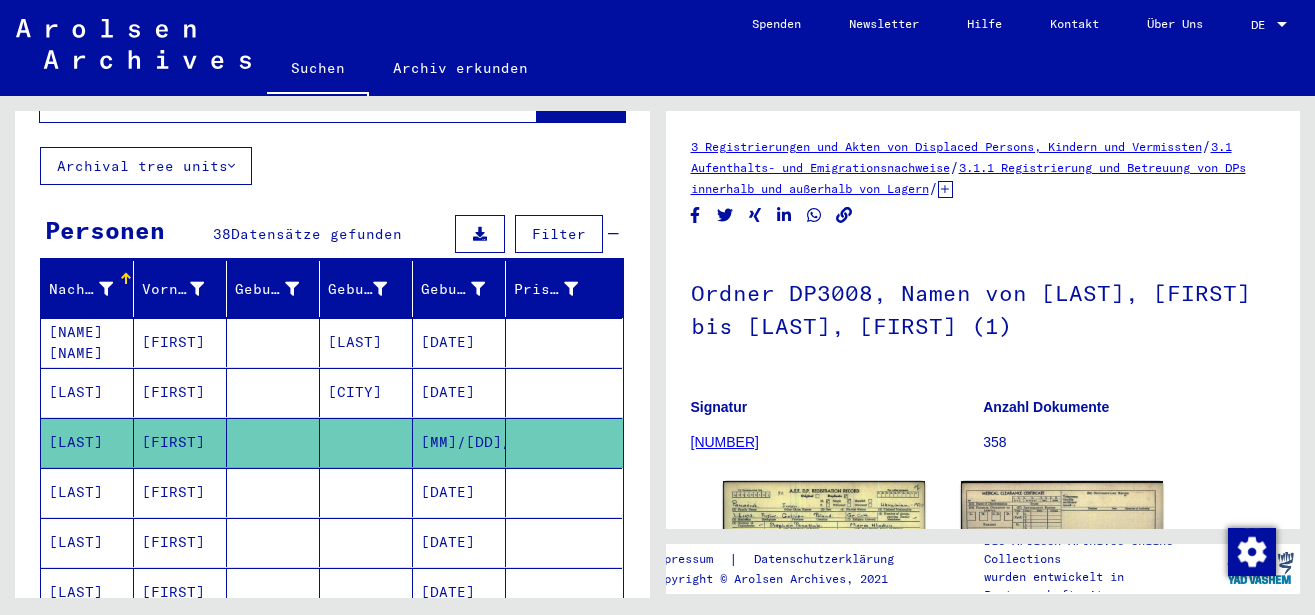 scroll, scrollTop: 108, scrollLeft: 0, axis: vertical 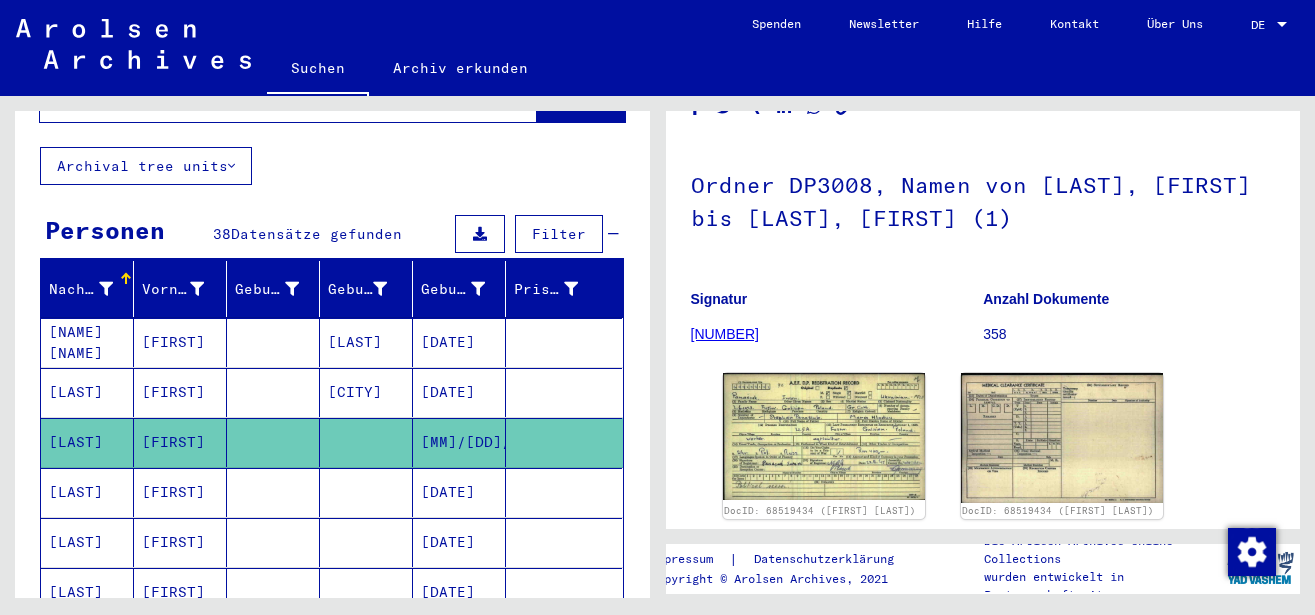 click on "[FIRST]" at bounding box center [180, 542] 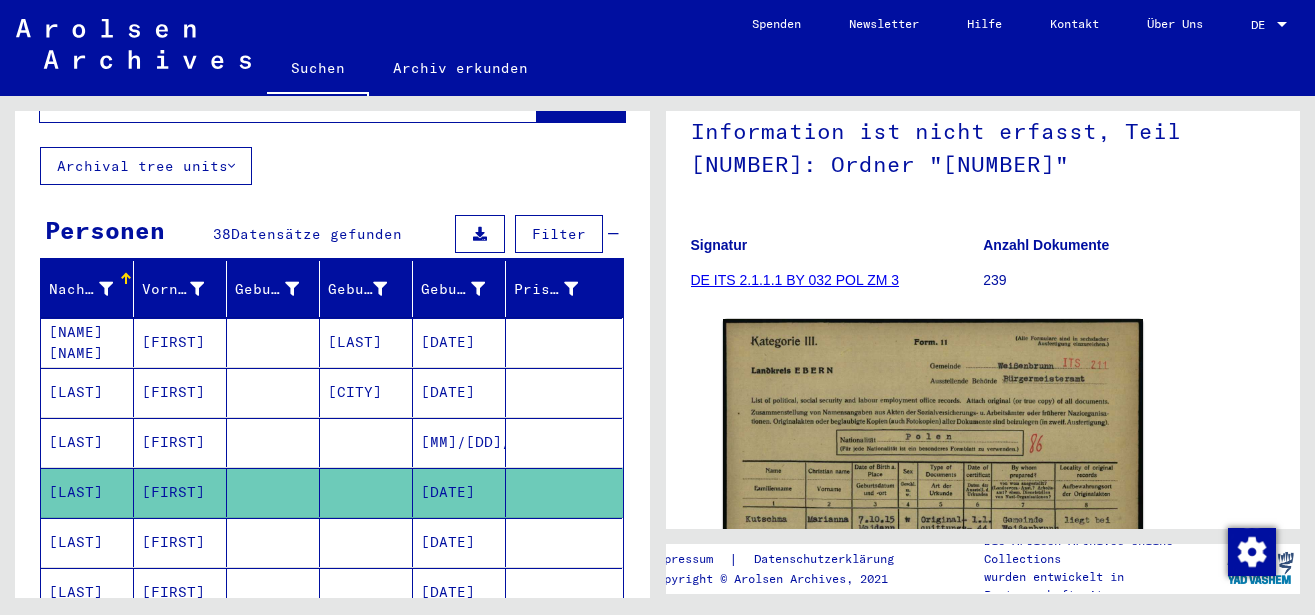 scroll, scrollTop: 432, scrollLeft: 0, axis: vertical 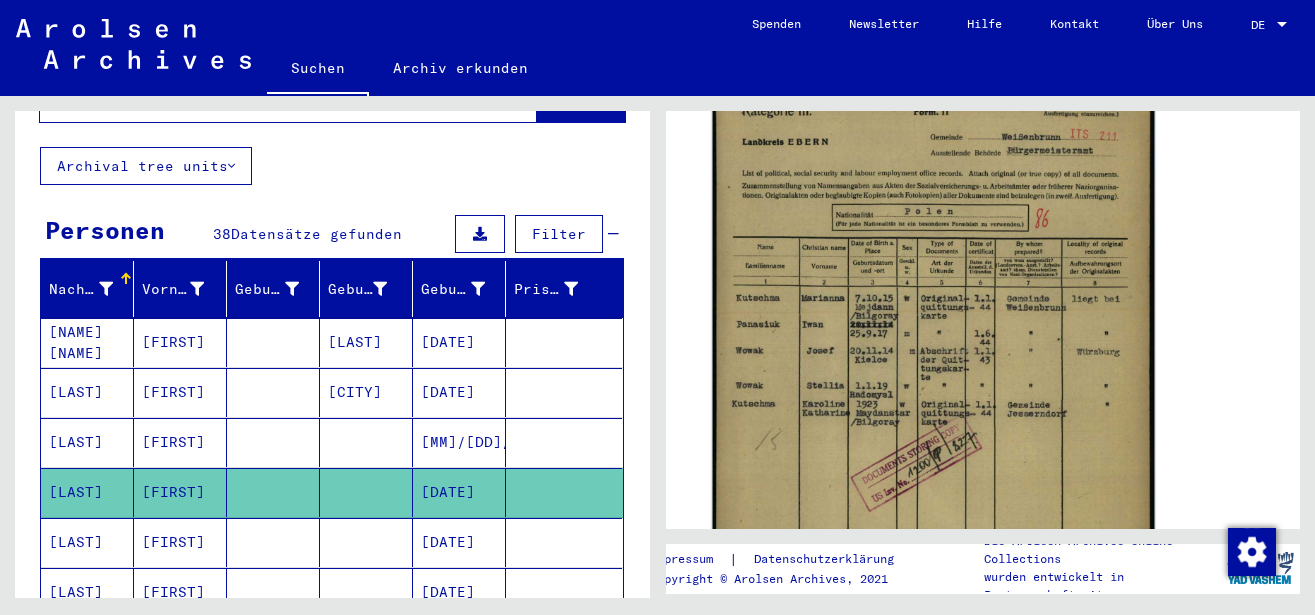 click 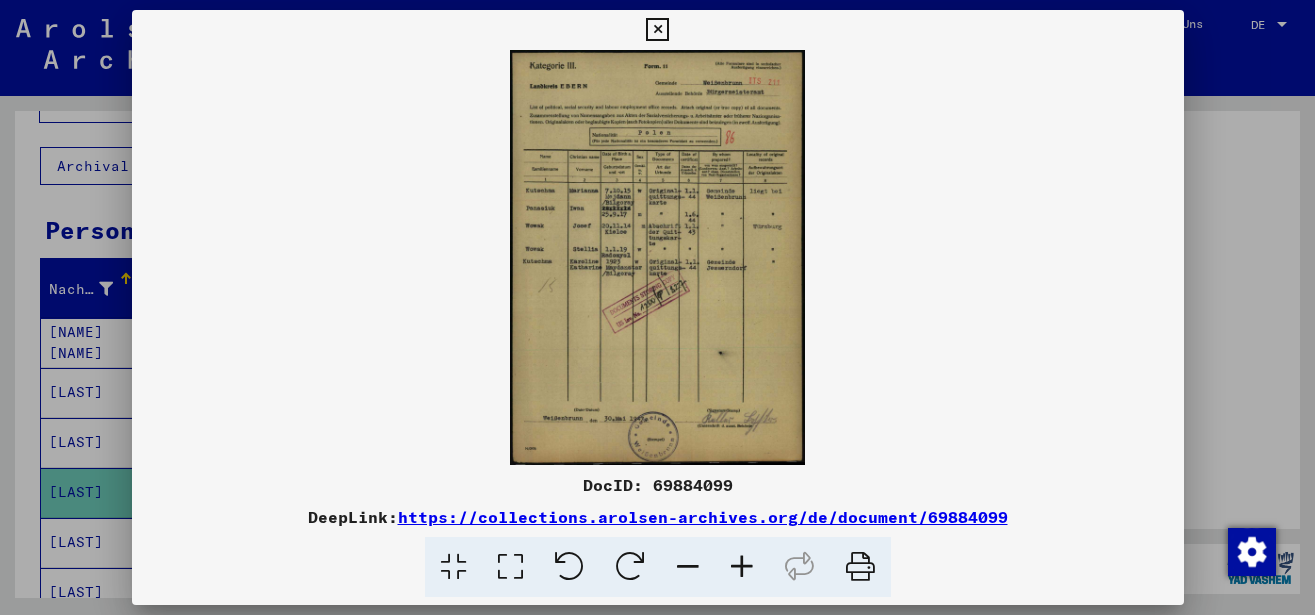 click at bounding box center (742, 567) 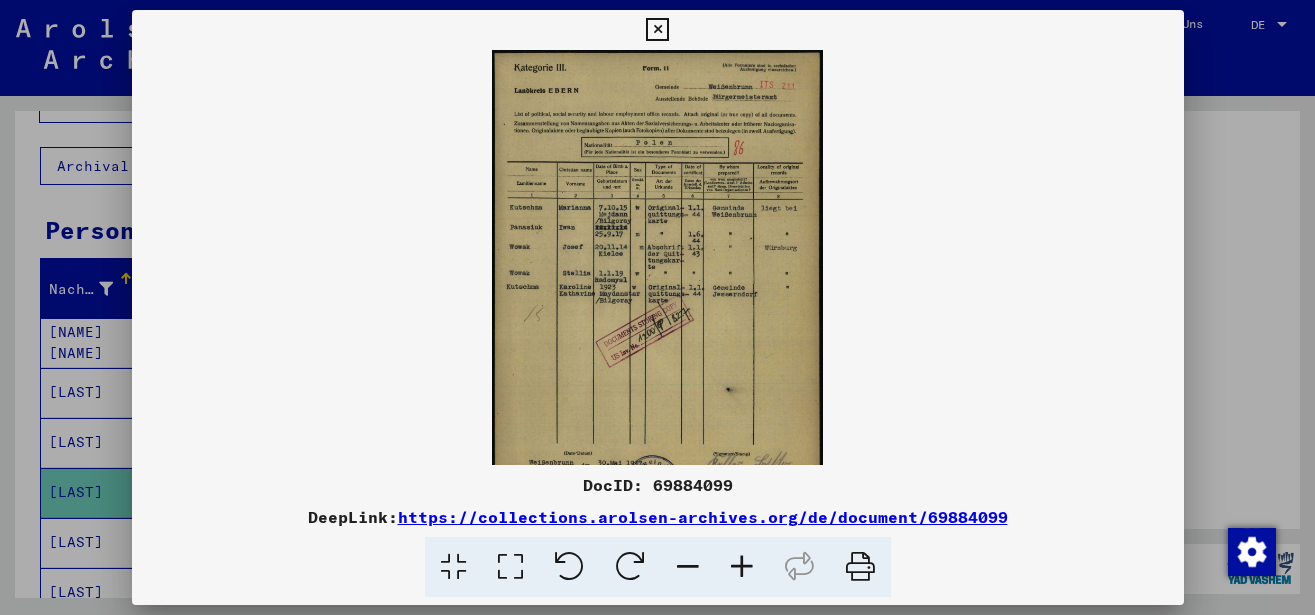 click at bounding box center [742, 567] 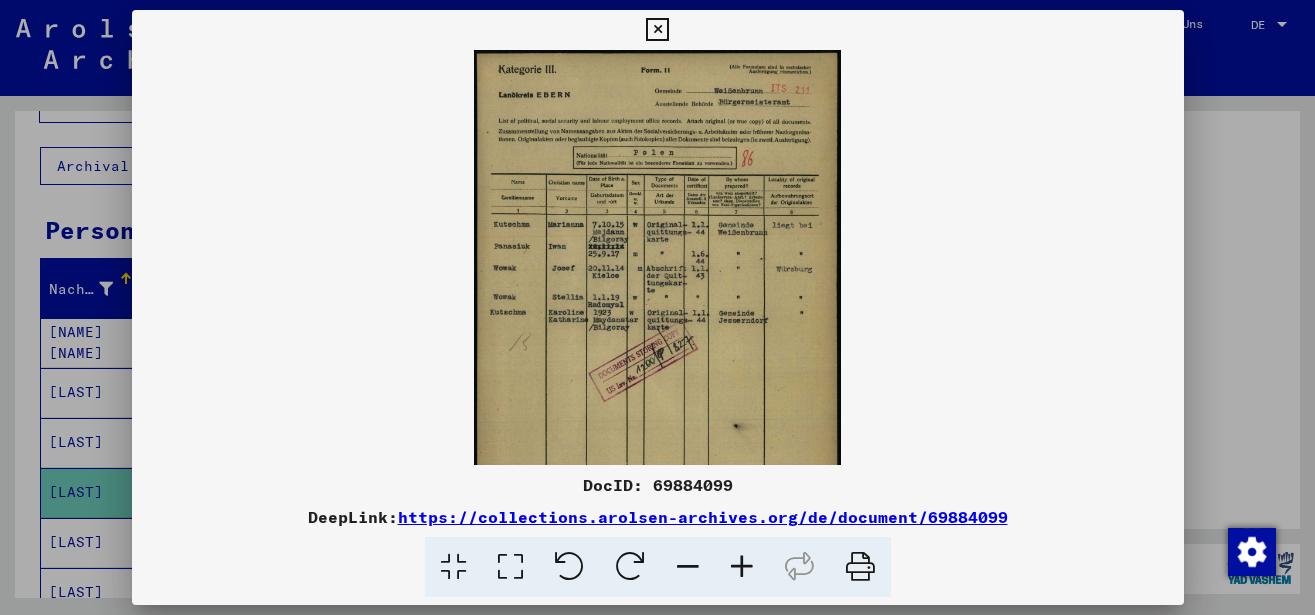 click at bounding box center [742, 567] 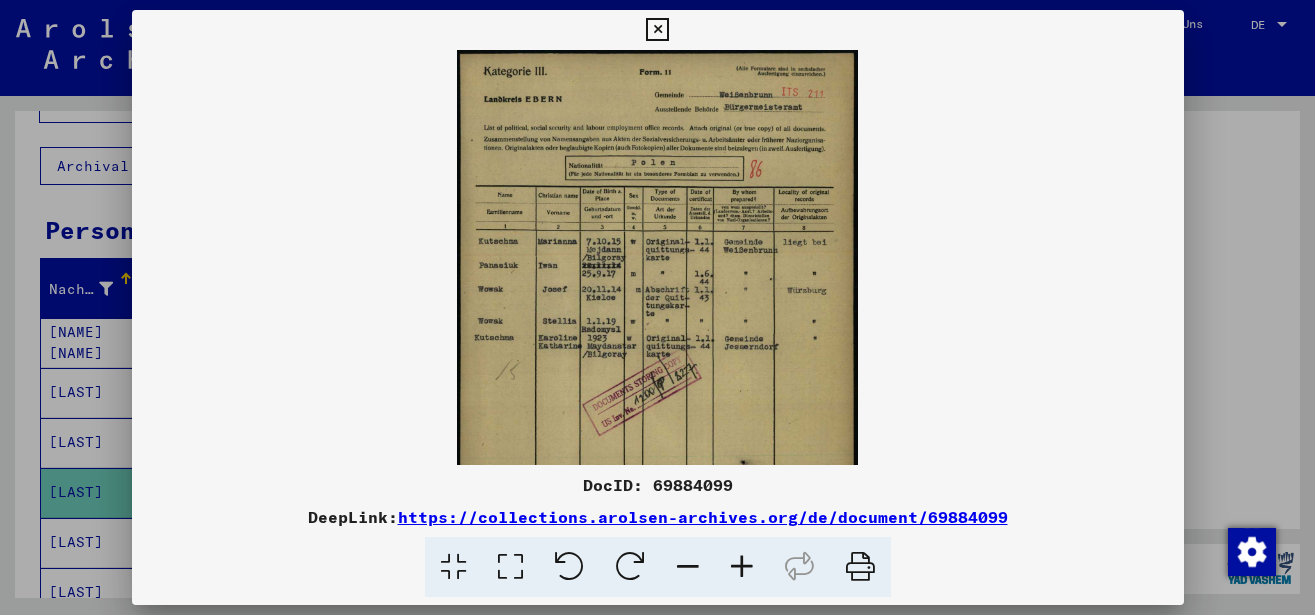 click at bounding box center (742, 567) 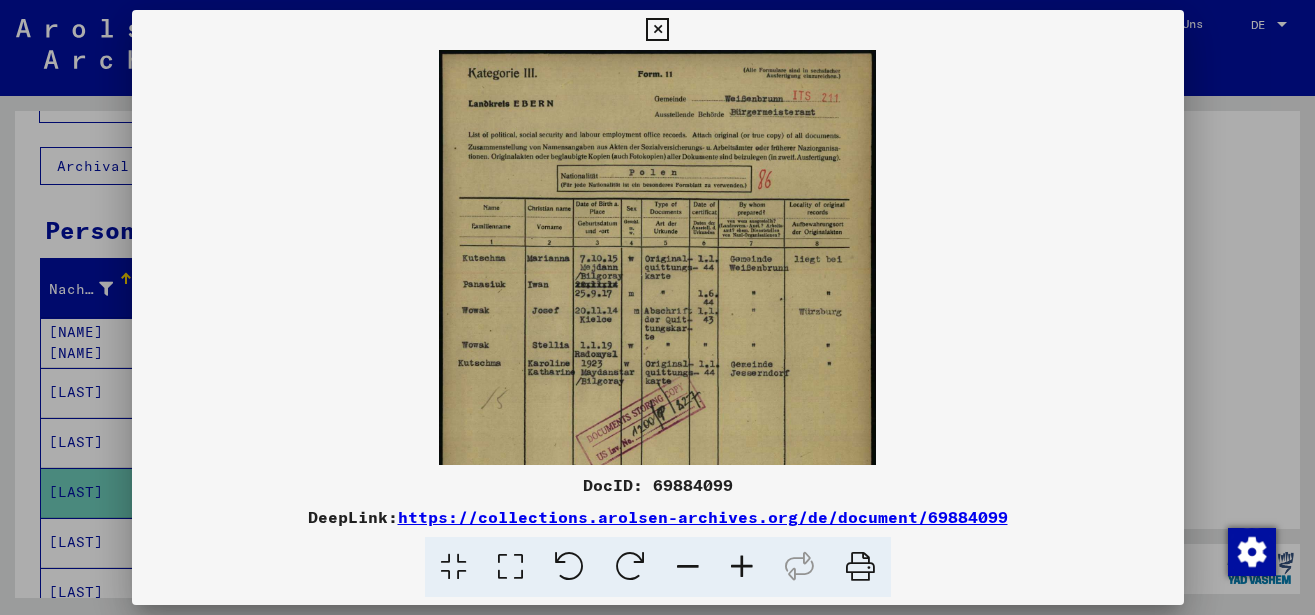 click at bounding box center (742, 567) 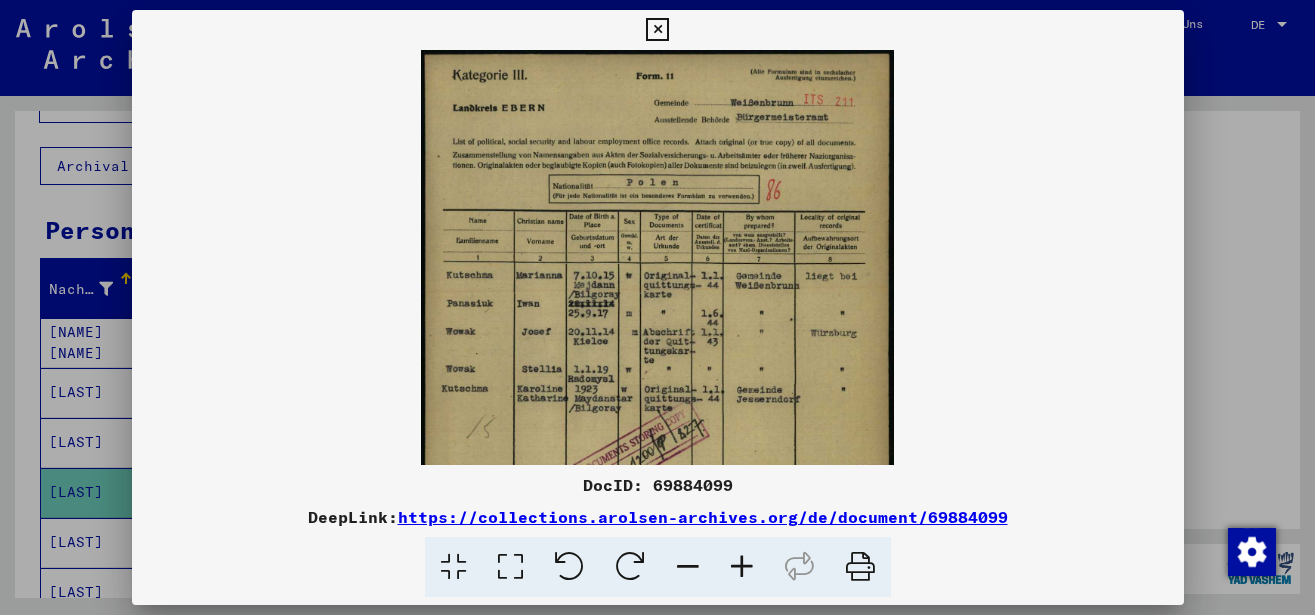 click at bounding box center (742, 567) 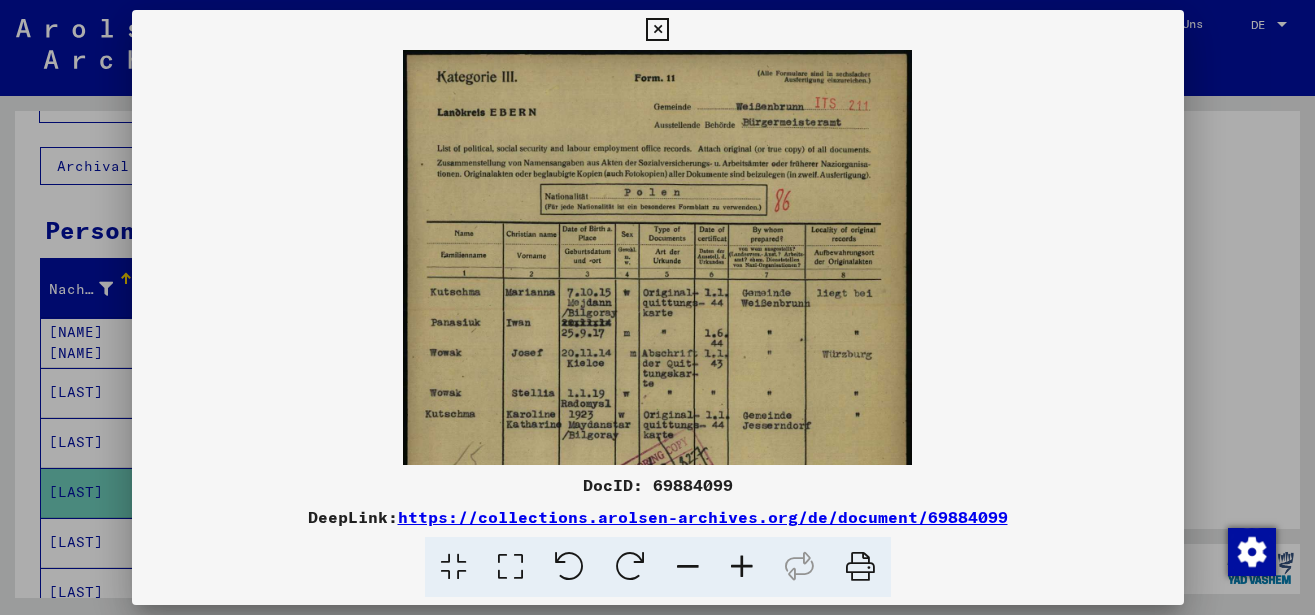 click at bounding box center (742, 567) 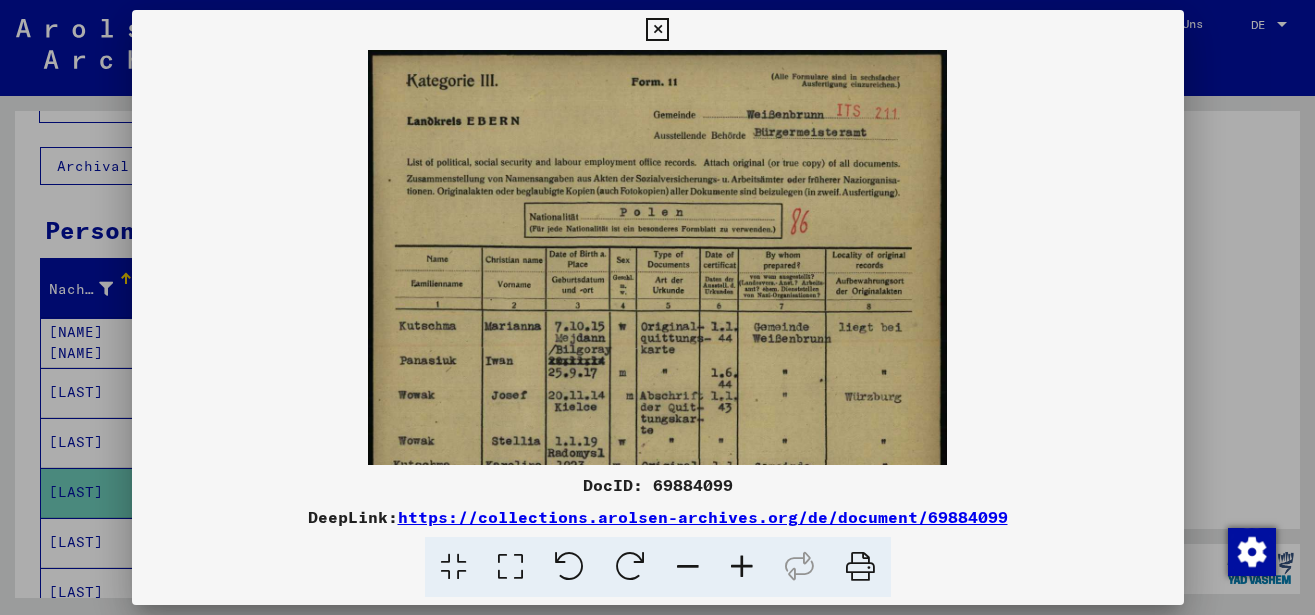 click at bounding box center [742, 567] 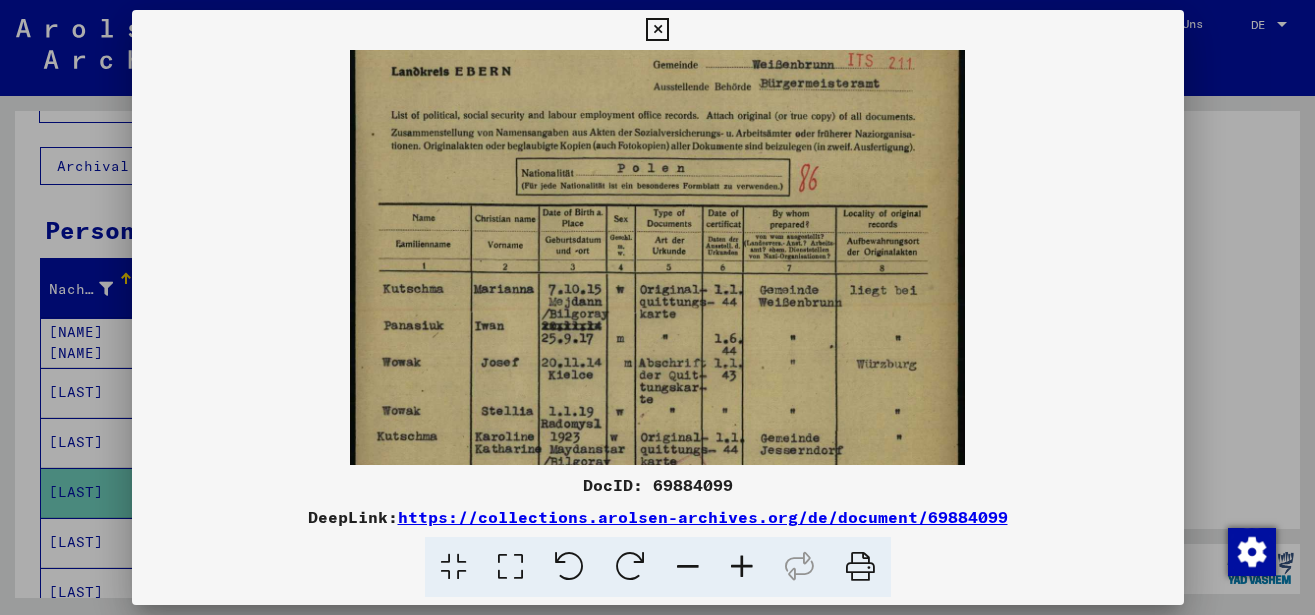 scroll, scrollTop: 56, scrollLeft: 0, axis: vertical 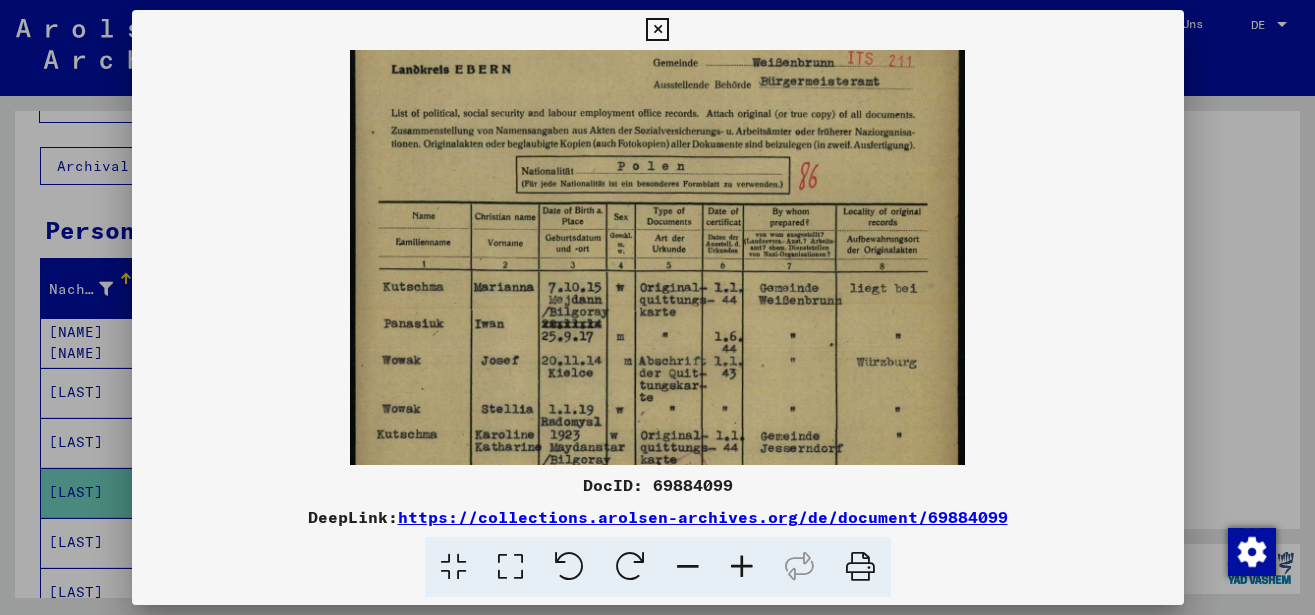 drag, startPoint x: 740, startPoint y: 380, endPoint x: 747, endPoint y: 324, distance: 56.435802 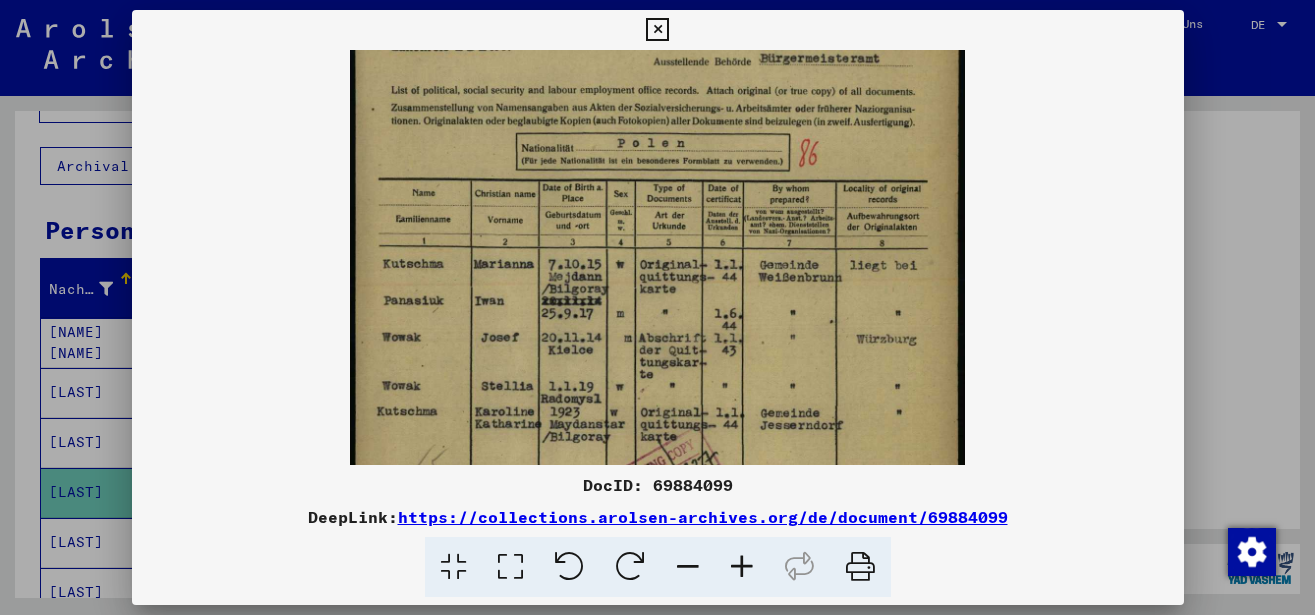 scroll, scrollTop: 92, scrollLeft: 0, axis: vertical 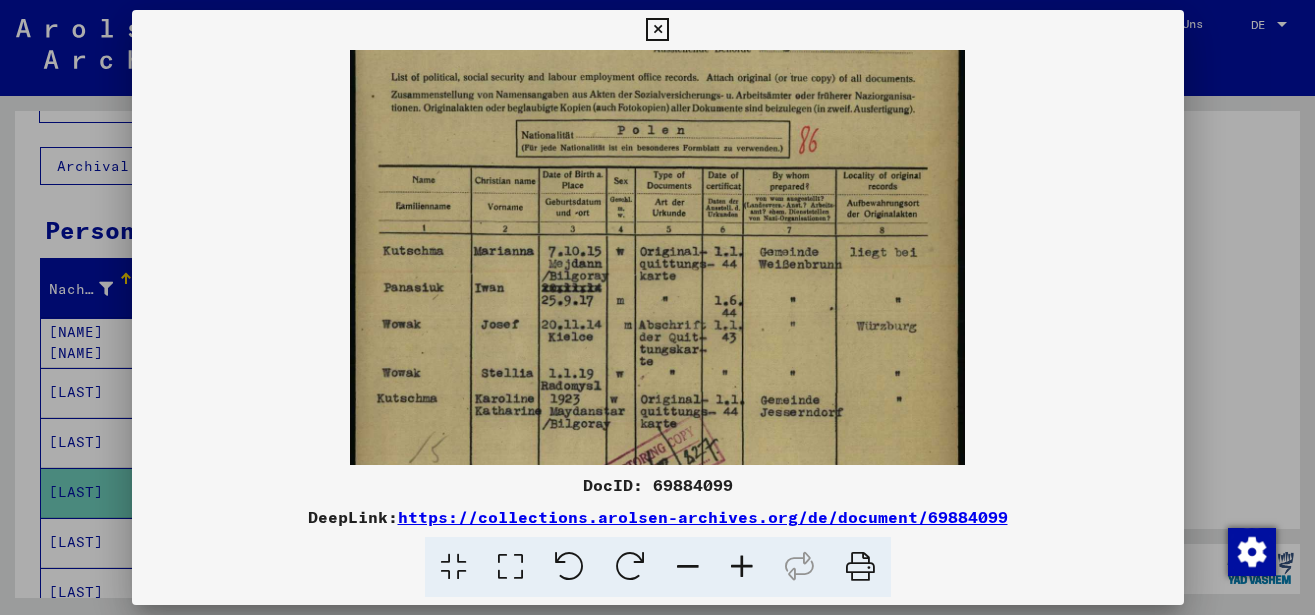 drag, startPoint x: 752, startPoint y: 355, endPoint x: 761, endPoint y: 319, distance: 37.107952 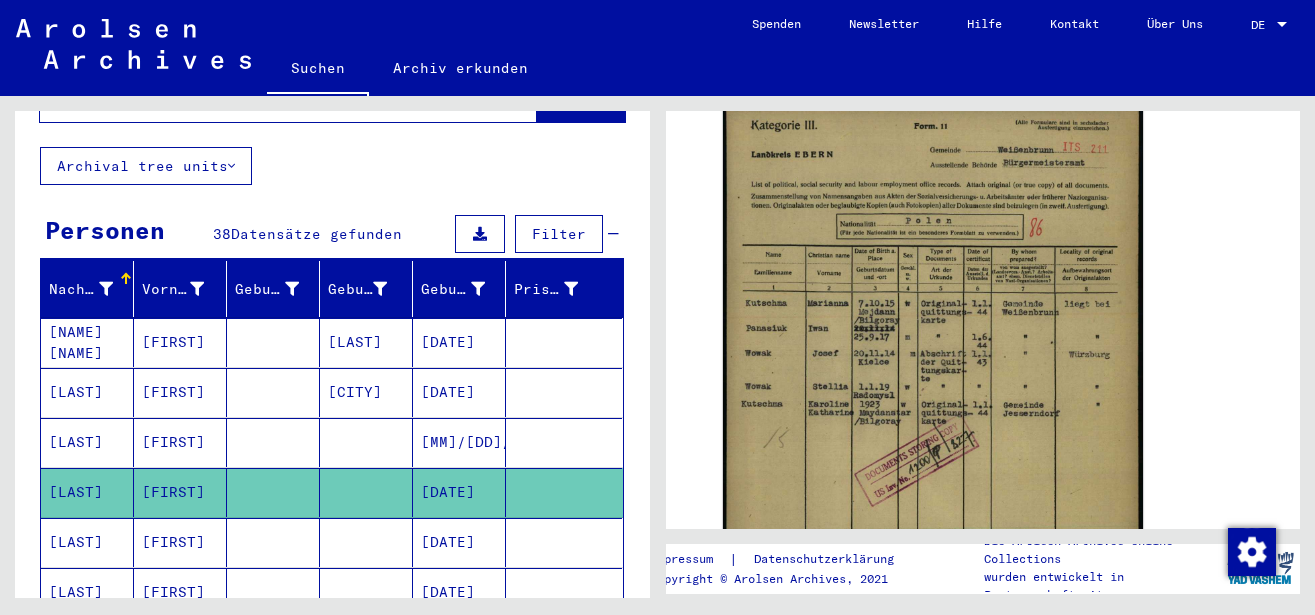click at bounding box center [366, 592] 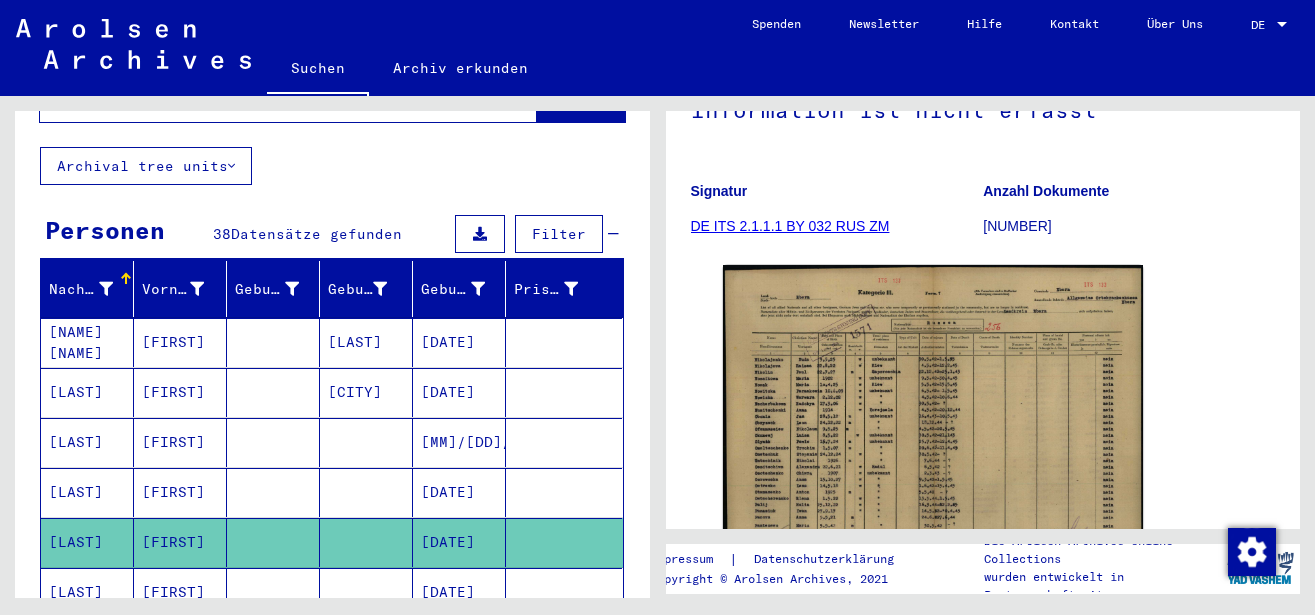 scroll, scrollTop: 324, scrollLeft: 0, axis: vertical 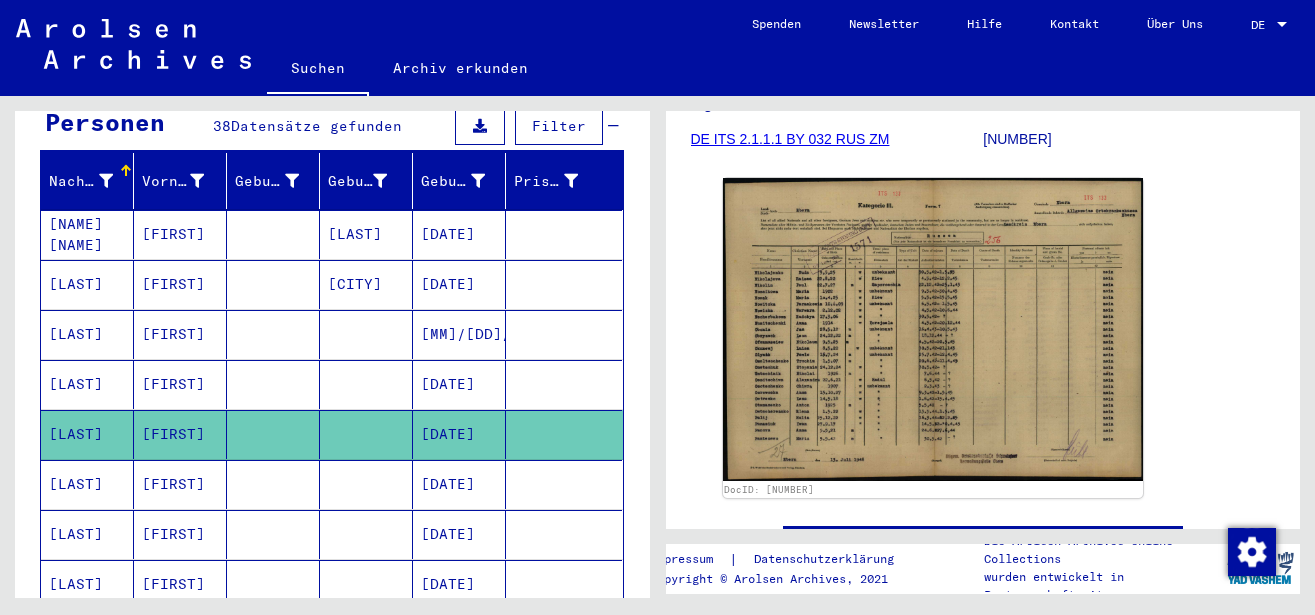 click at bounding box center [273, 534] 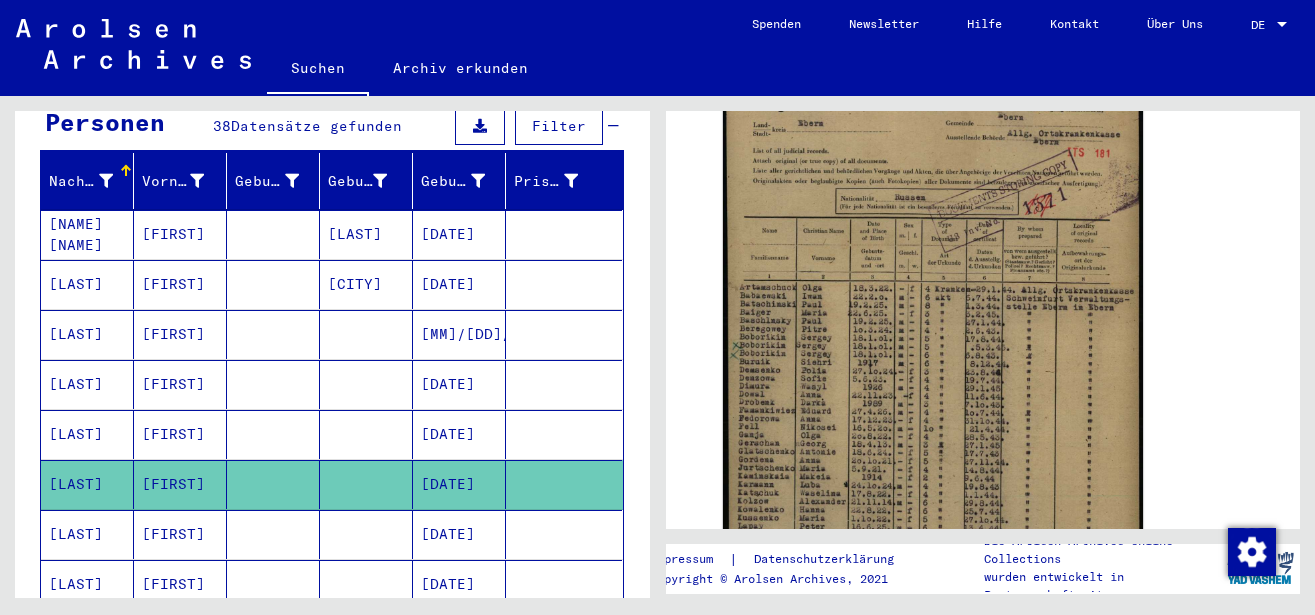 scroll, scrollTop: 432, scrollLeft: 0, axis: vertical 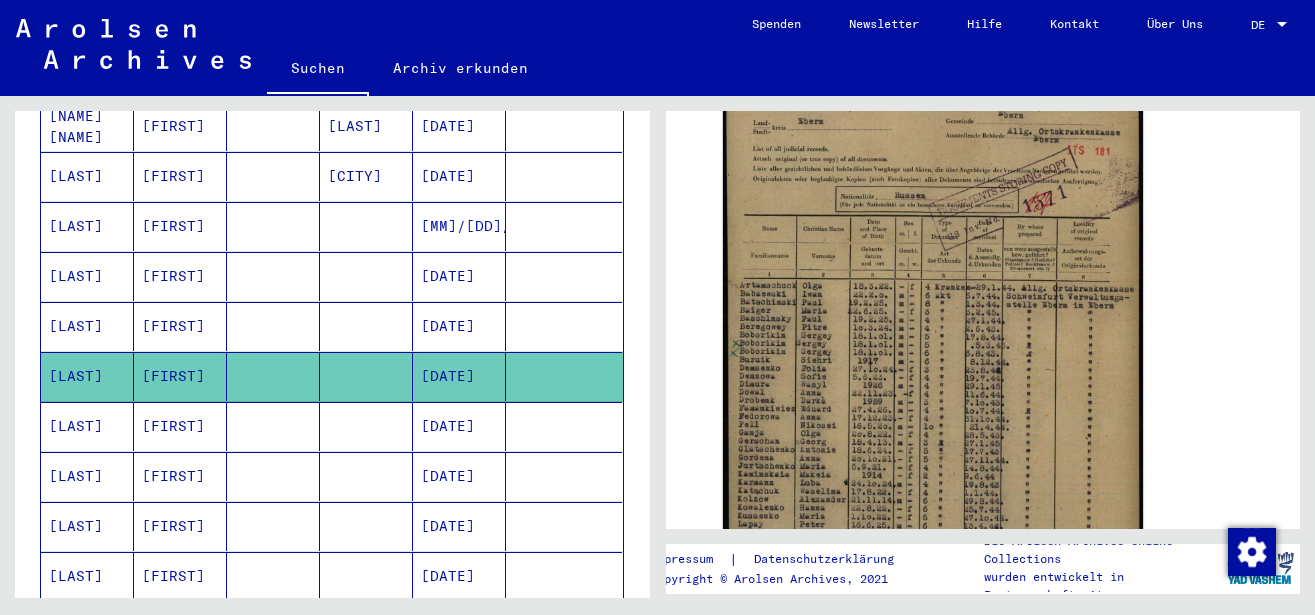 click at bounding box center [366, 476] 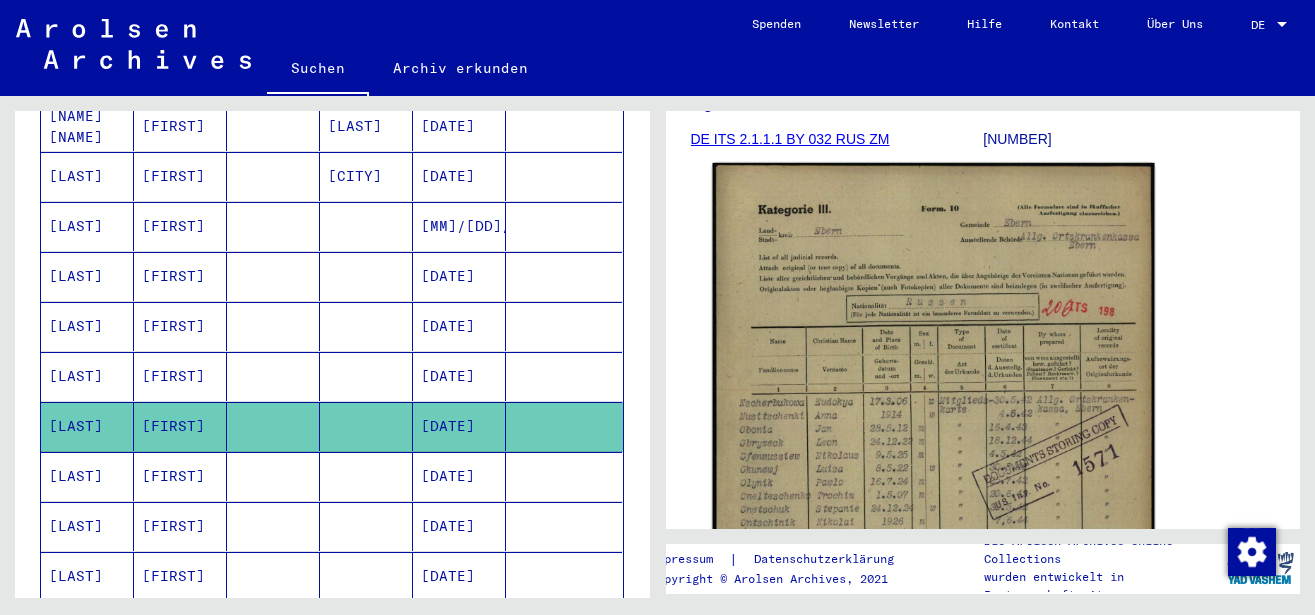scroll, scrollTop: 432, scrollLeft: 0, axis: vertical 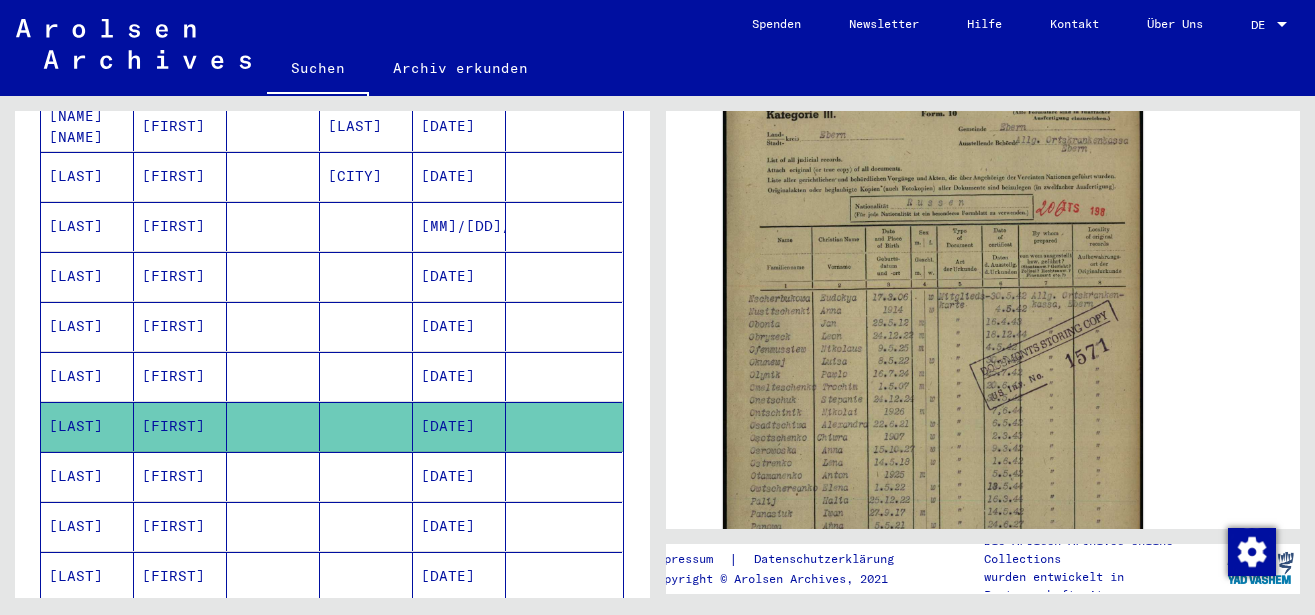 click on "[FIRST]" at bounding box center (180, 526) 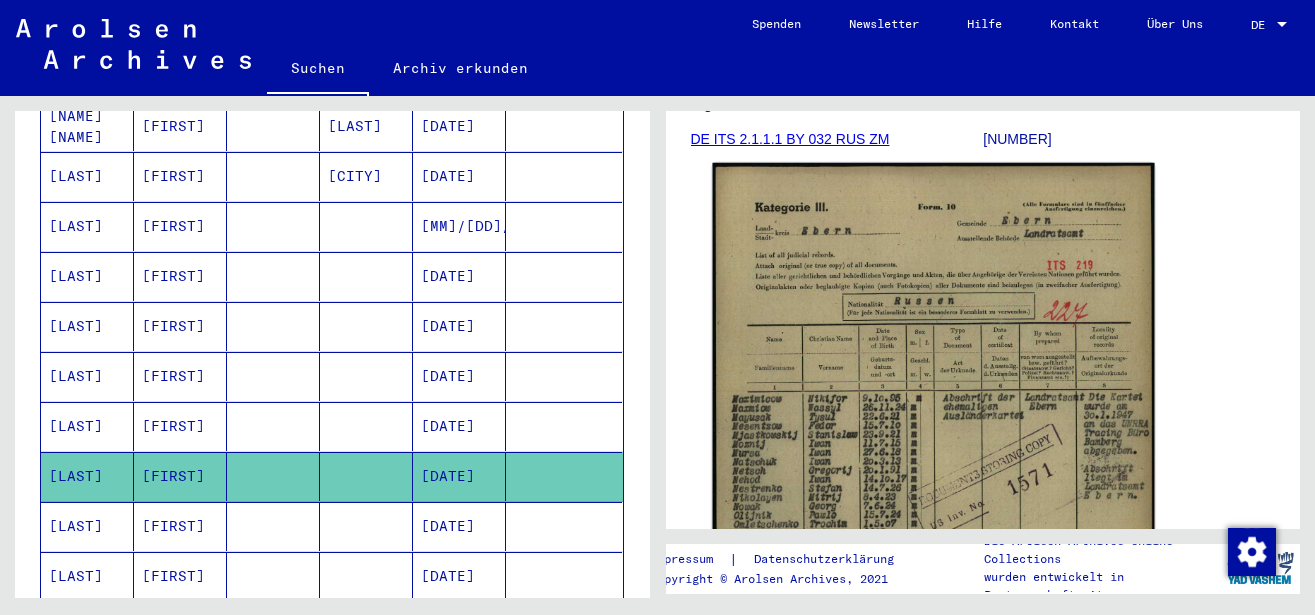 scroll, scrollTop: 432, scrollLeft: 0, axis: vertical 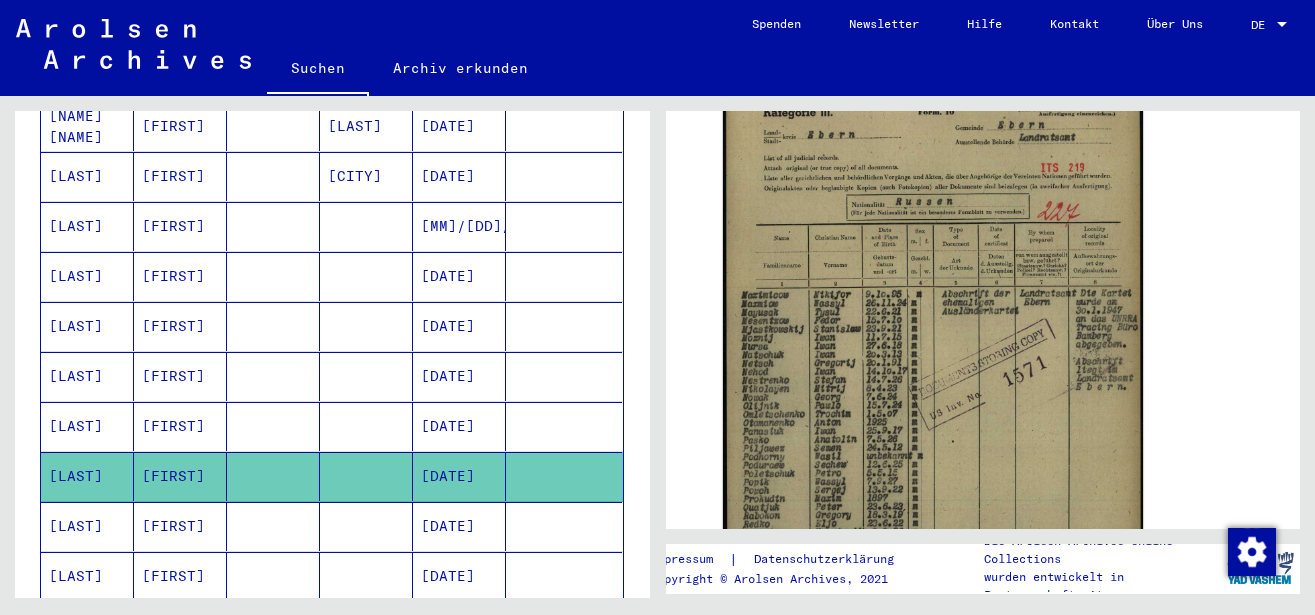 click at bounding box center (273, 576) 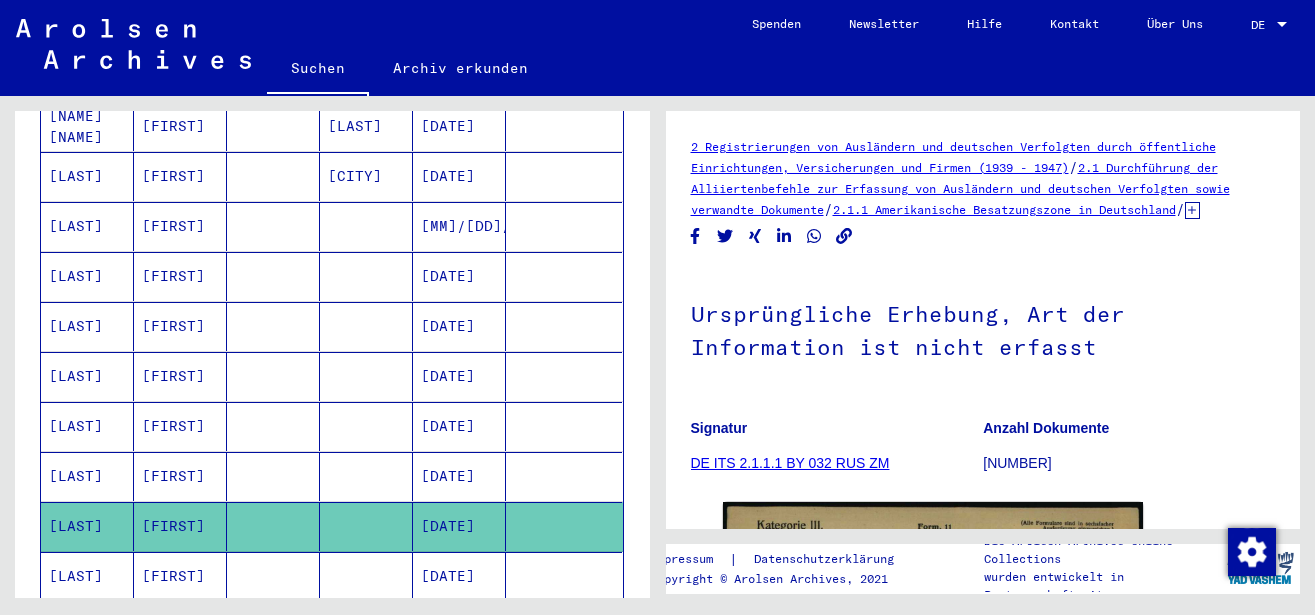 scroll, scrollTop: 216, scrollLeft: 0, axis: vertical 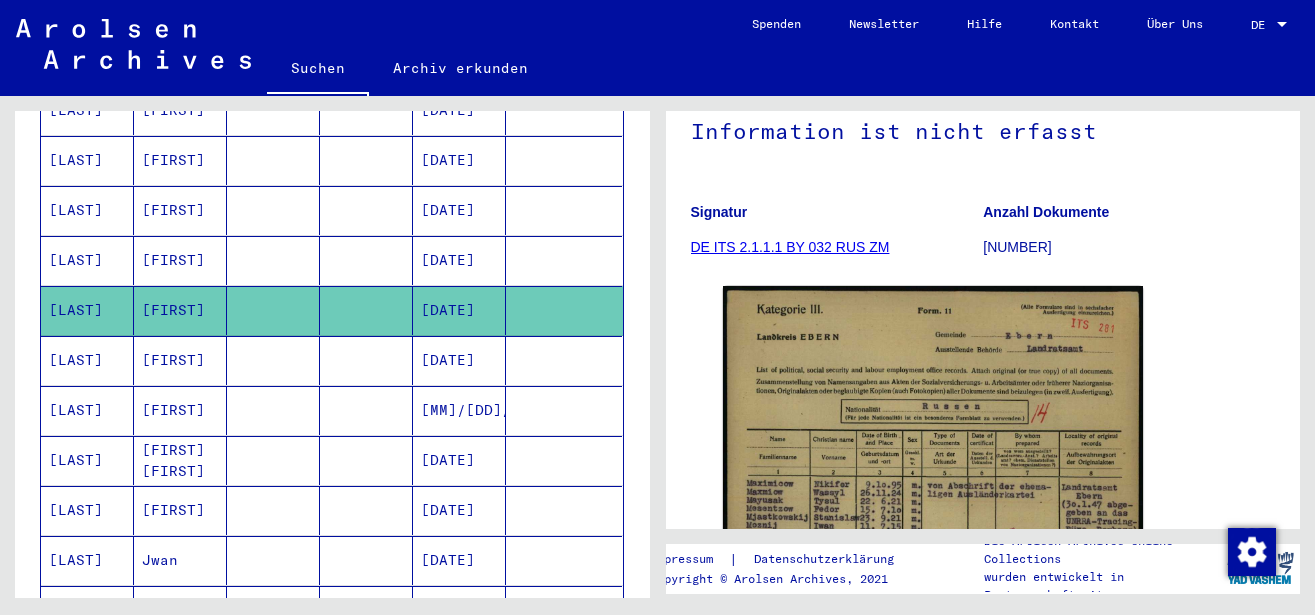 click at bounding box center [273, 410] 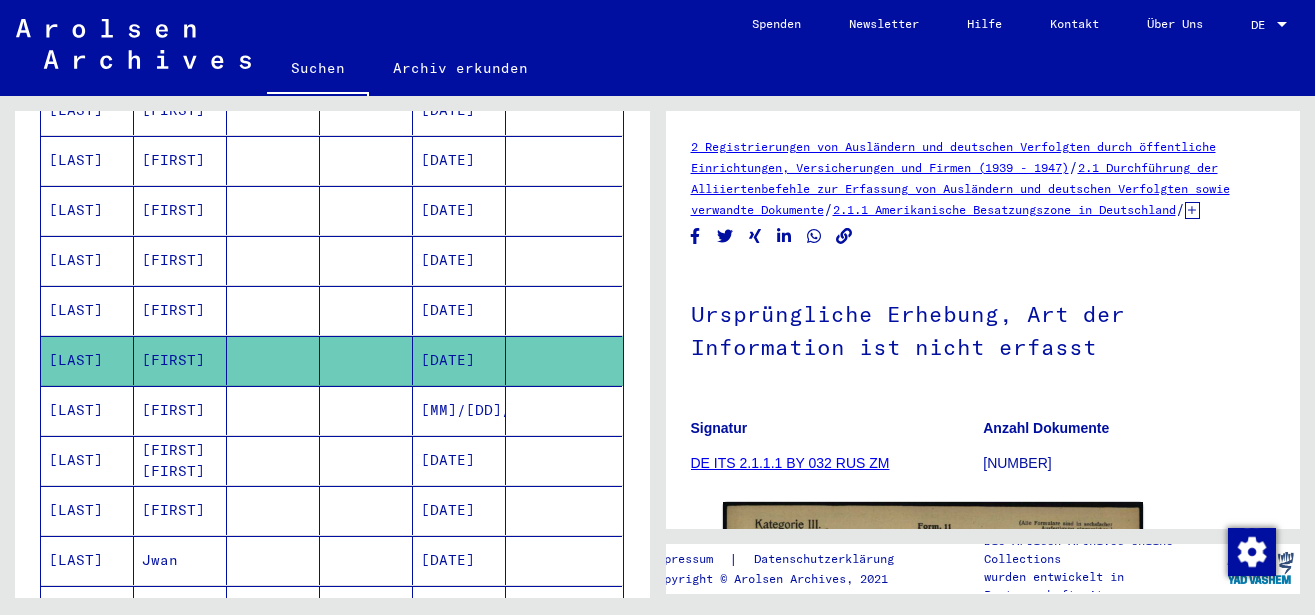click on "[FIRST]" at bounding box center [180, 460] 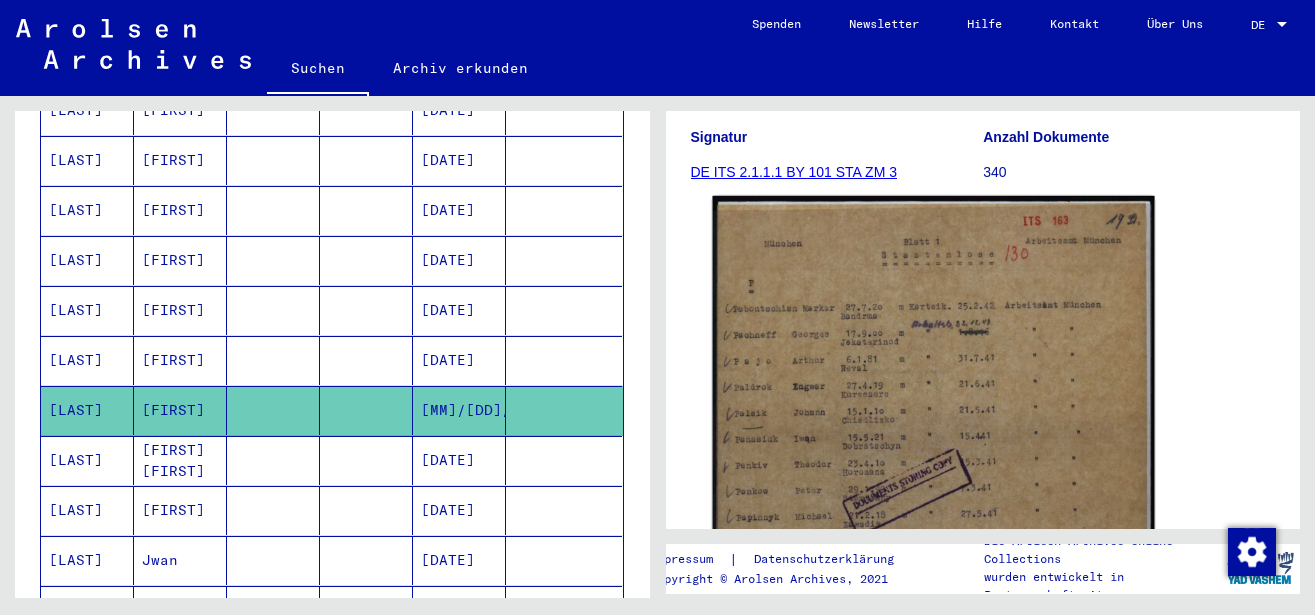 scroll, scrollTop: 432, scrollLeft: 0, axis: vertical 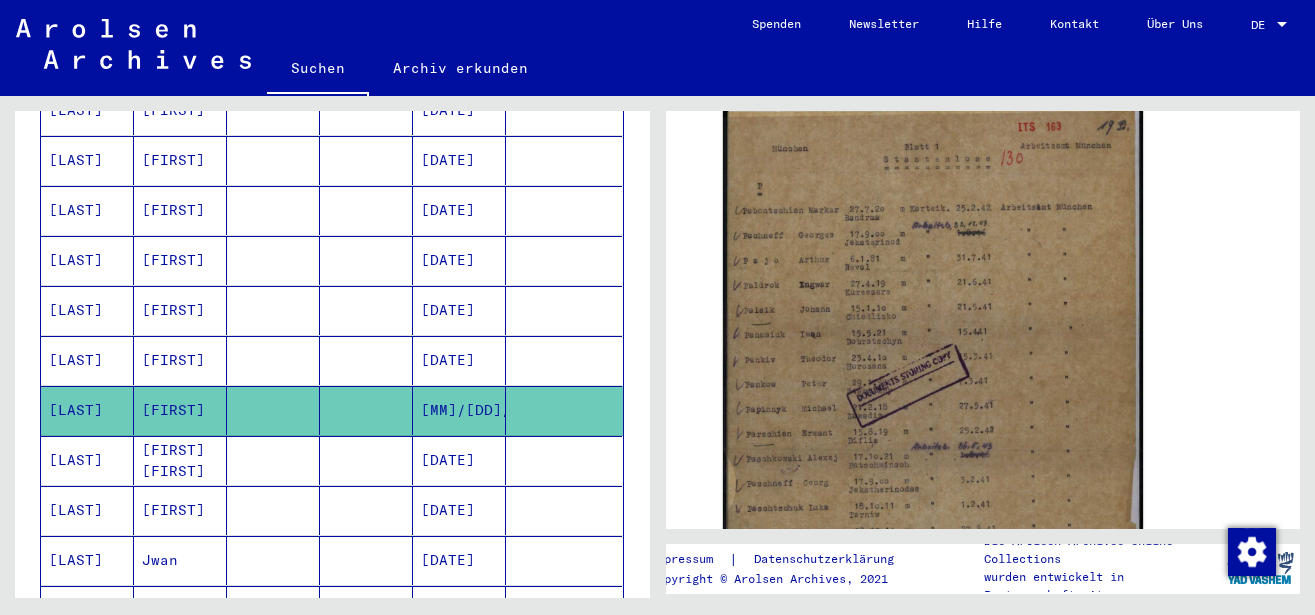 click at bounding box center [273, 510] 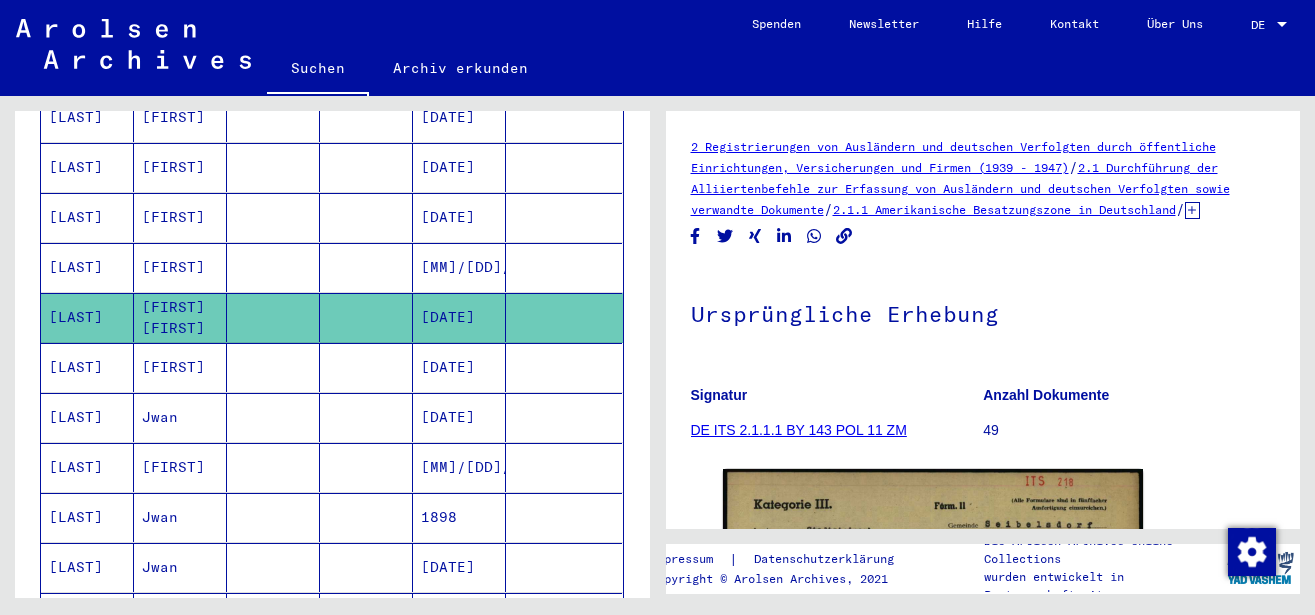 scroll, scrollTop: 756, scrollLeft: 0, axis: vertical 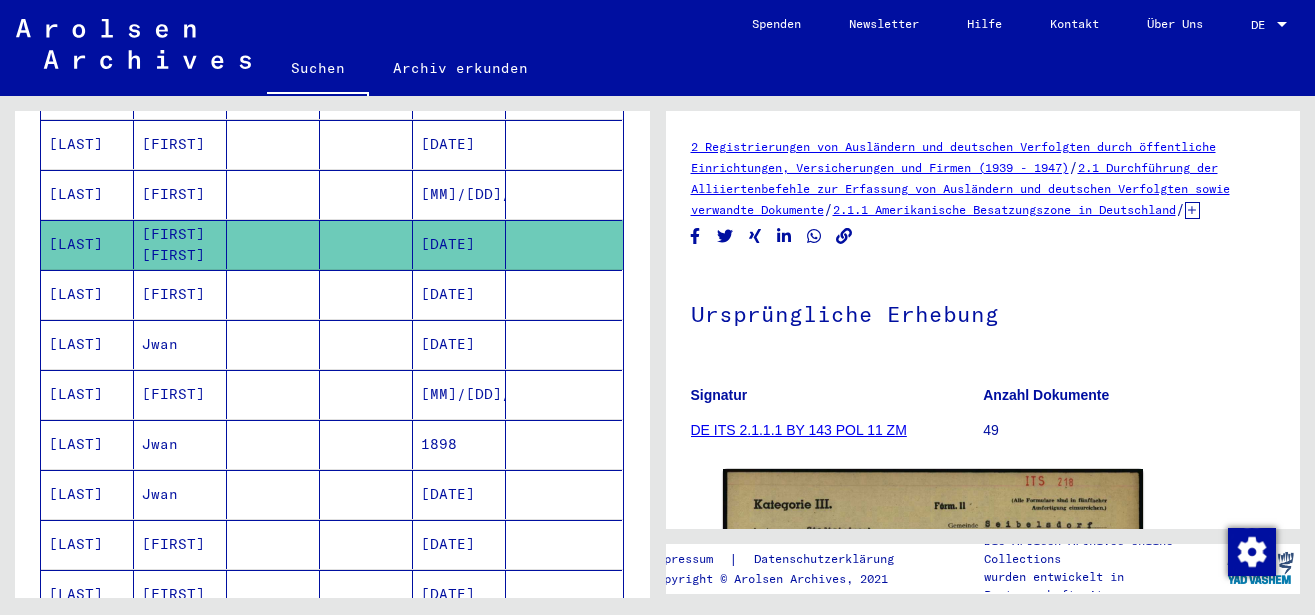 click at bounding box center (273, 344) 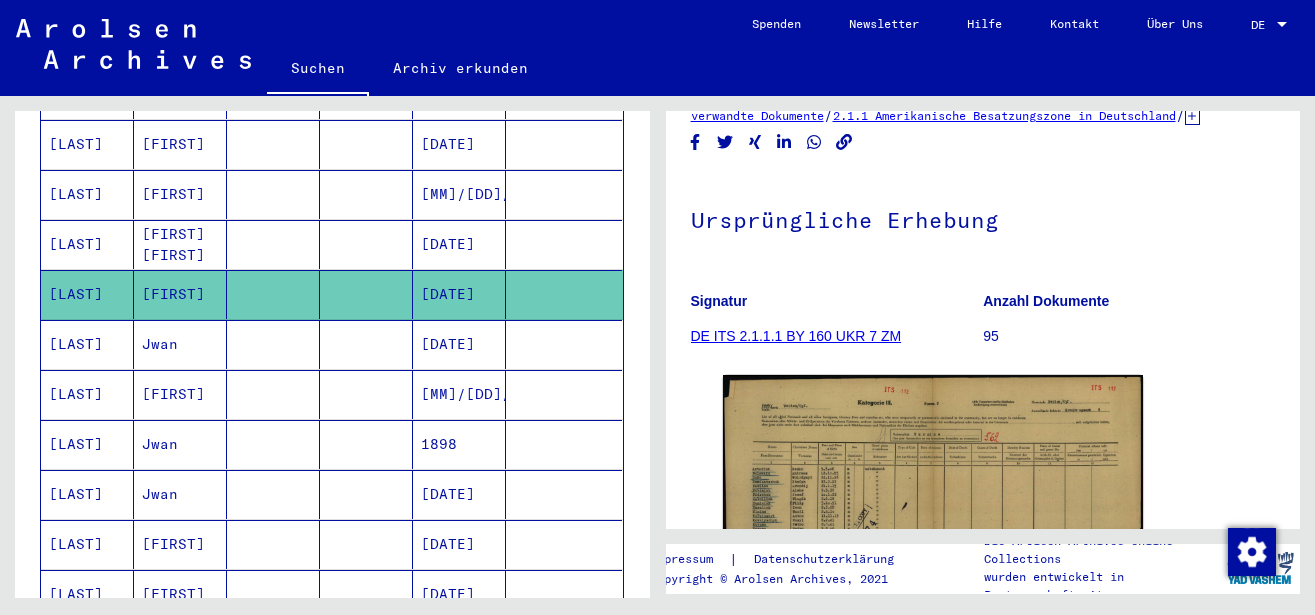 scroll, scrollTop: 216, scrollLeft: 0, axis: vertical 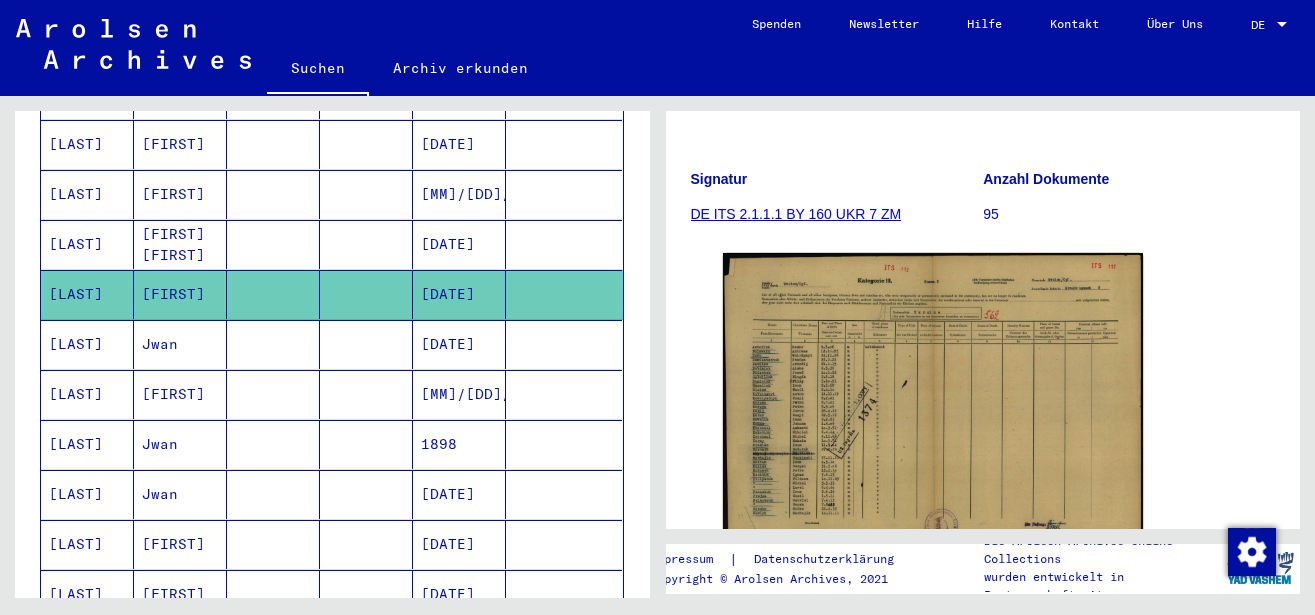 click on "Jwan" at bounding box center (180, 394) 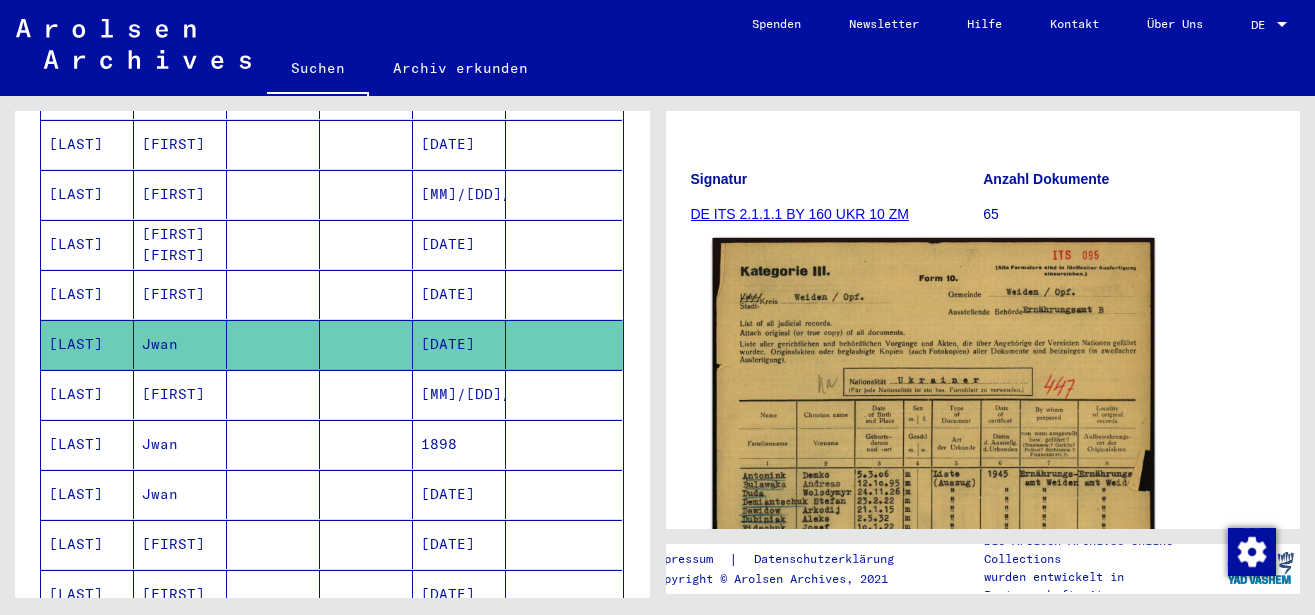 scroll, scrollTop: 324, scrollLeft: 0, axis: vertical 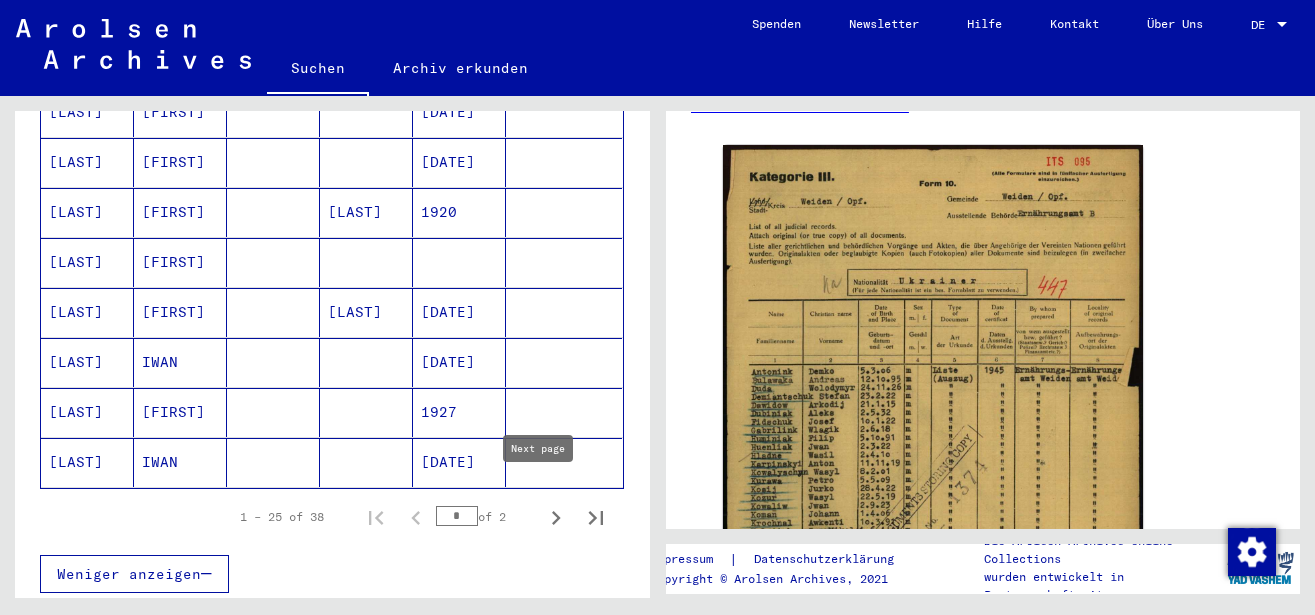 click 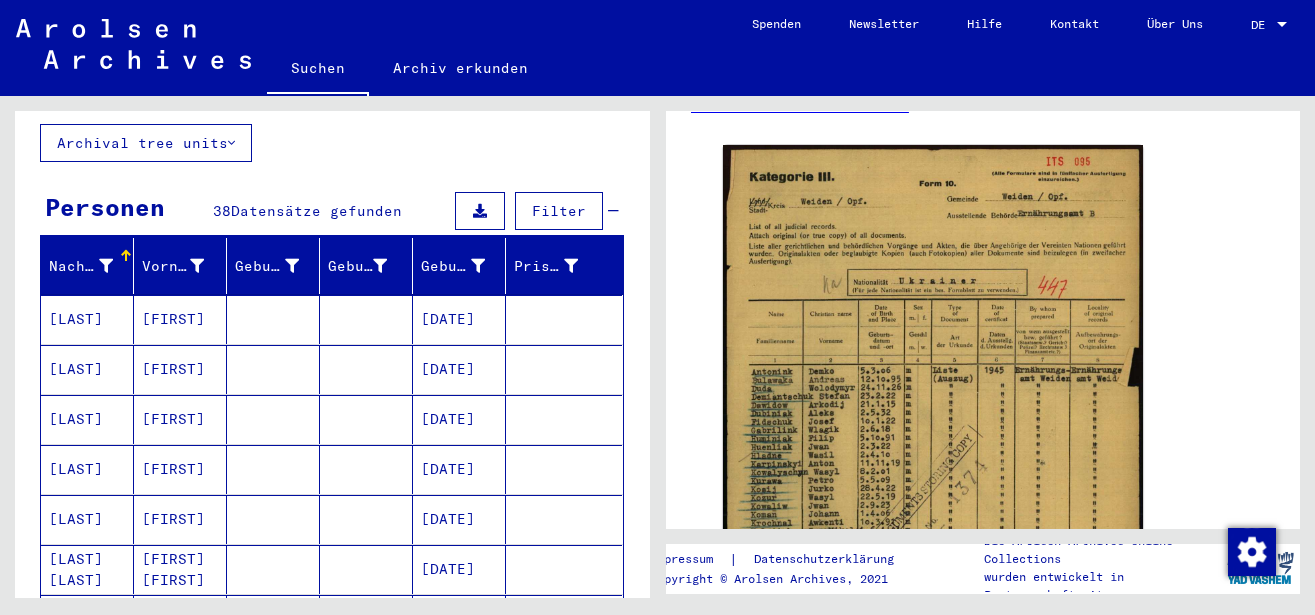 scroll, scrollTop: 105, scrollLeft: 0, axis: vertical 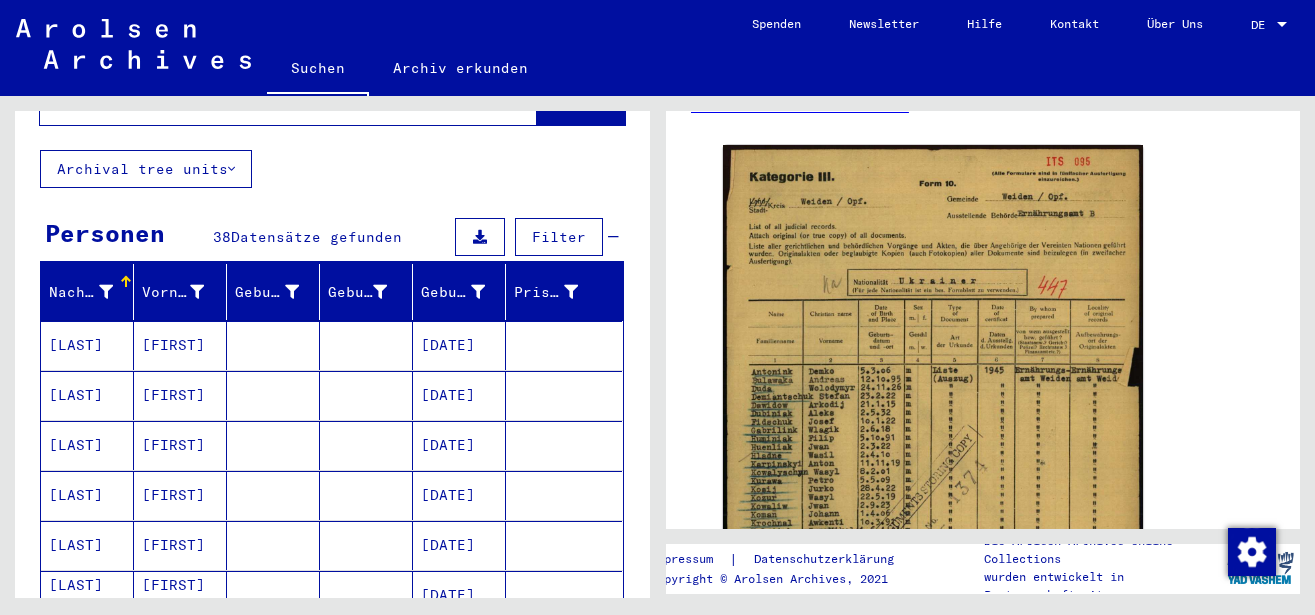 click on "[LAST]" at bounding box center [87, 445] 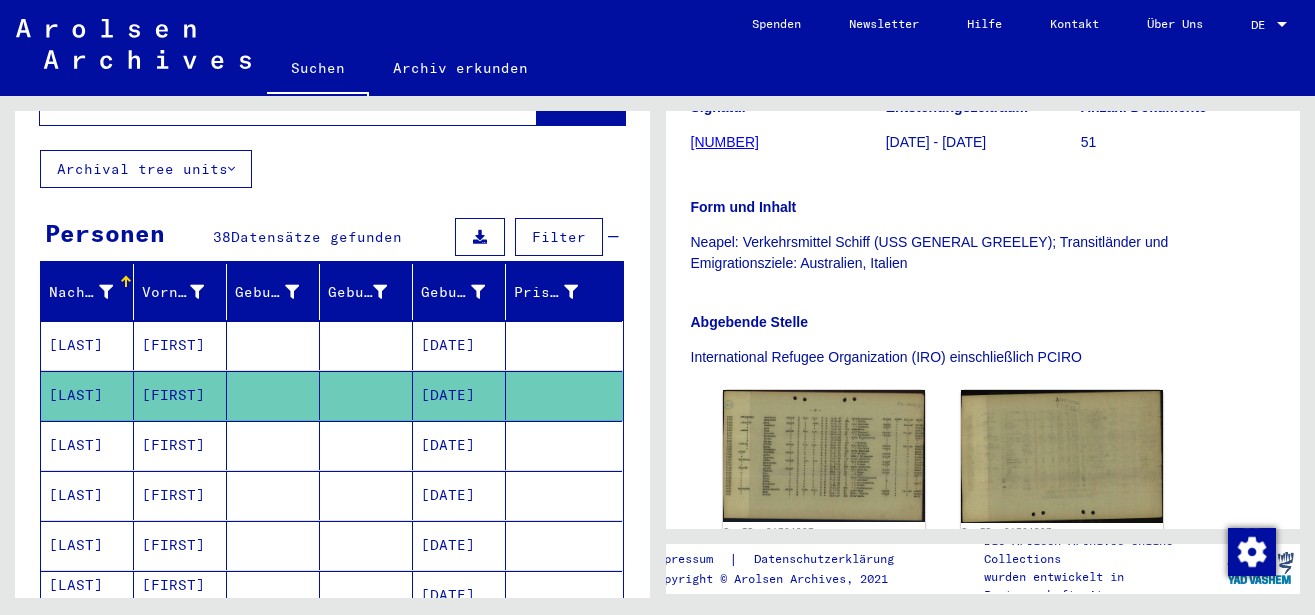 scroll, scrollTop: 432, scrollLeft: 0, axis: vertical 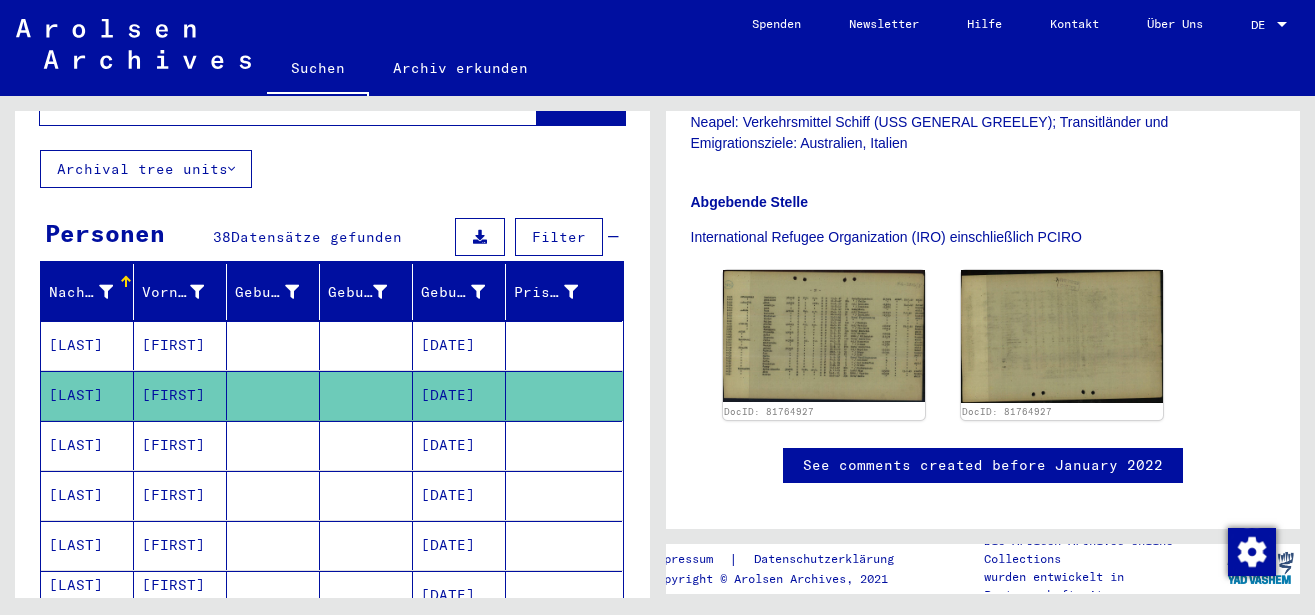 click on "[FIRST]" at bounding box center (180, 395) 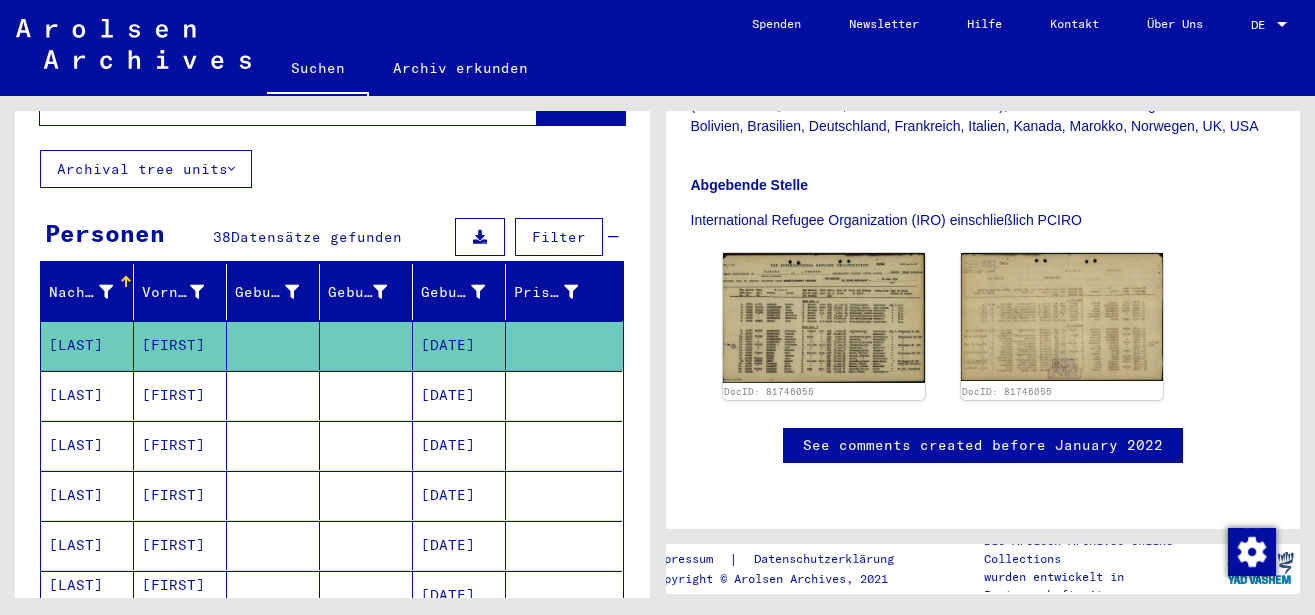 scroll, scrollTop: 648, scrollLeft: 0, axis: vertical 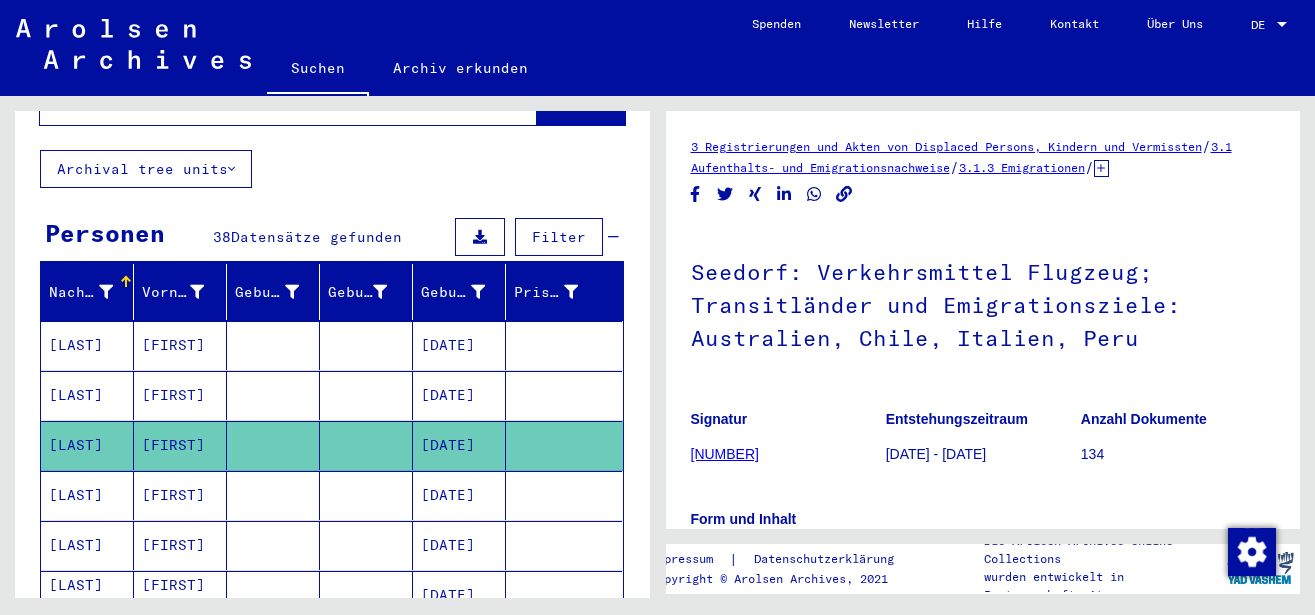 click on "[FIRST]" at bounding box center [180, 545] 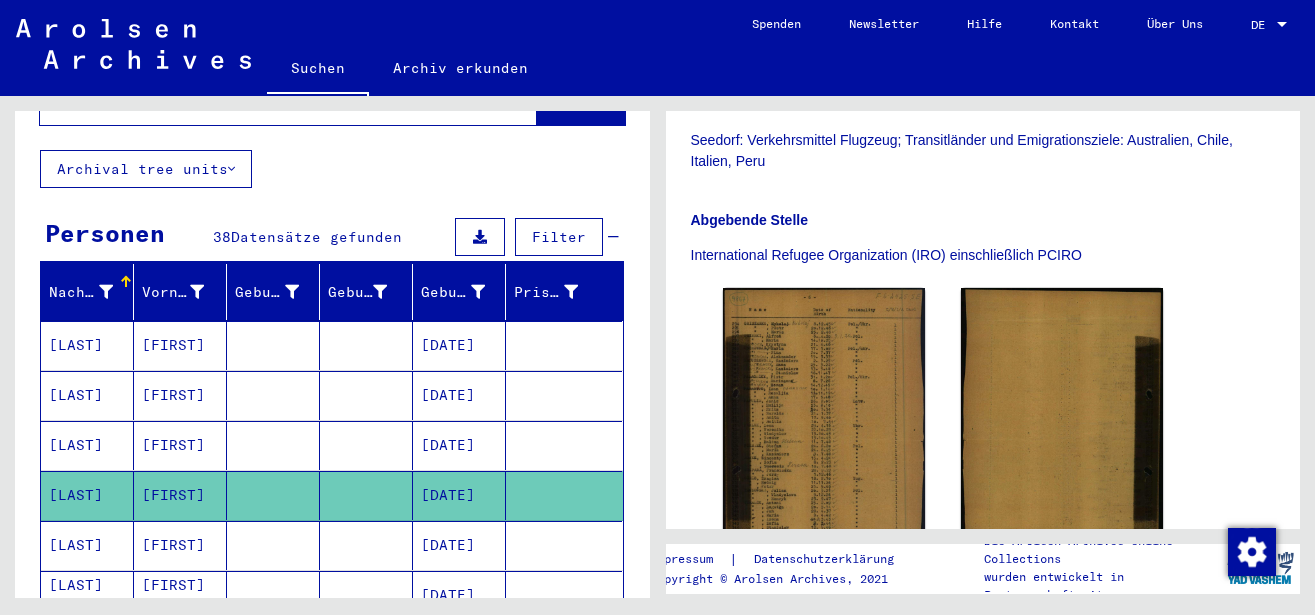 scroll, scrollTop: 540, scrollLeft: 0, axis: vertical 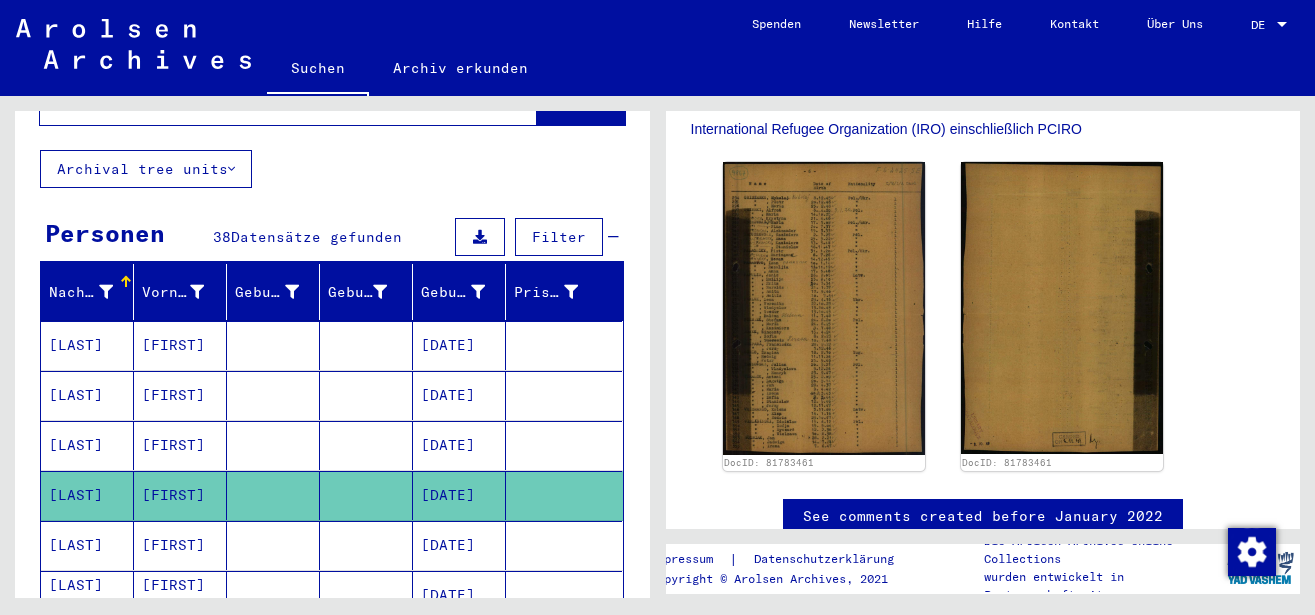 click at bounding box center (273, 595) 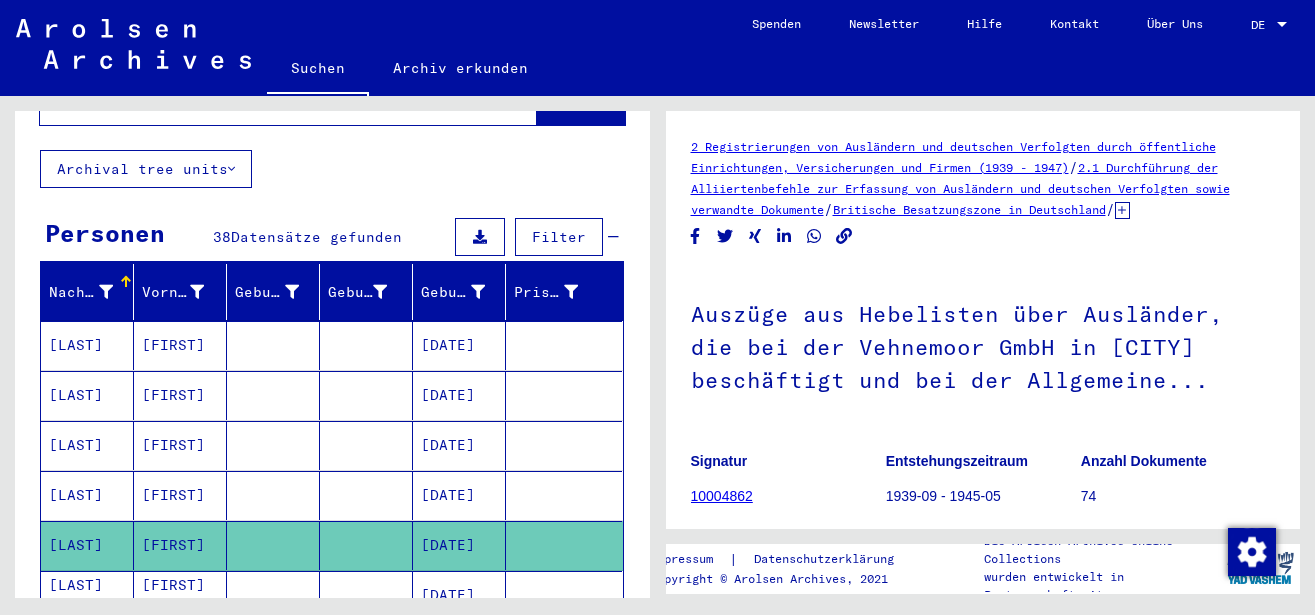 scroll, scrollTop: 213, scrollLeft: 0, axis: vertical 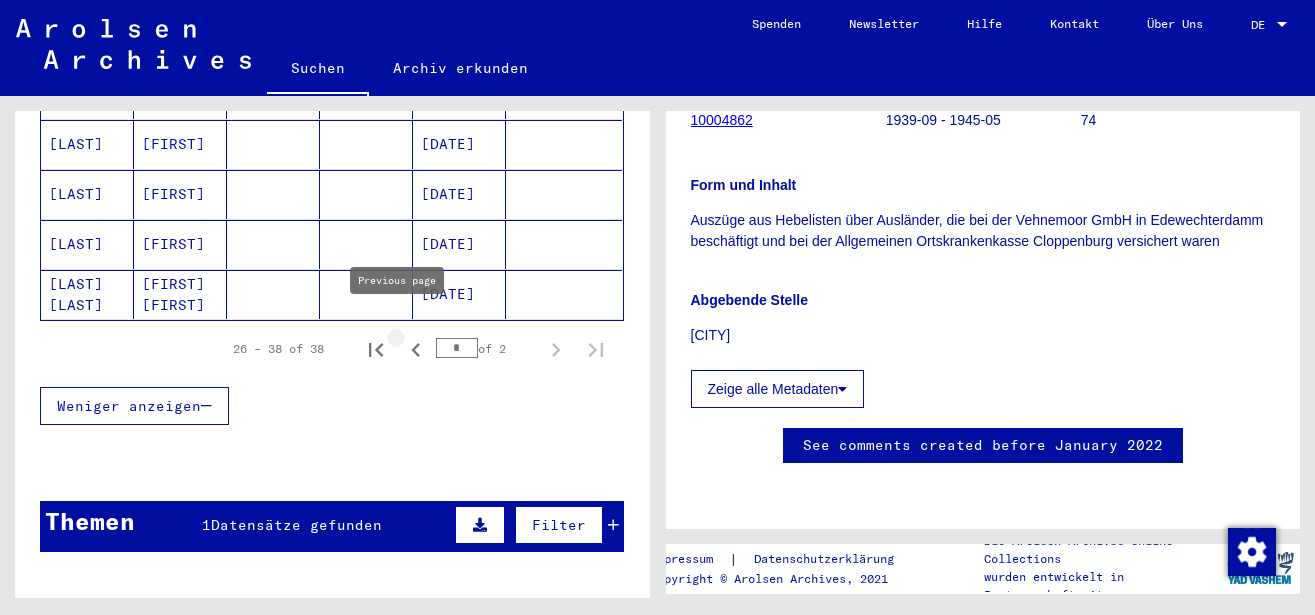 click 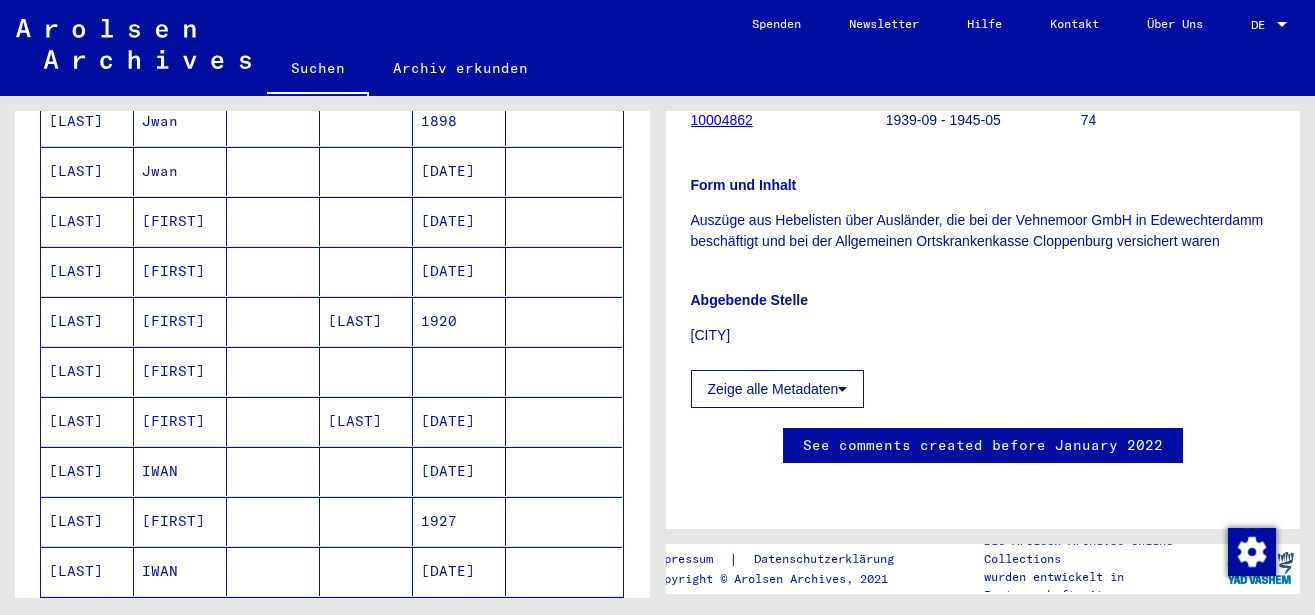 scroll, scrollTop: 1080, scrollLeft: 0, axis: vertical 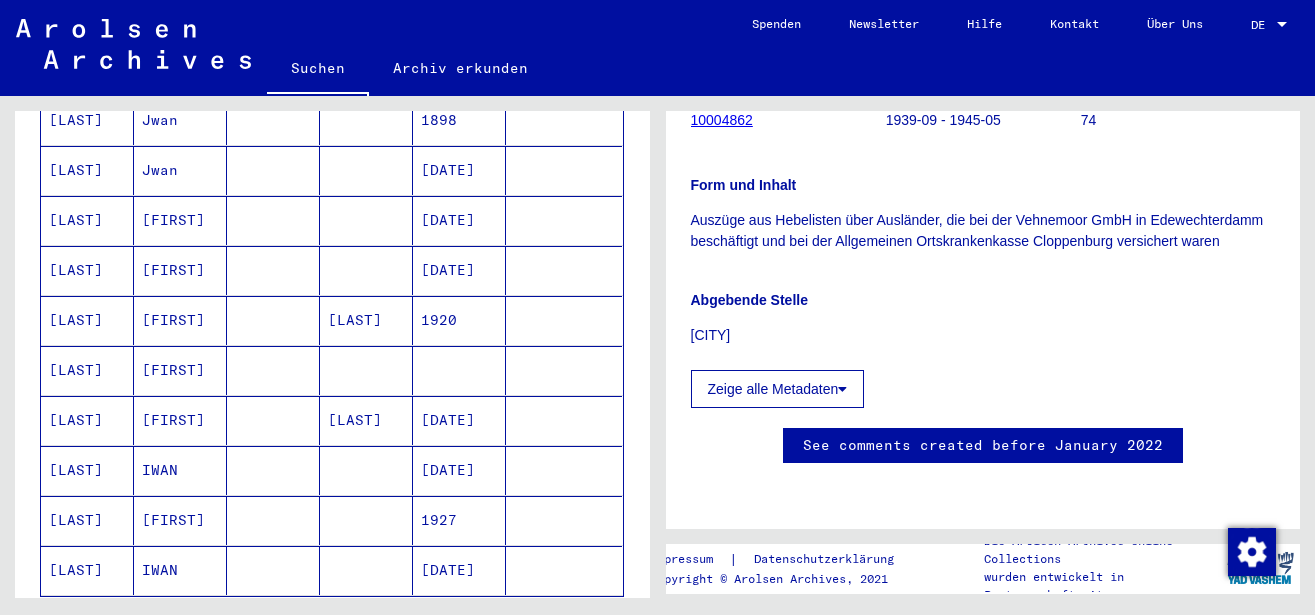 click on "[LAST]" at bounding box center [87, 370] 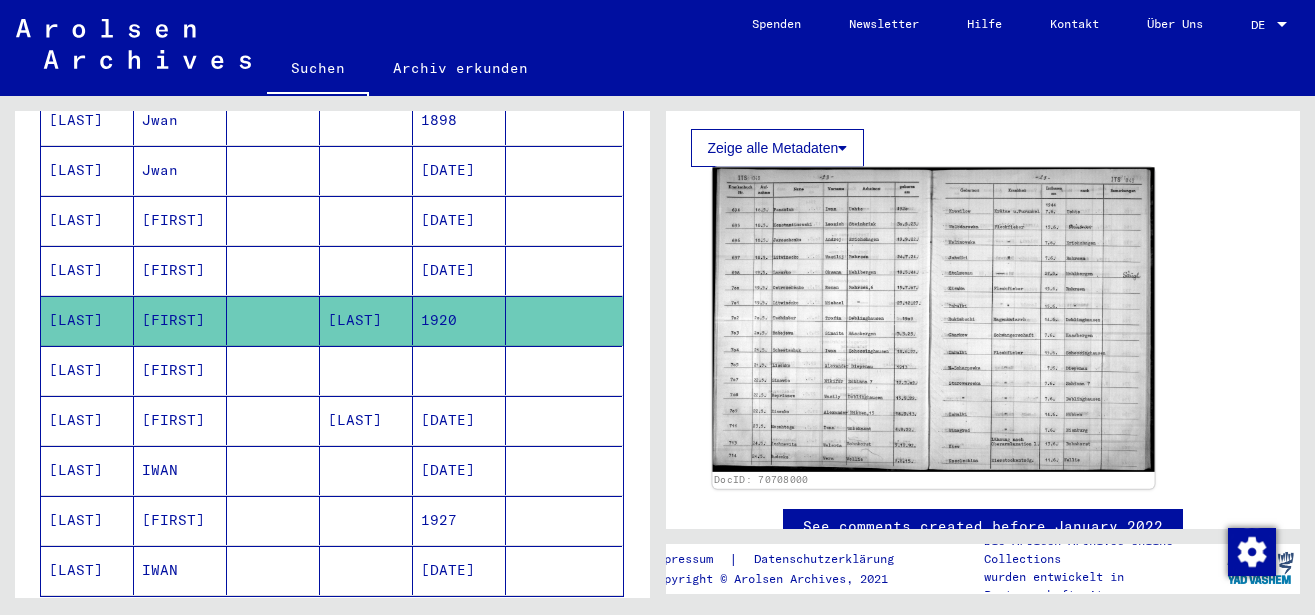 scroll, scrollTop: 324, scrollLeft: 0, axis: vertical 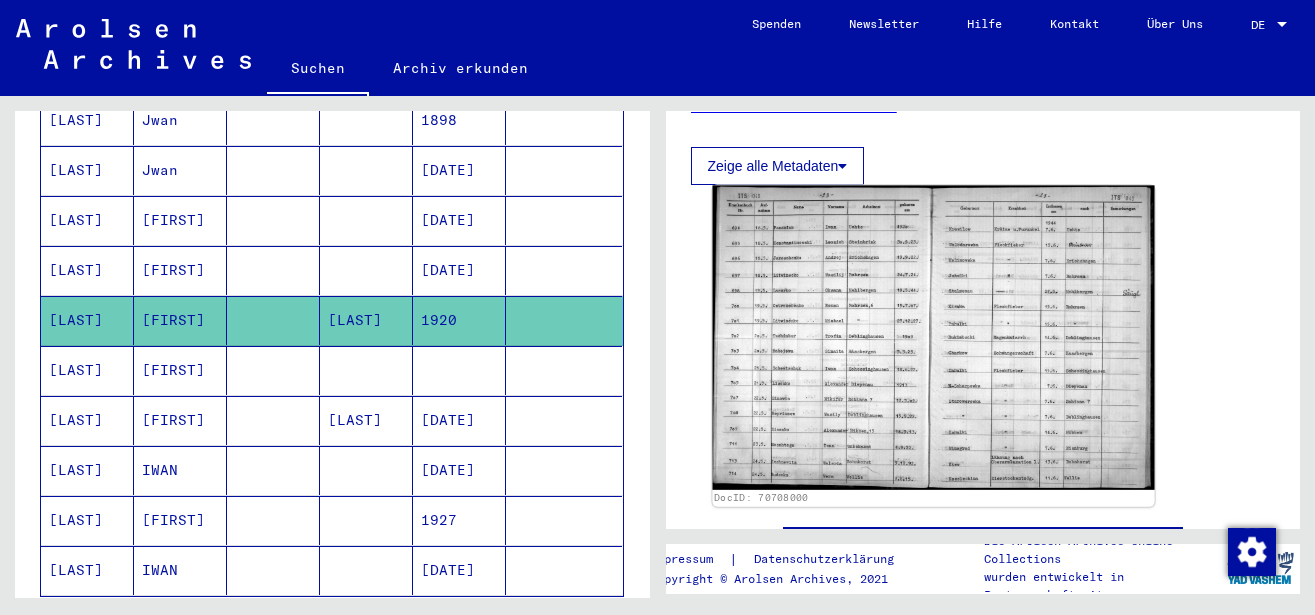 click 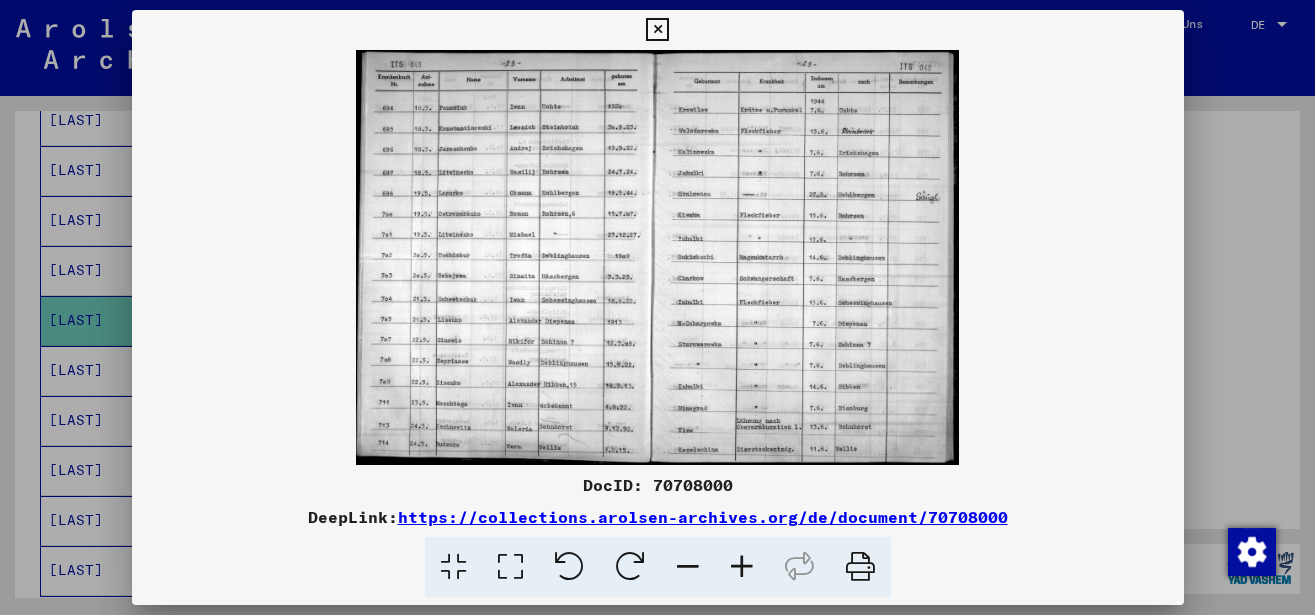 click at bounding box center [742, 567] 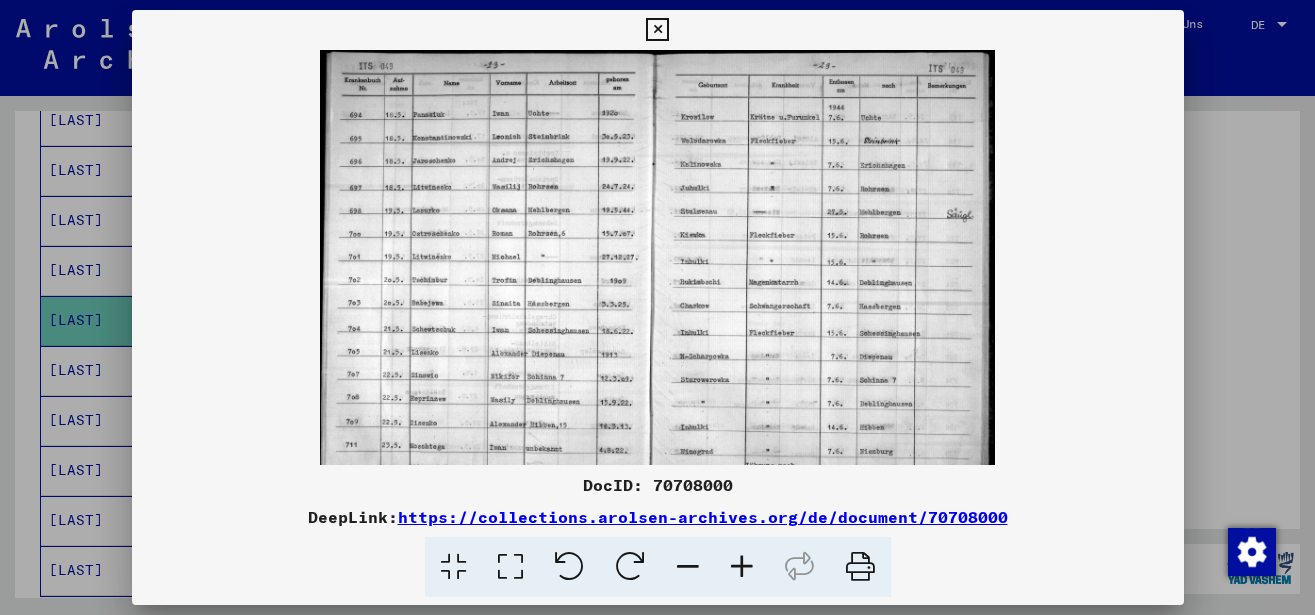 click at bounding box center [742, 567] 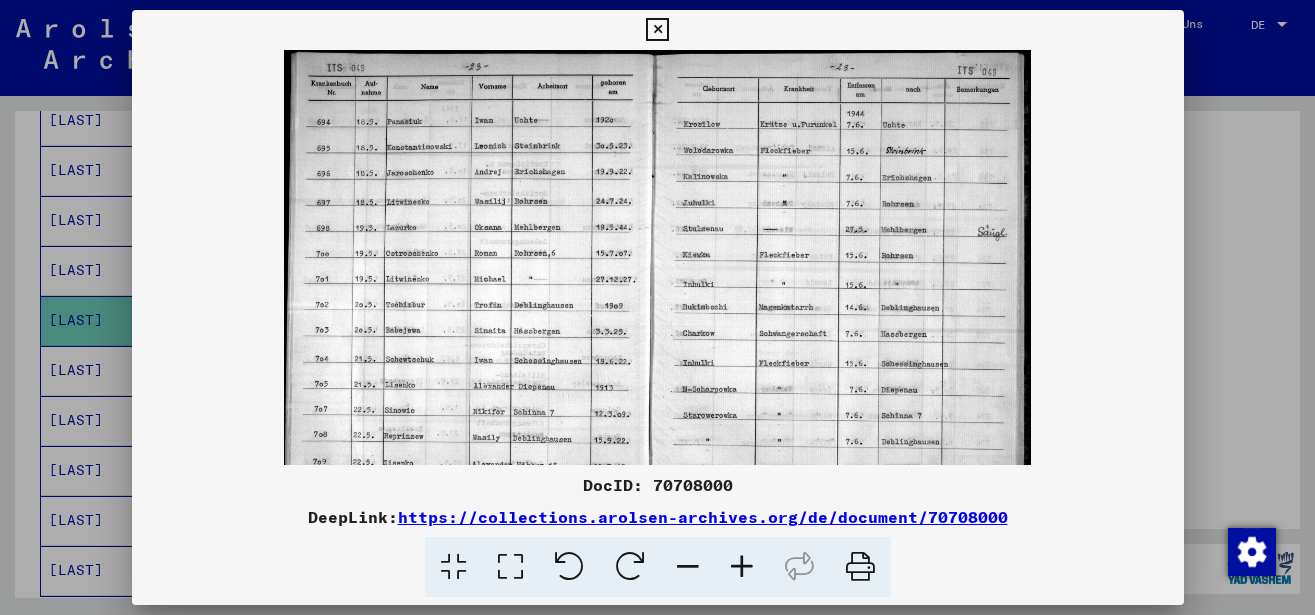 click at bounding box center (742, 567) 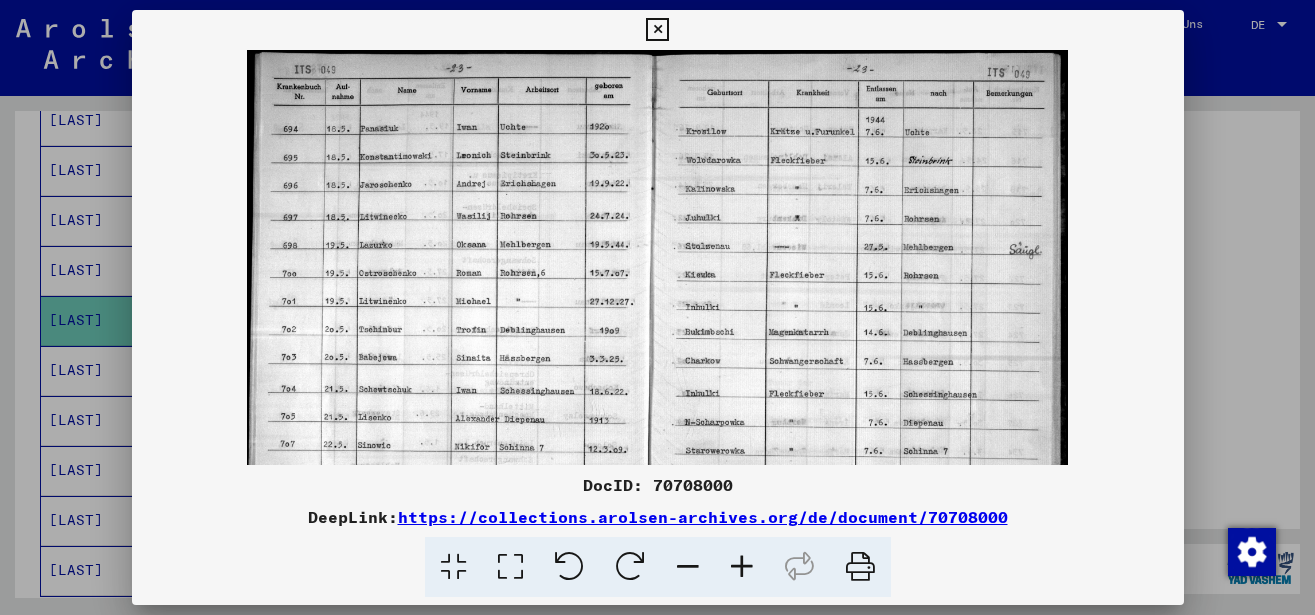 click at bounding box center [742, 567] 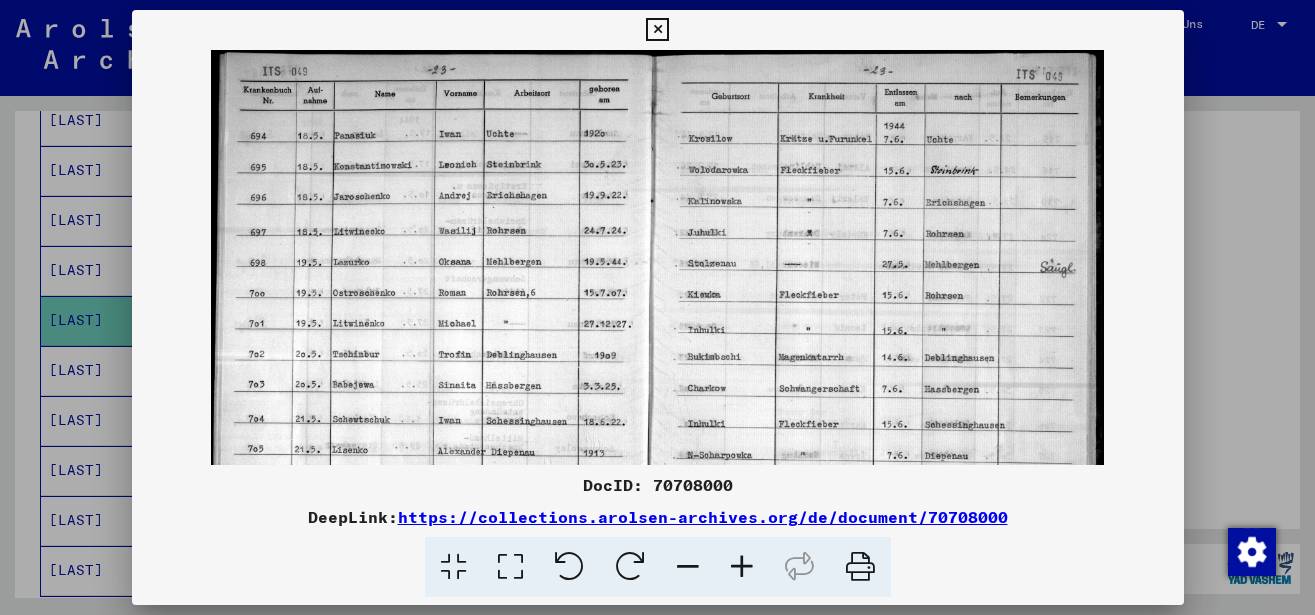 click at bounding box center [742, 567] 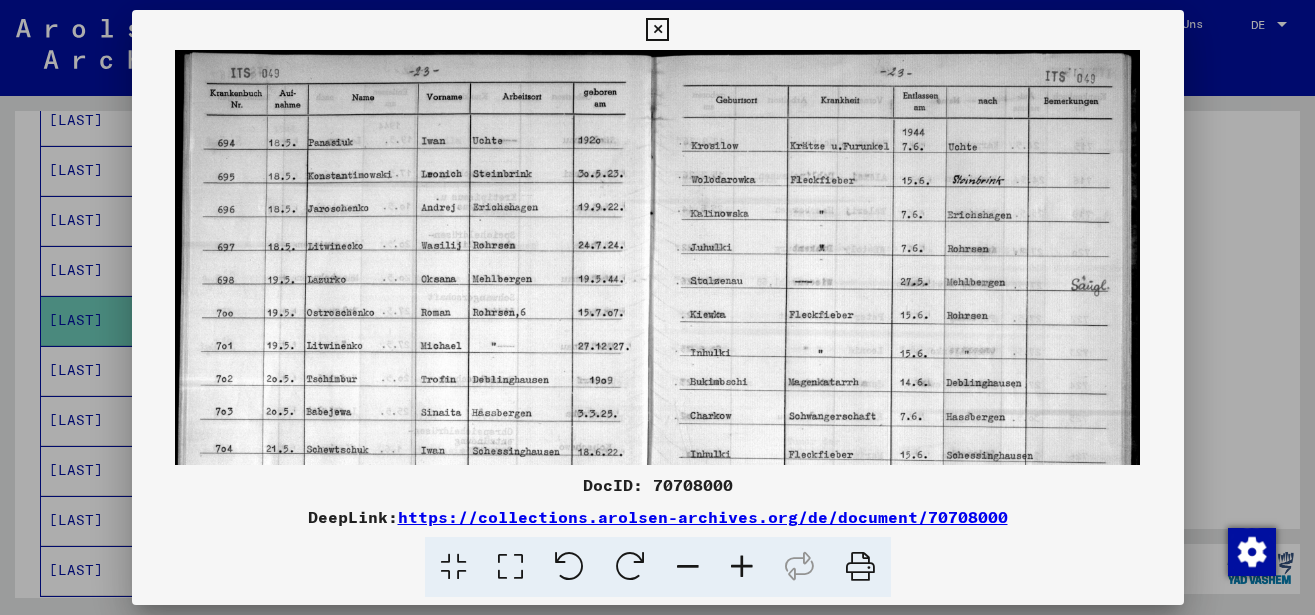 click at bounding box center [742, 567] 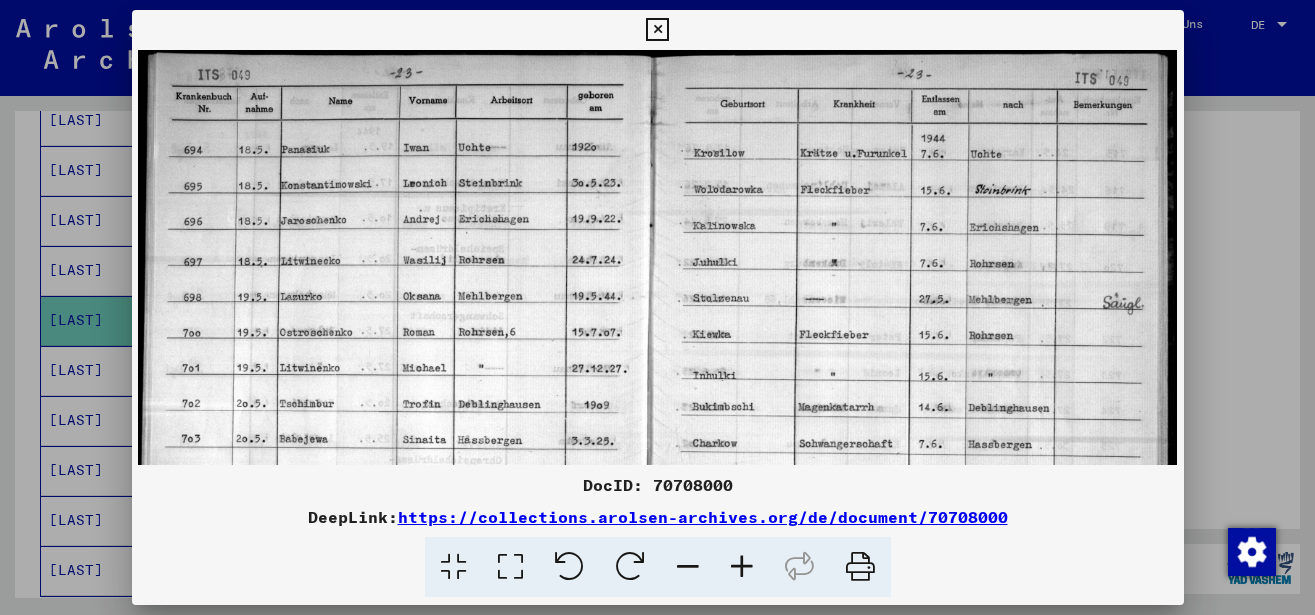 click at bounding box center [742, 567] 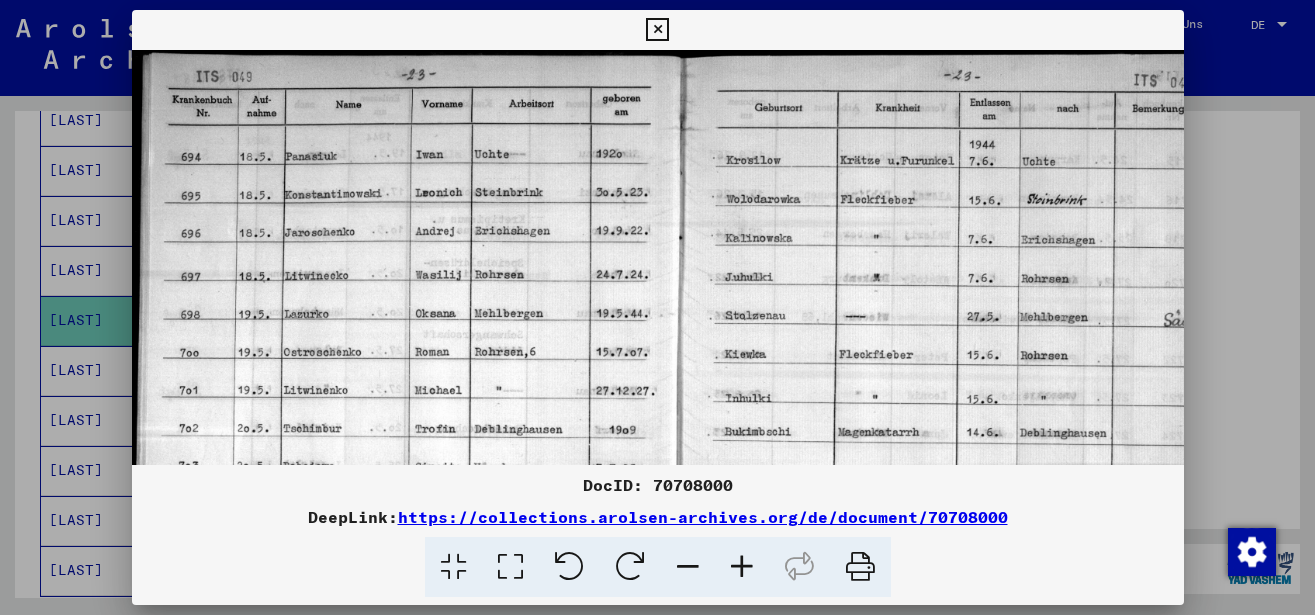 click at bounding box center [742, 567] 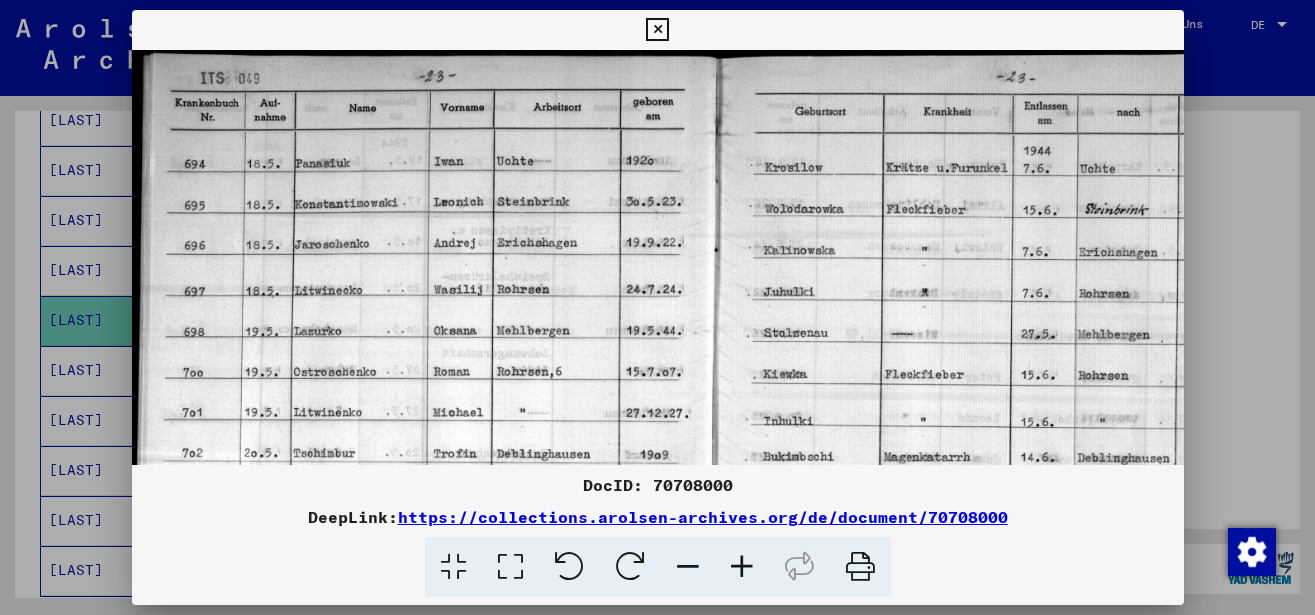 click at bounding box center (742, 567) 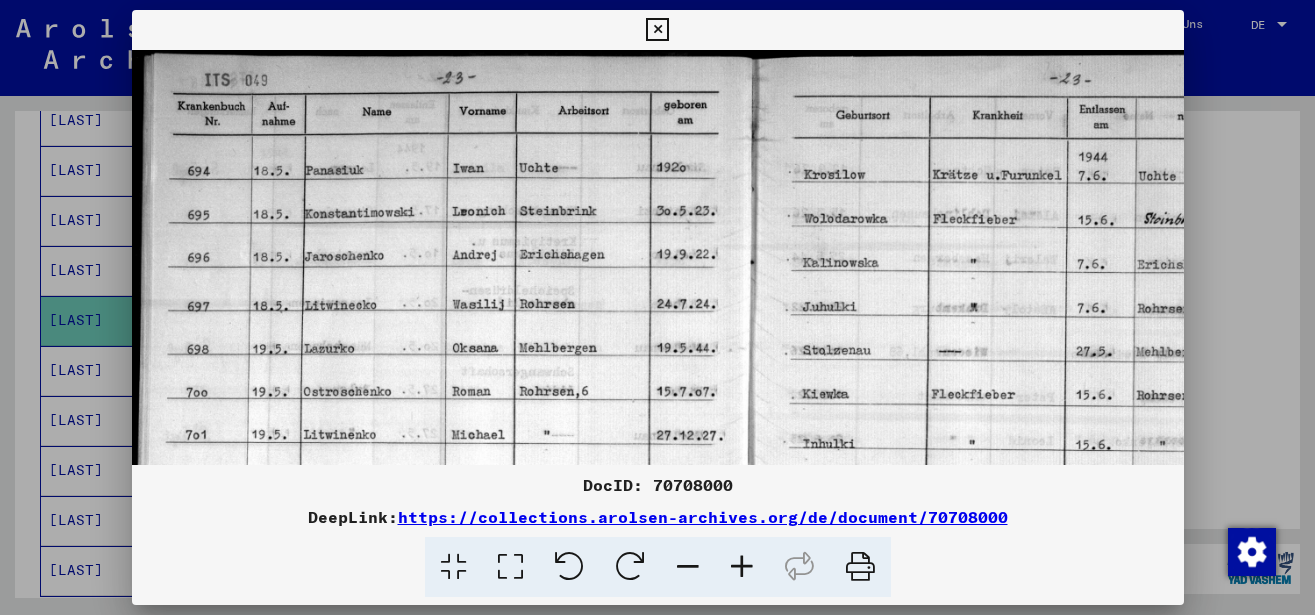 click at bounding box center (742, 567) 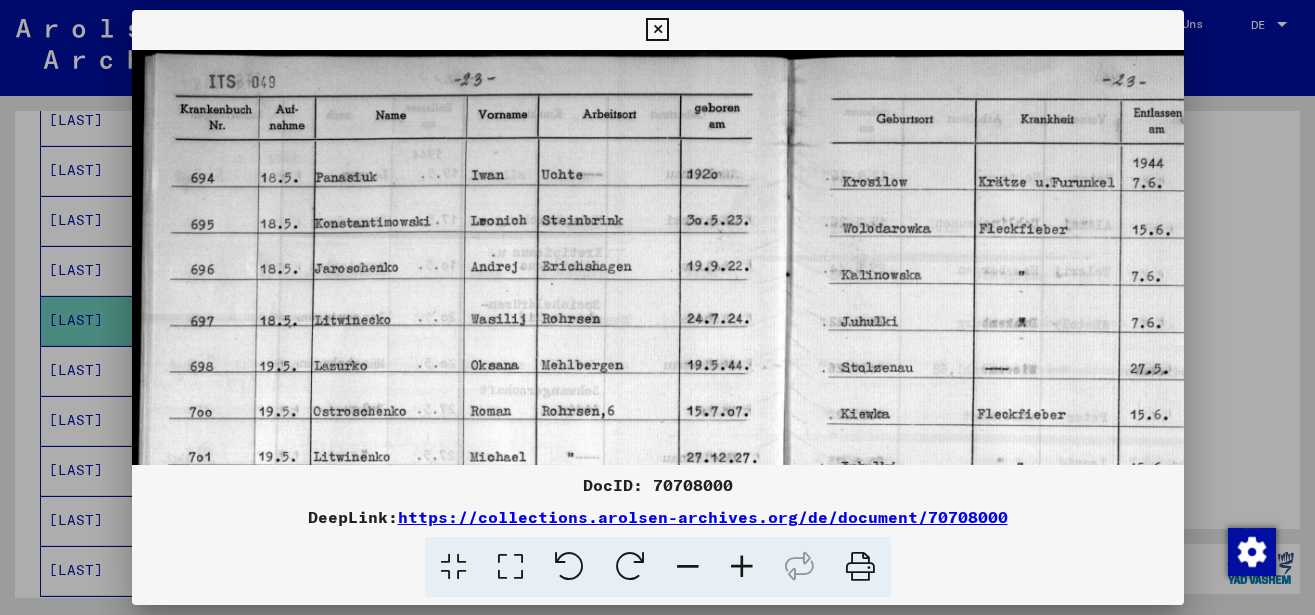 click at bounding box center [742, 567] 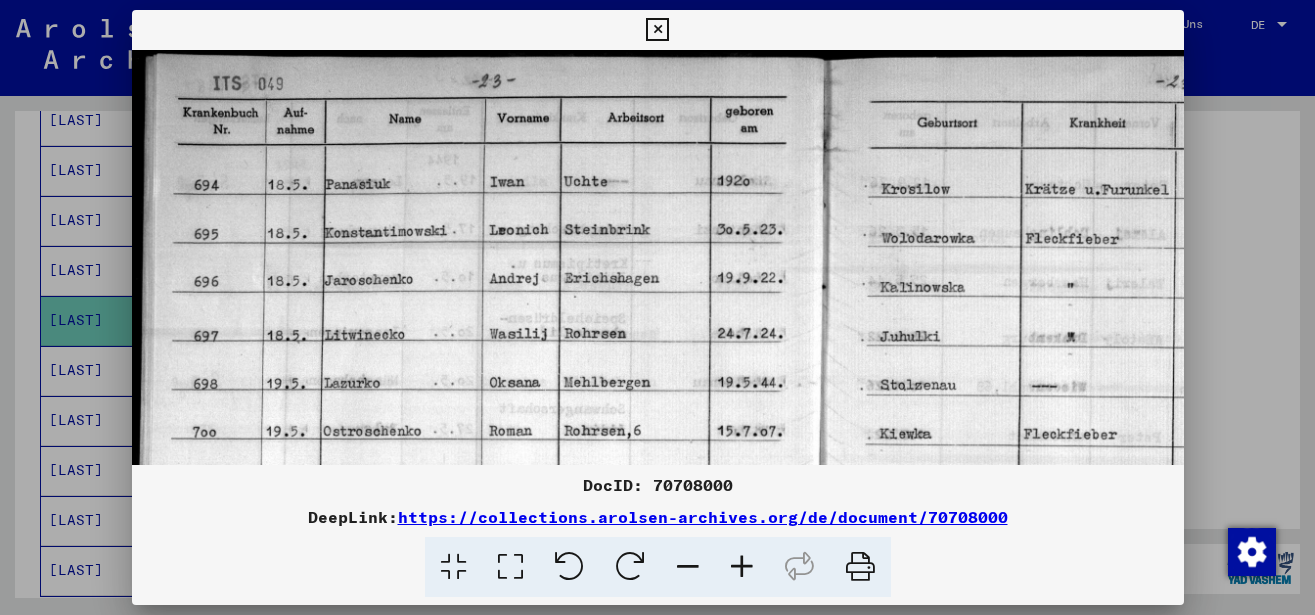 click at bounding box center (742, 567) 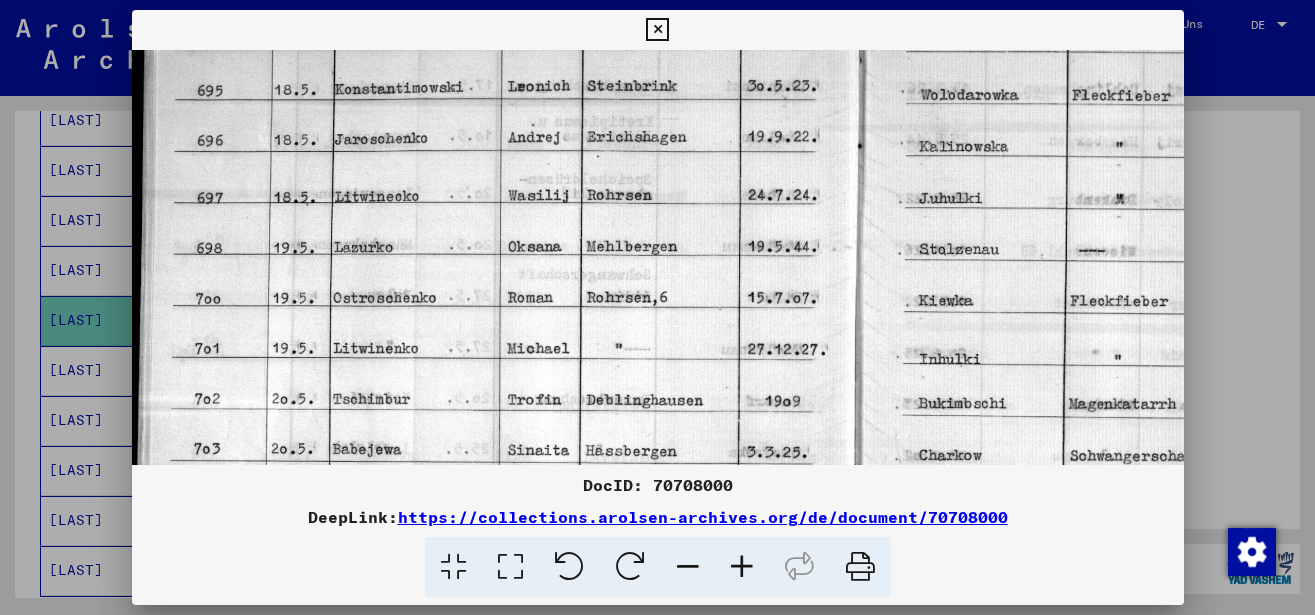 scroll, scrollTop: 133, scrollLeft: 0, axis: vertical 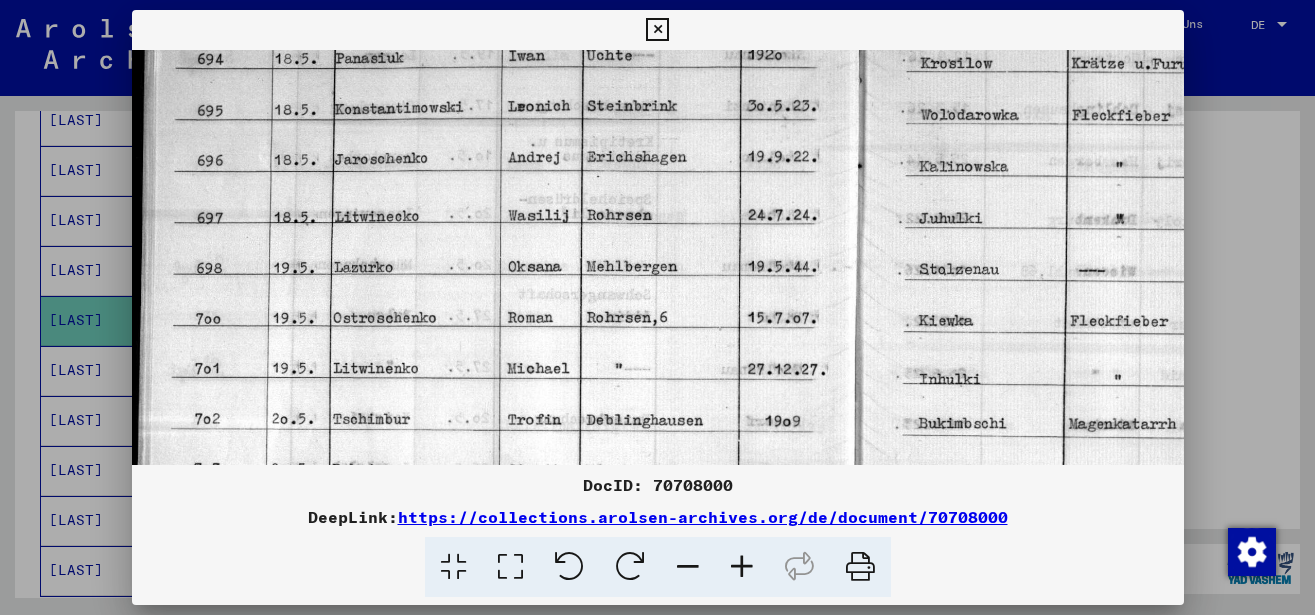 drag, startPoint x: 743, startPoint y: 374, endPoint x: 767, endPoint y: 241, distance: 135.14807 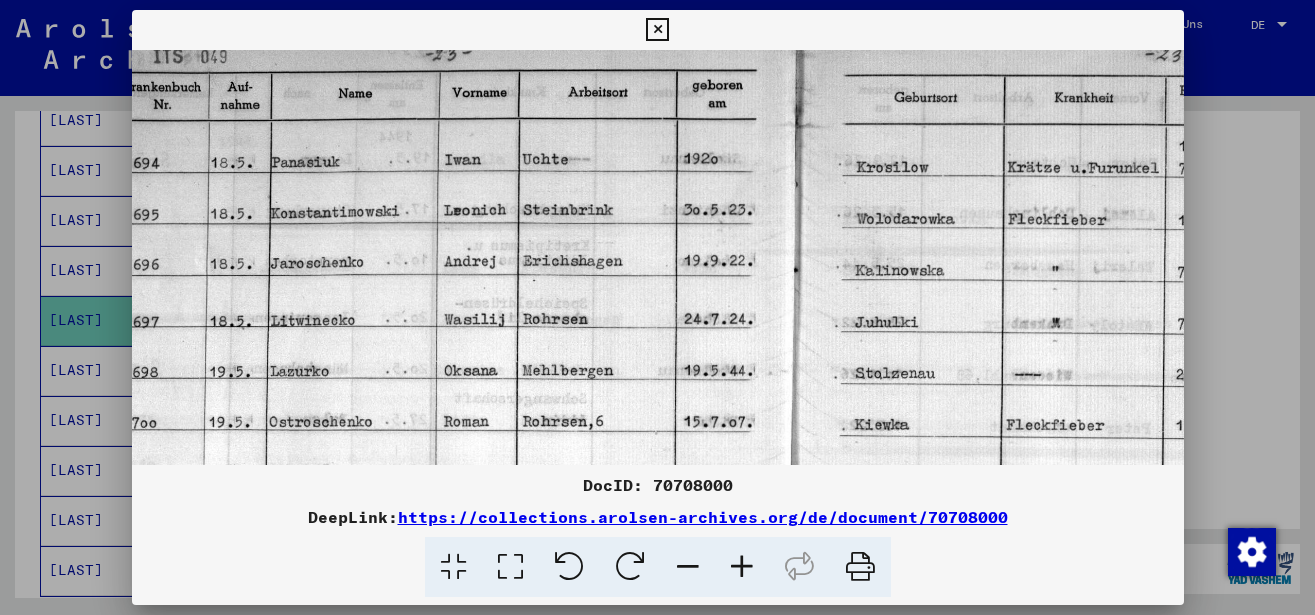 scroll, scrollTop: 4, scrollLeft: 175, axis: both 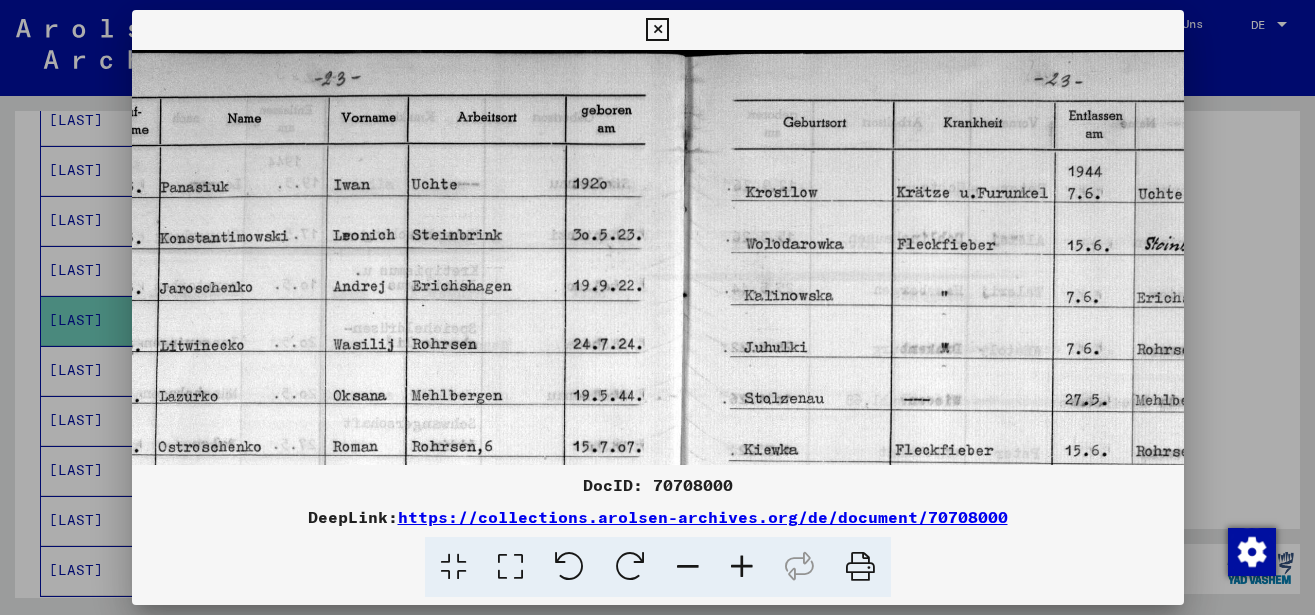 drag, startPoint x: 1071, startPoint y: 184, endPoint x: 897, endPoint y: 313, distance: 216.60332 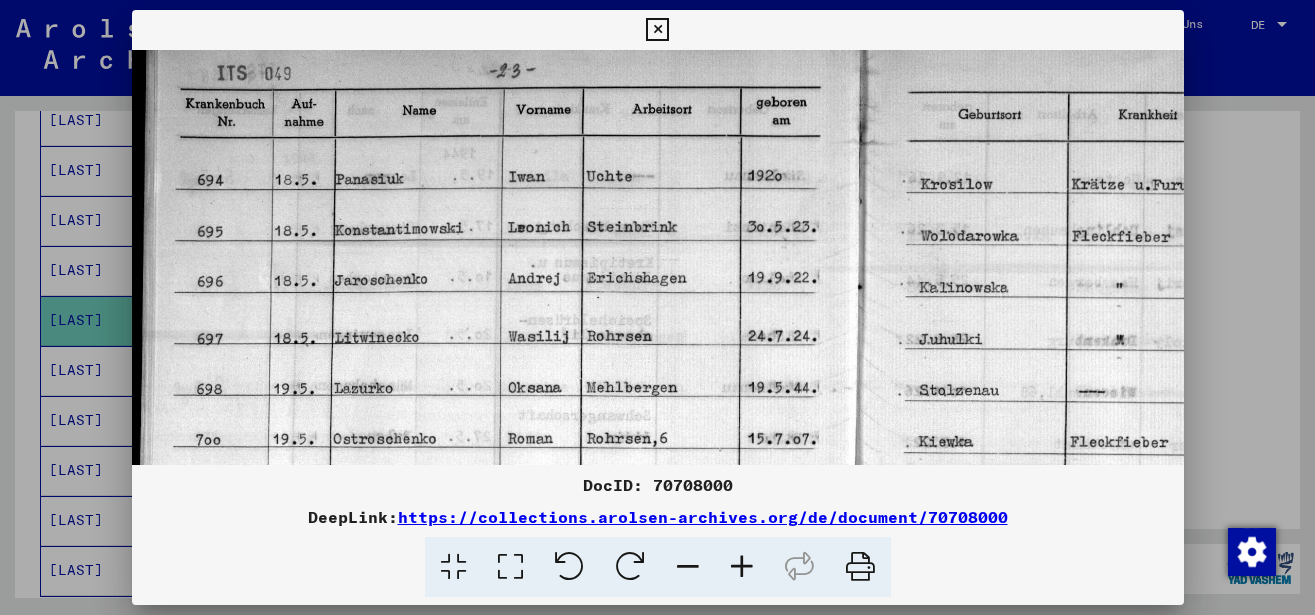scroll, scrollTop: 14, scrollLeft: 0, axis: vertical 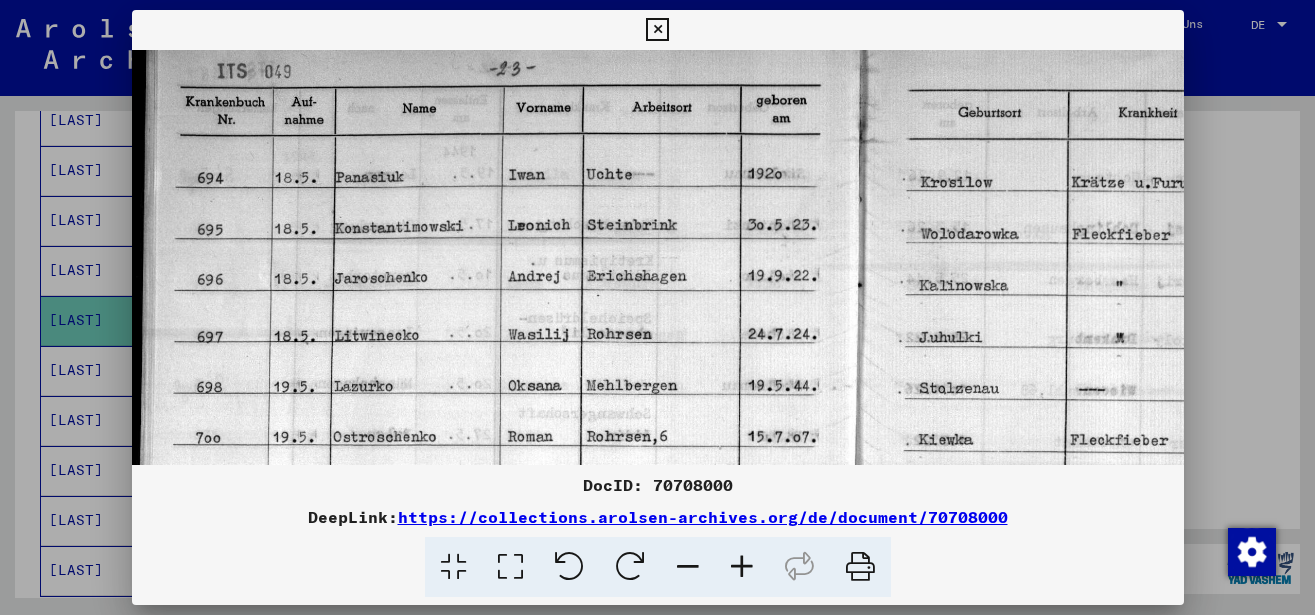 drag, startPoint x: 767, startPoint y: 354, endPoint x: 1091, endPoint y: 344, distance: 324.1543 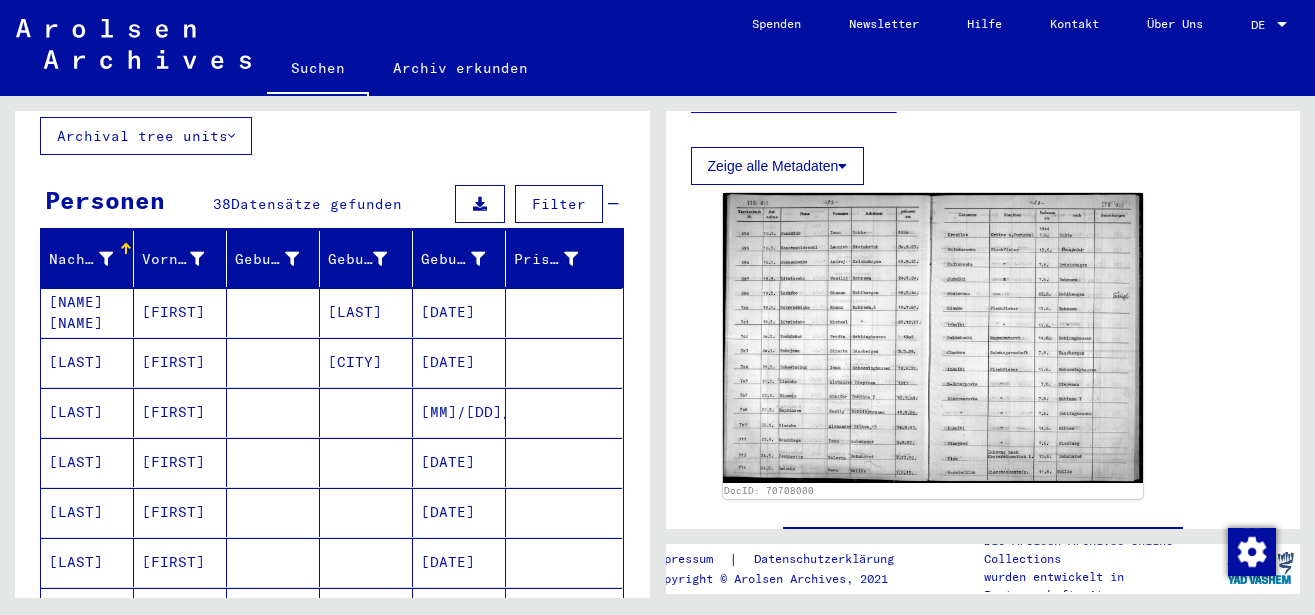 scroll, scrollTop: 0, scrollLeft: 0, axis: both 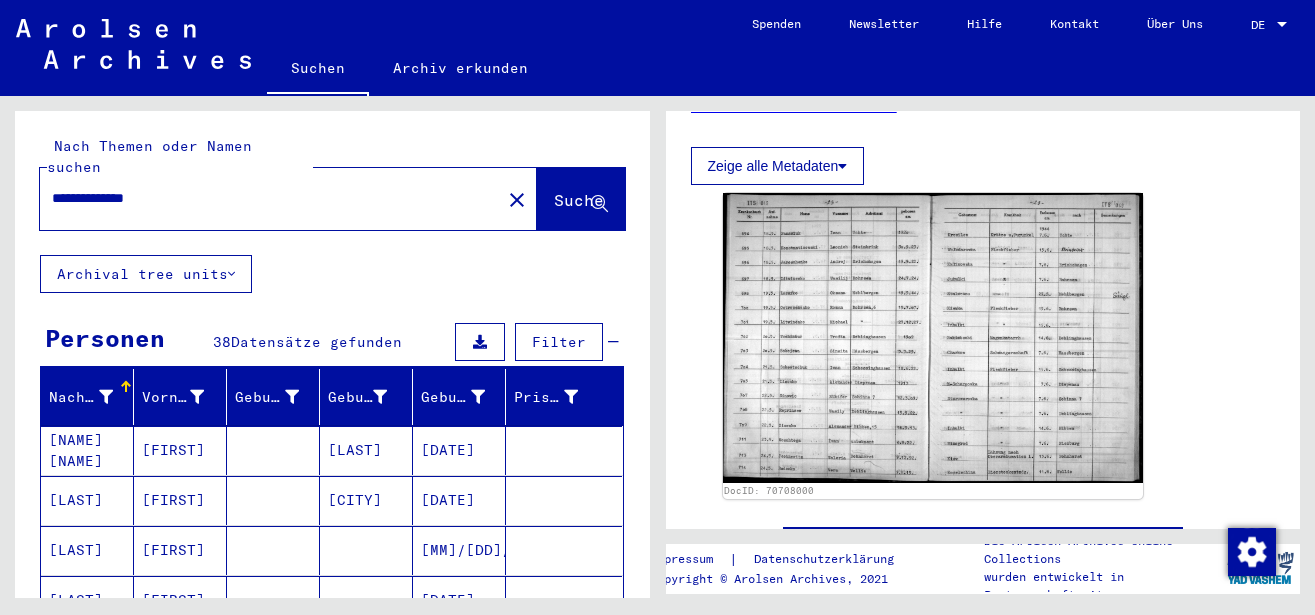 drag, startPoint x: 179, startPoint y: 180, endPoint x: 18, endPoint y: 182, distance: 161.01242 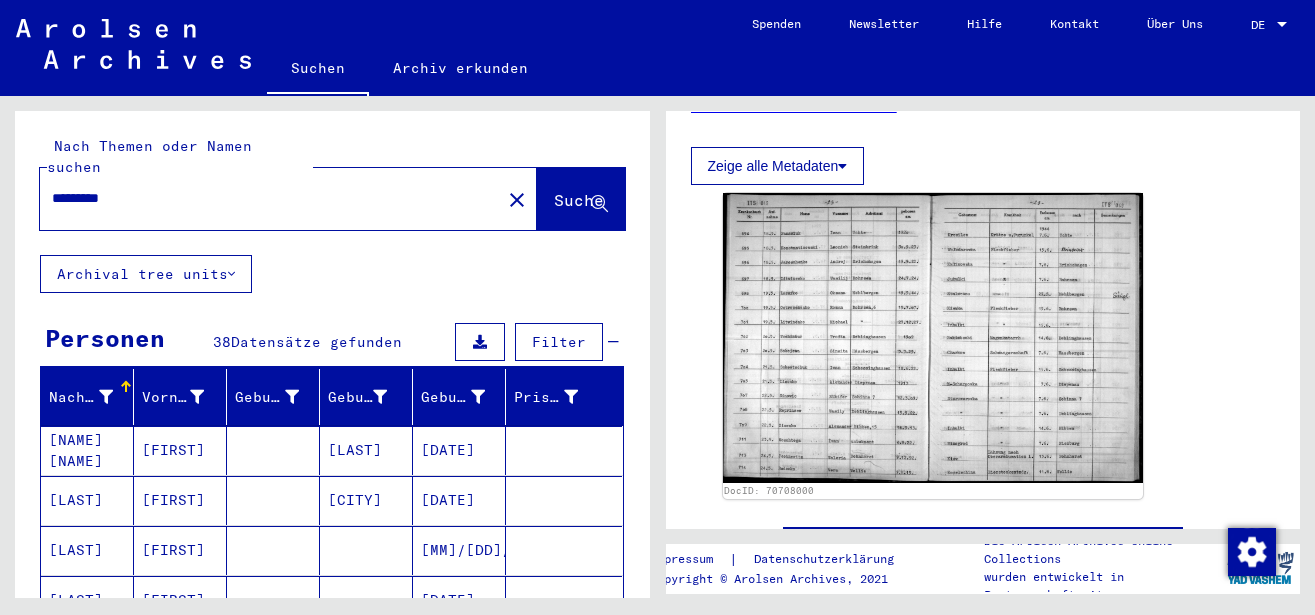 type on "*********" 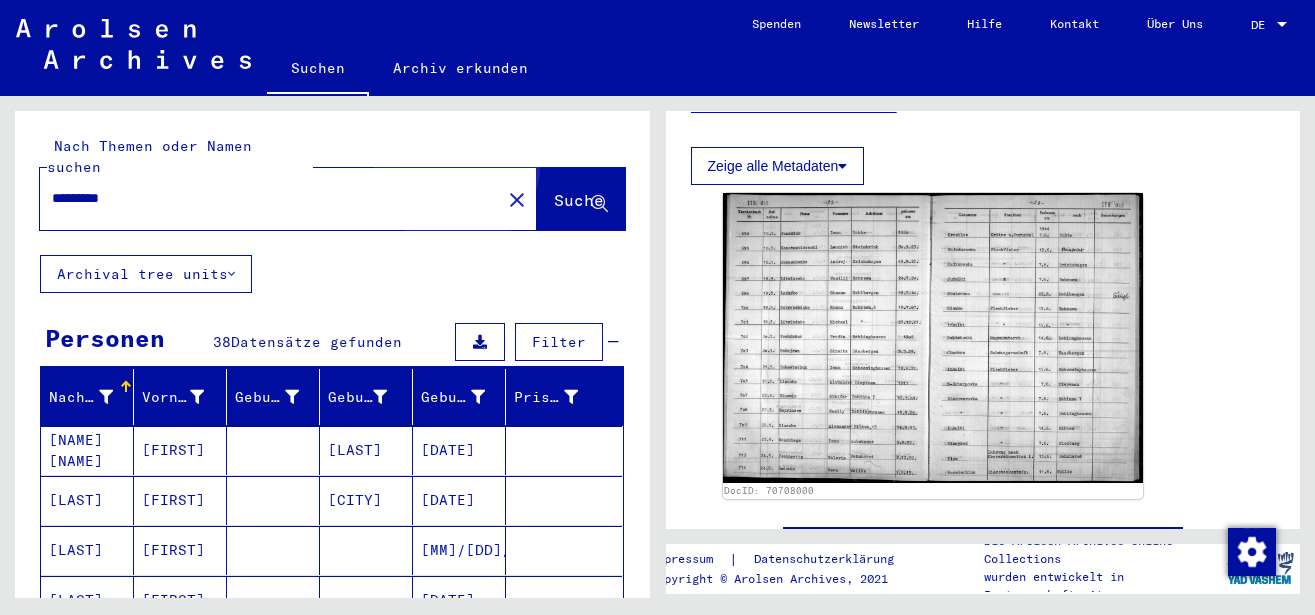 click on "Suche" 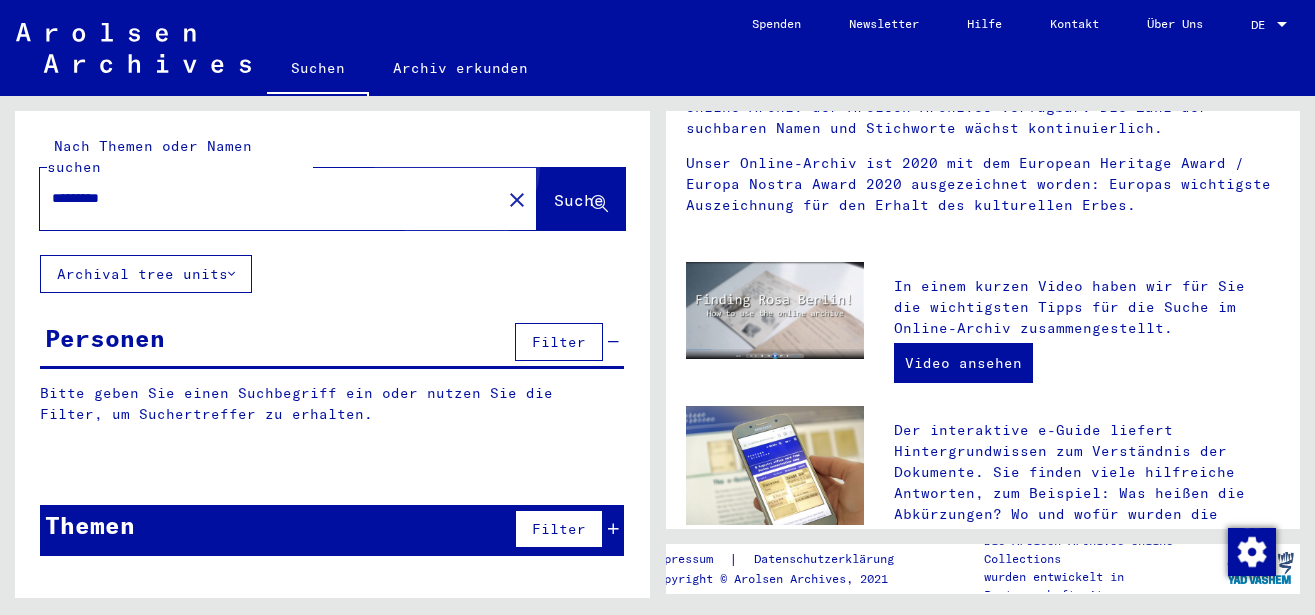scroll, scrollTop: 0, scrollLeft: 0, axis: both 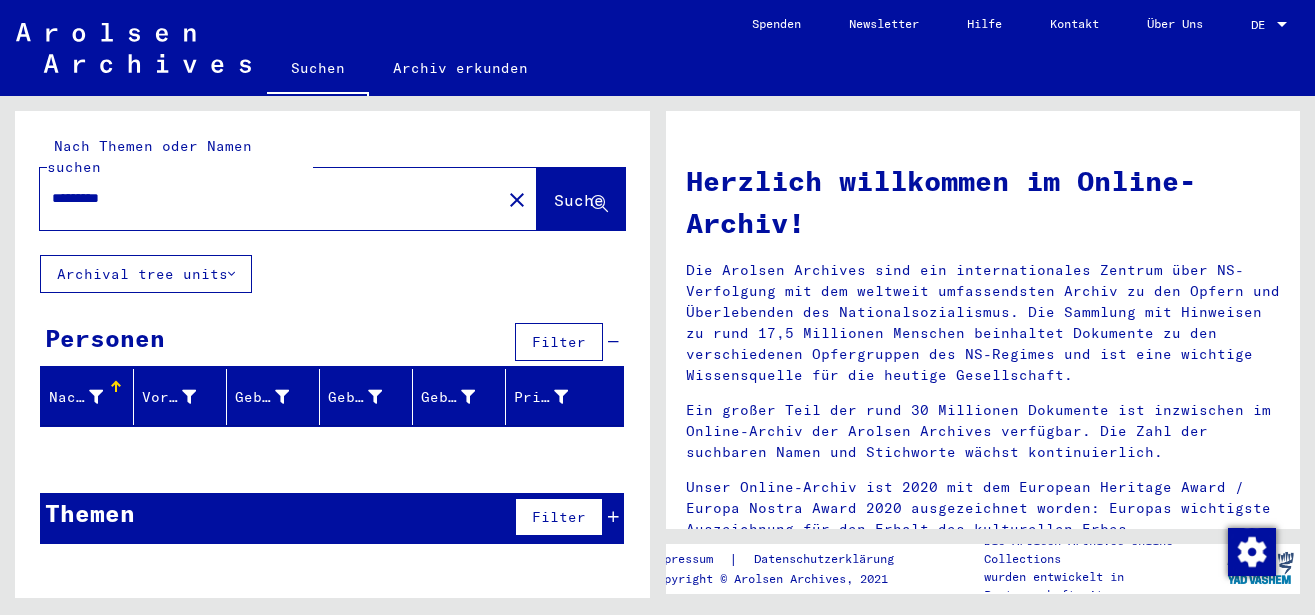 click on "*********" at bounding box center (264, 198) 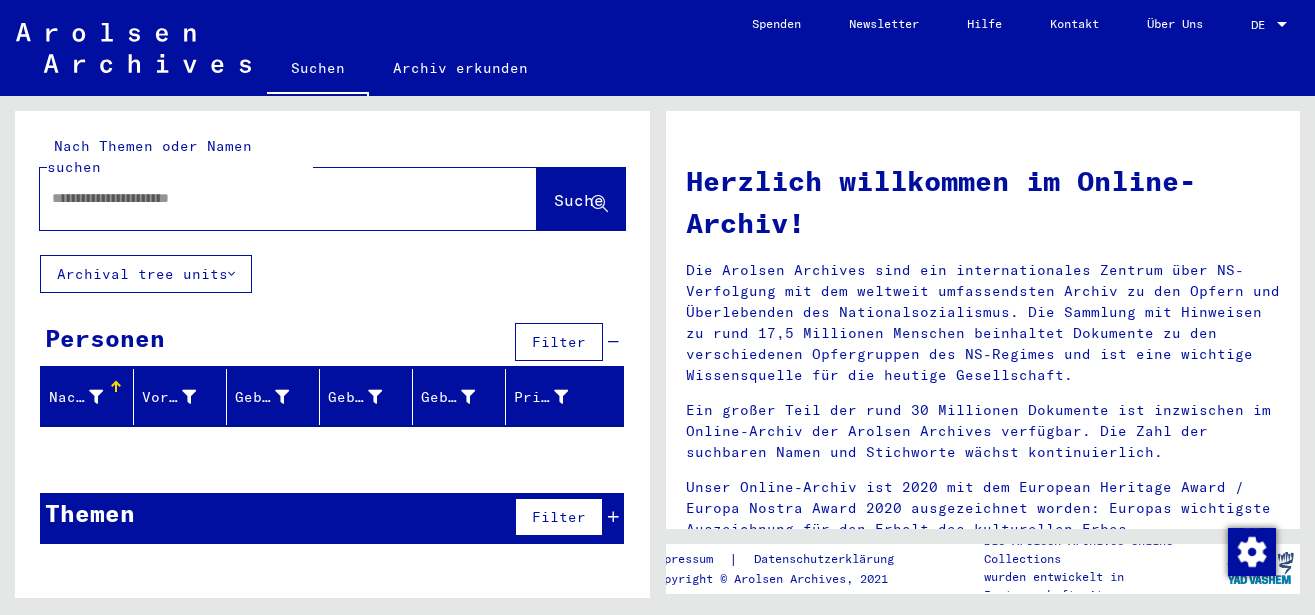 click 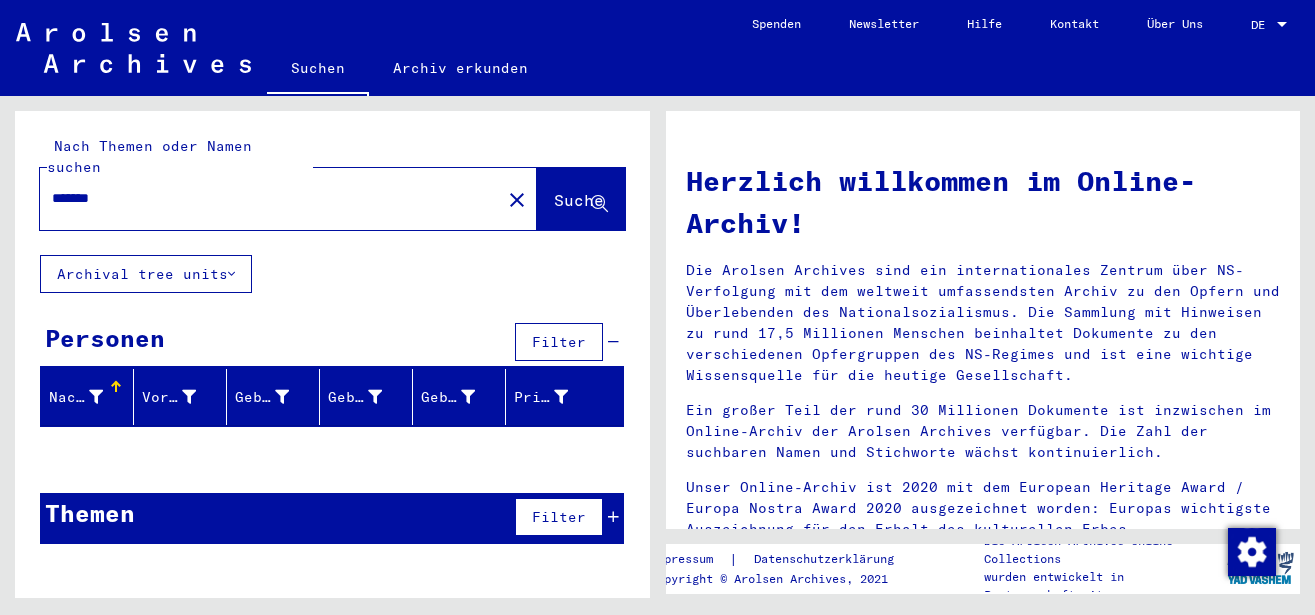 type on "*******" 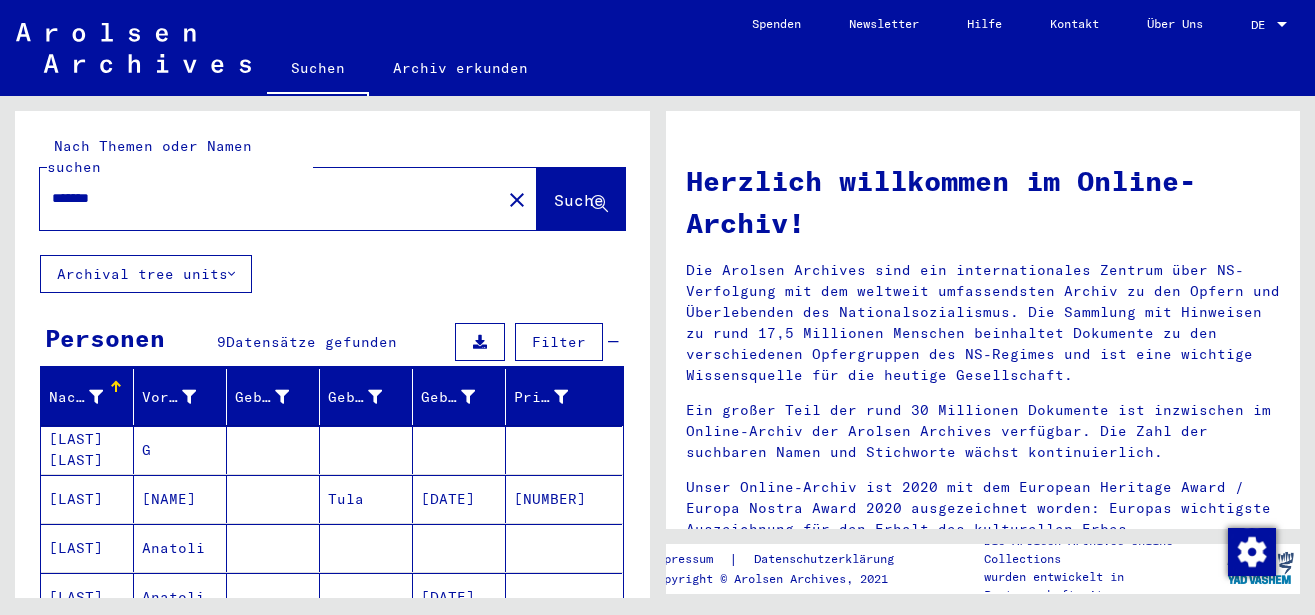 scroll, scrollTop: 216, scrollLeft: 0, axis: vertical 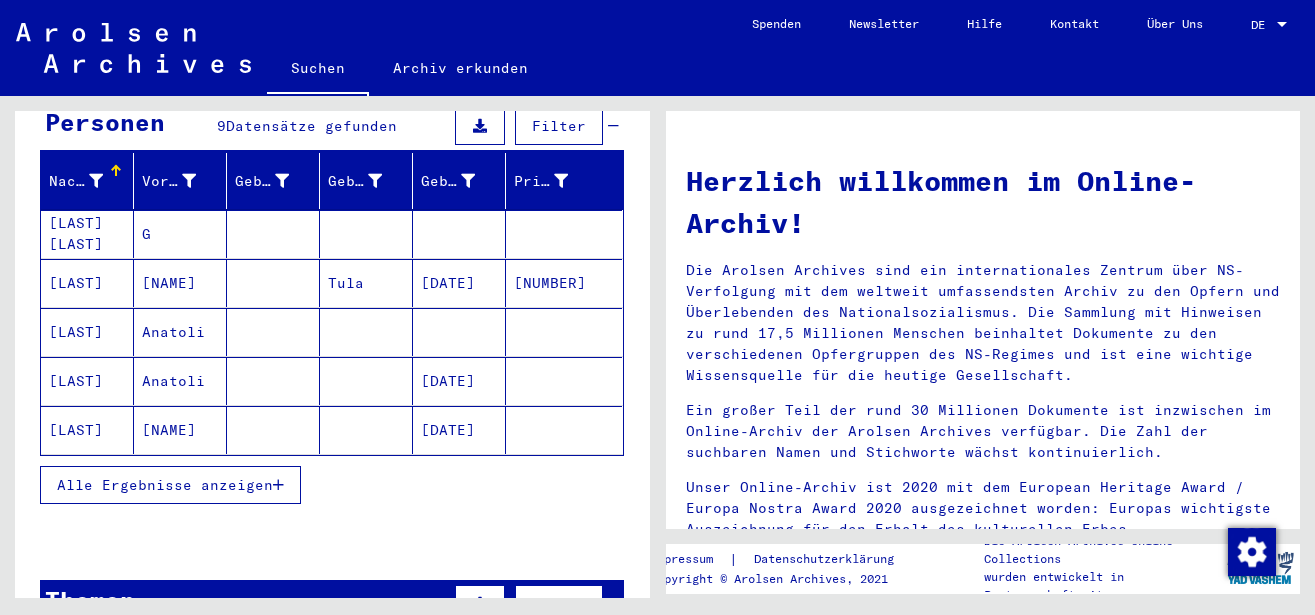 click on "Alle Ergebnisse anzeigen" at bounding box center (170, 485) 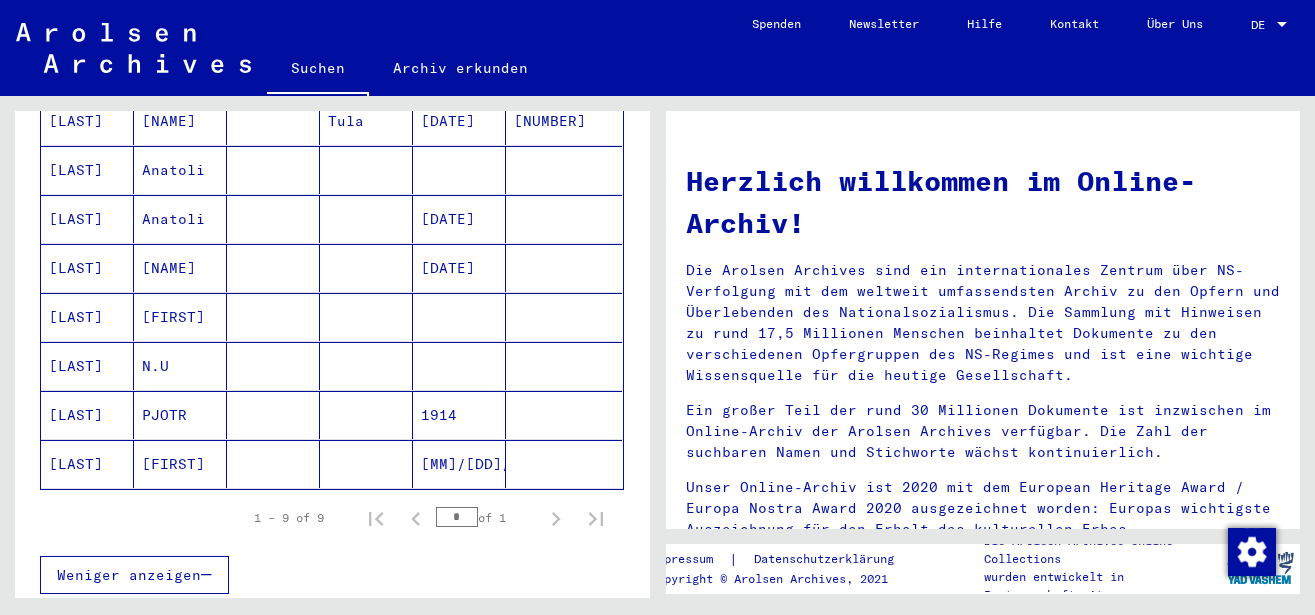 scroll, scrollTop: 432, scrollLeft: 0, axis: vertical 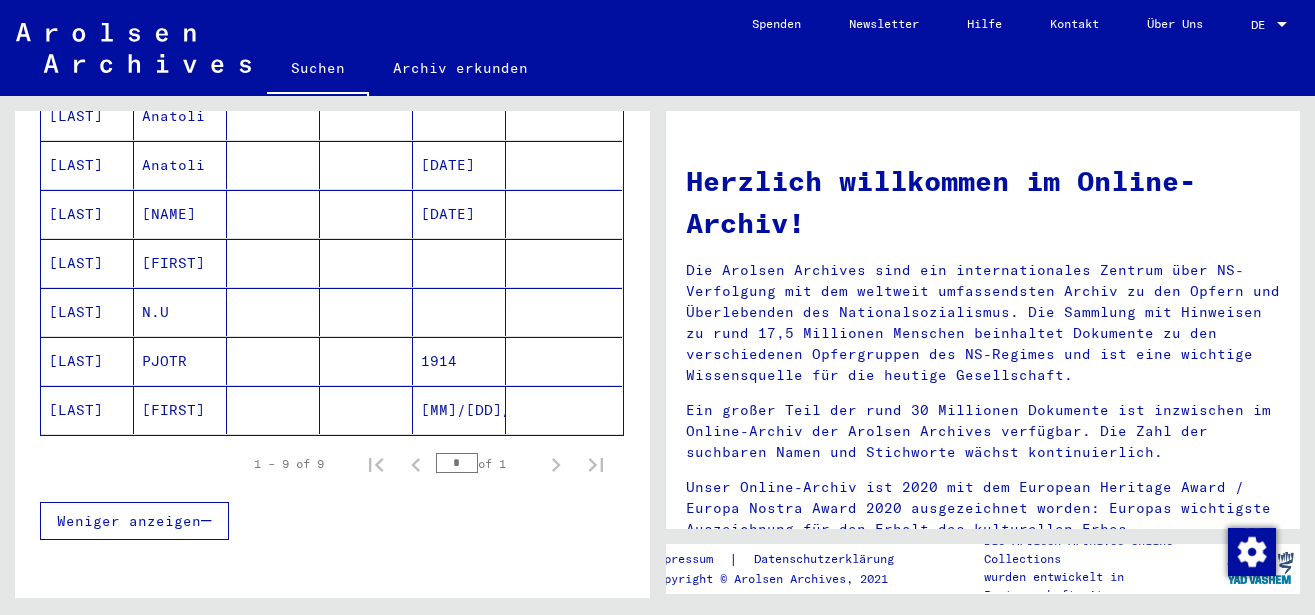 click at bounding box center (273, 312) 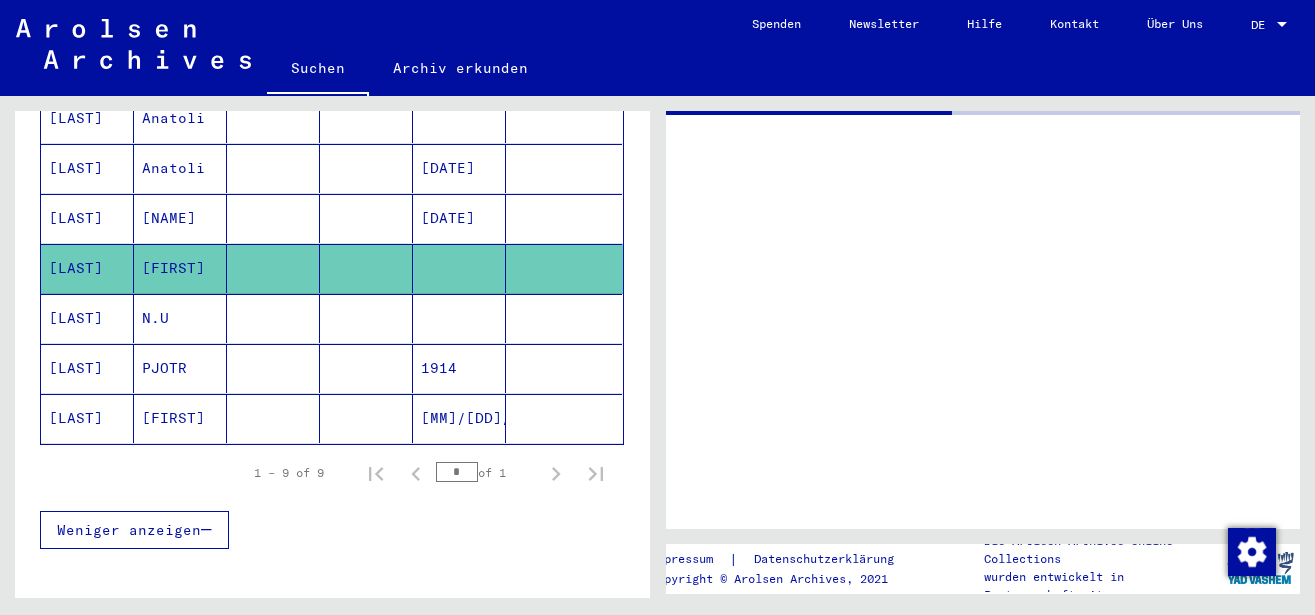 scroll, scrollTop: 434, scrollLeft: 0, axis: vertical 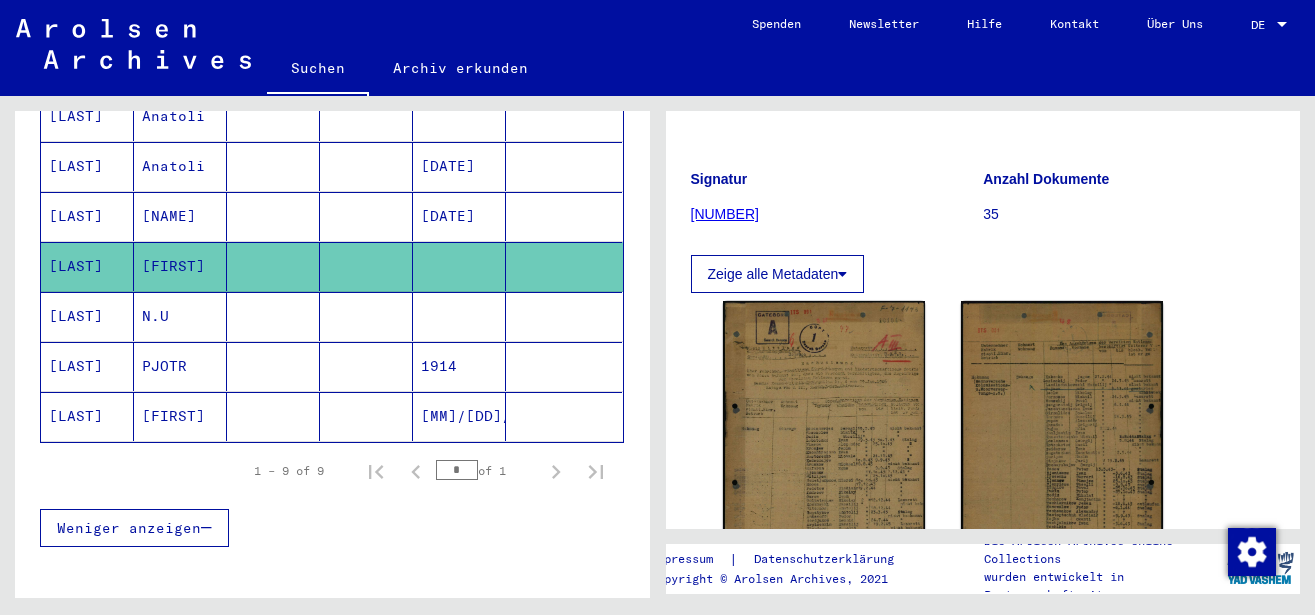 click at bounding box center (273, 366) 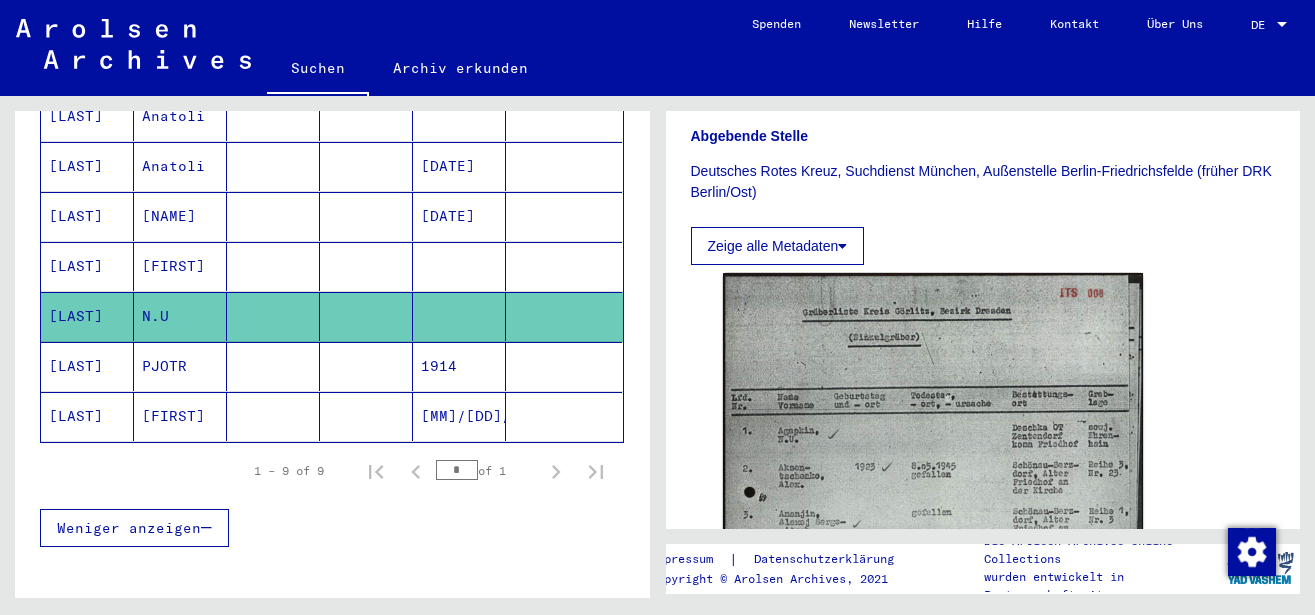 scroll, scrollTop: 648, scrollLeft: 0, axis: vertical 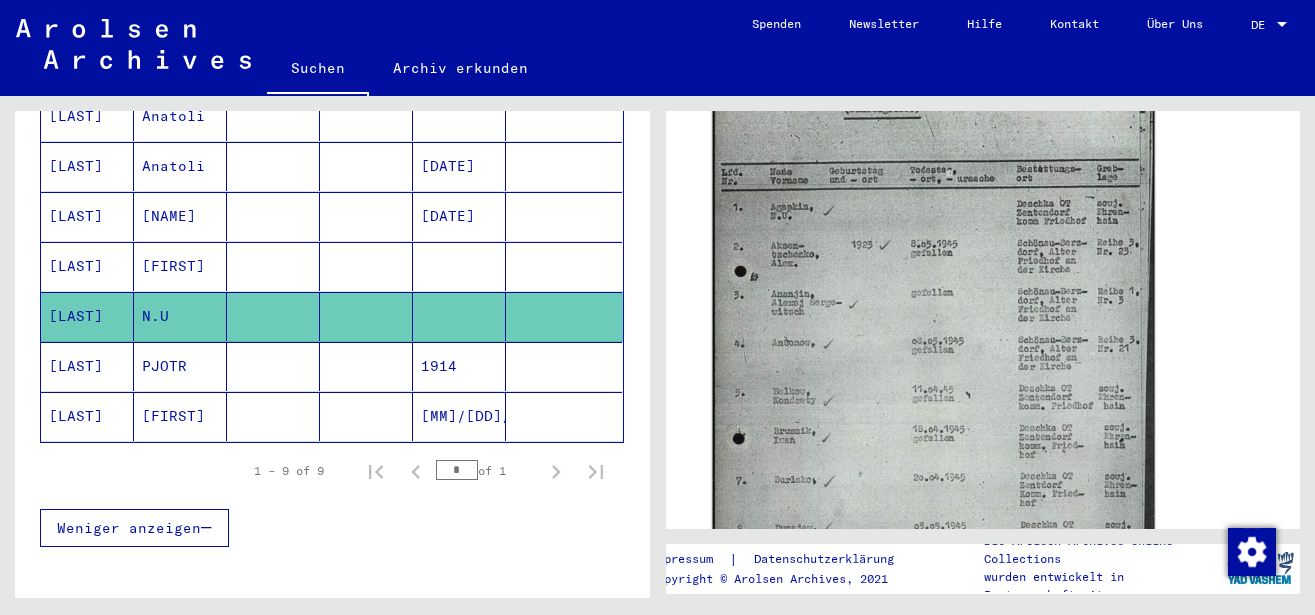 click 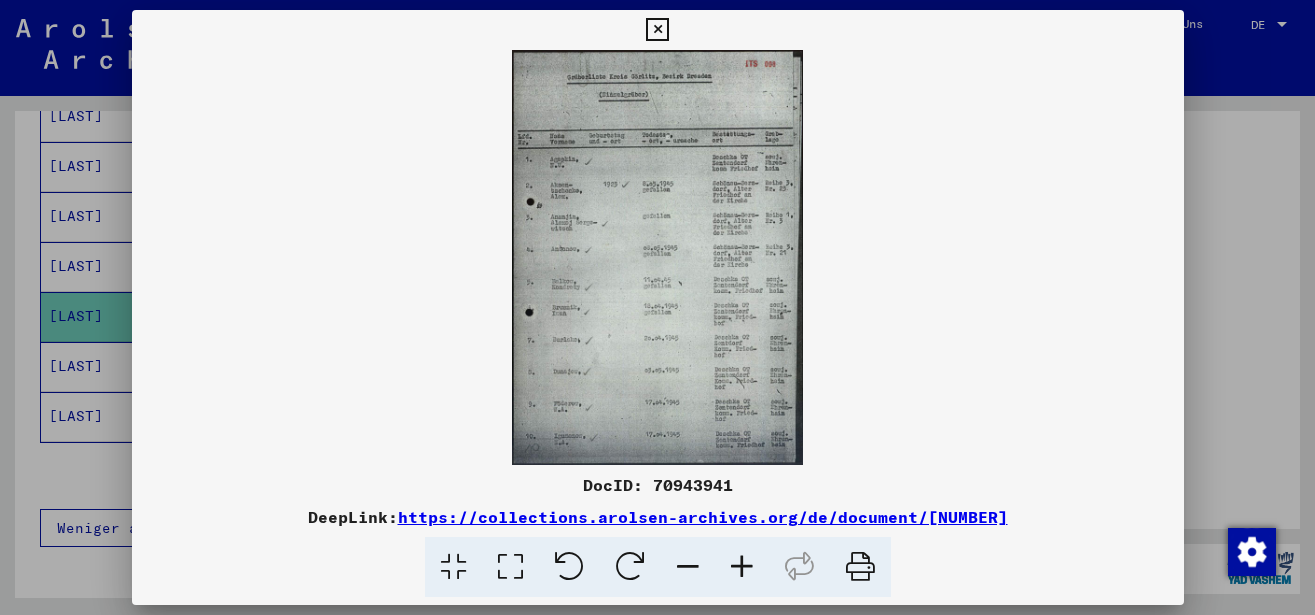 click at bounding box center (742, 567) 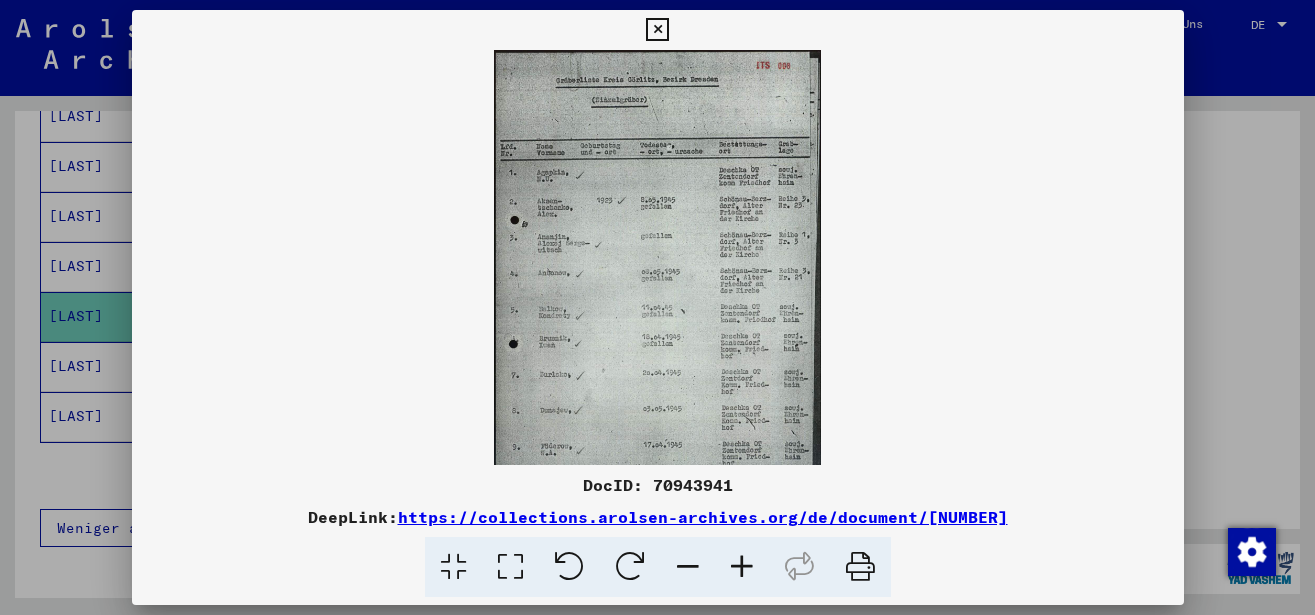 click at bounding box center [742, 567] 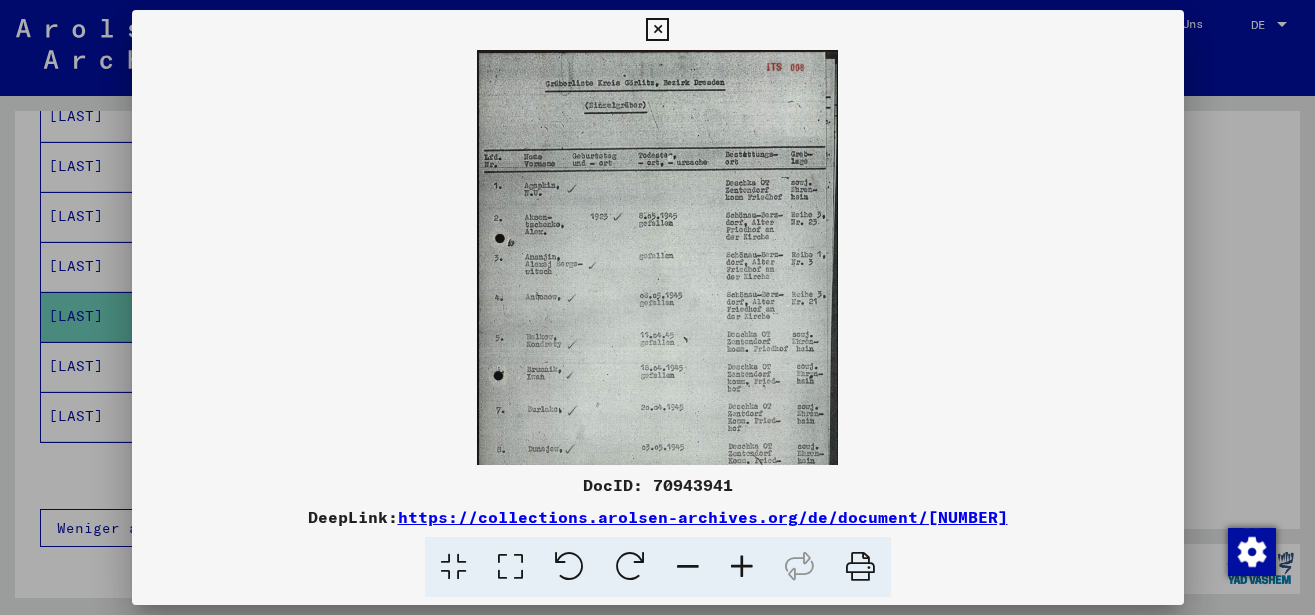 click at bounding box center [742, 567] 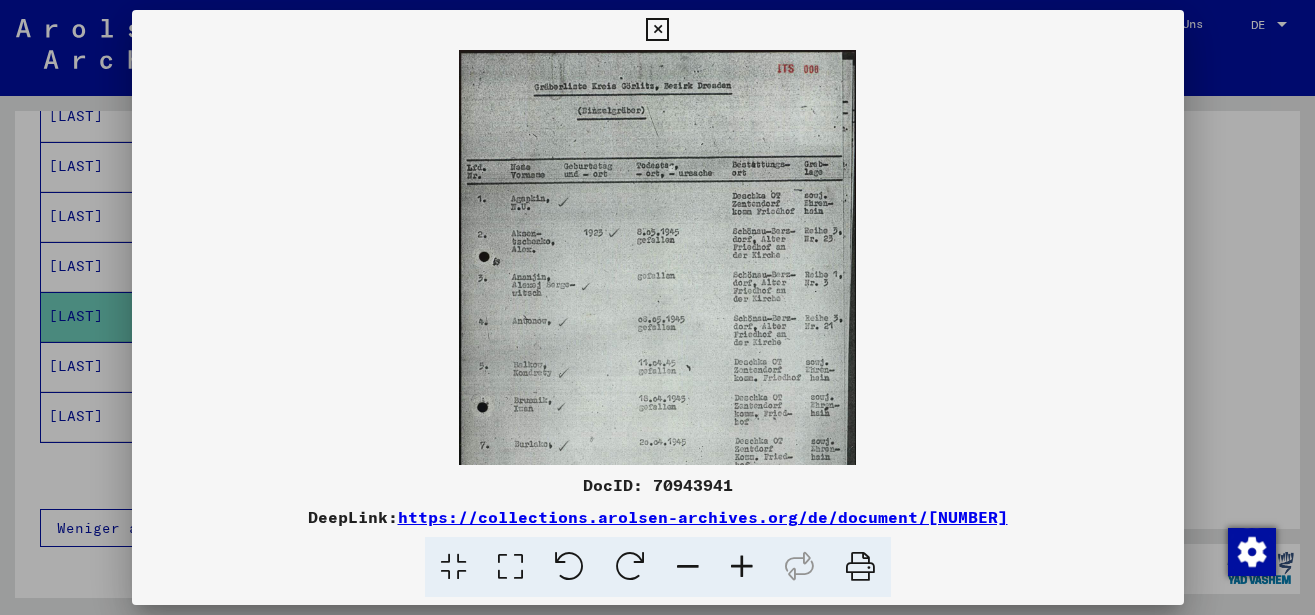 click at bounding box center (742, 567) 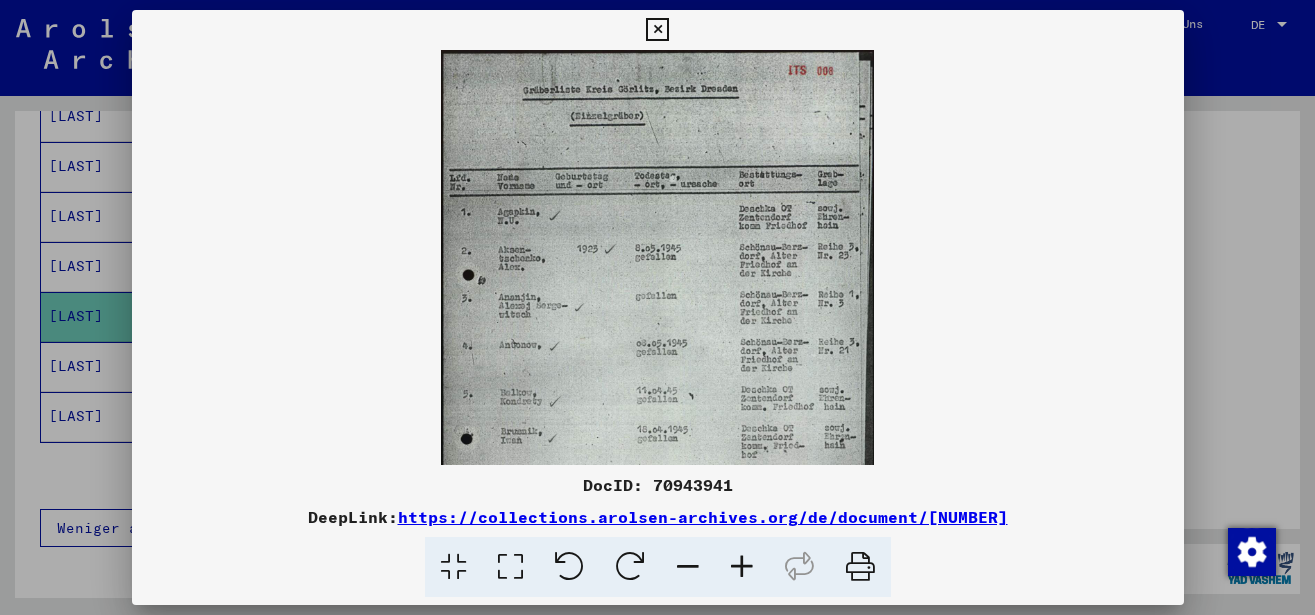 click at bounding box center (742, 567) 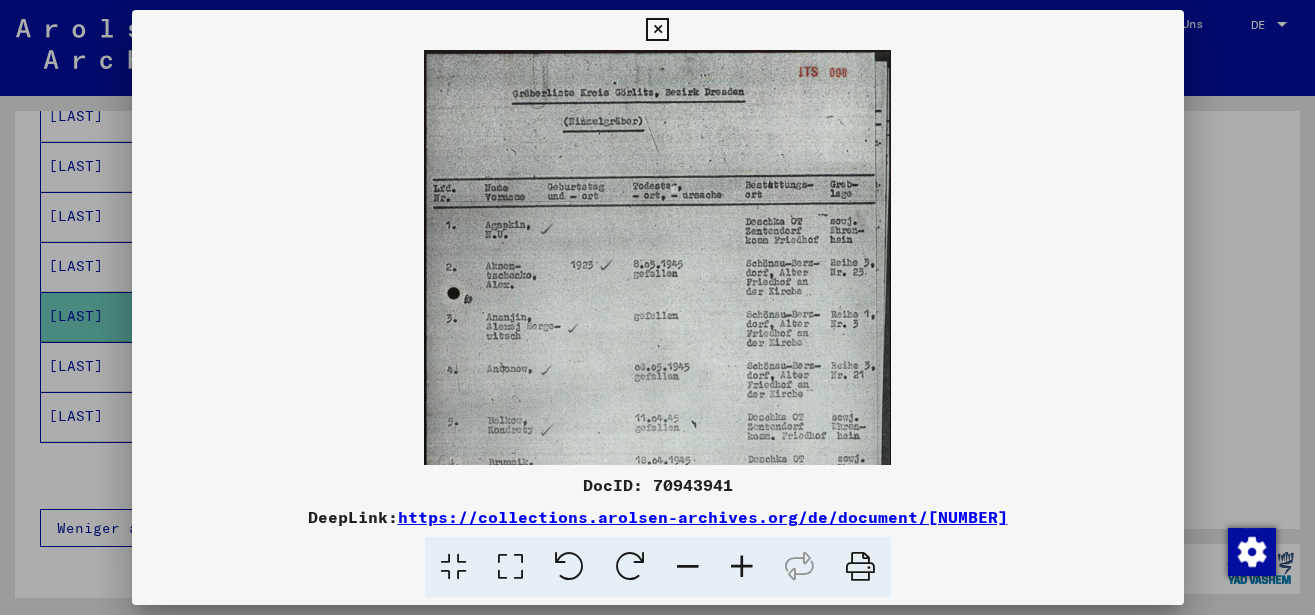 click at bounding box center [742, 567] 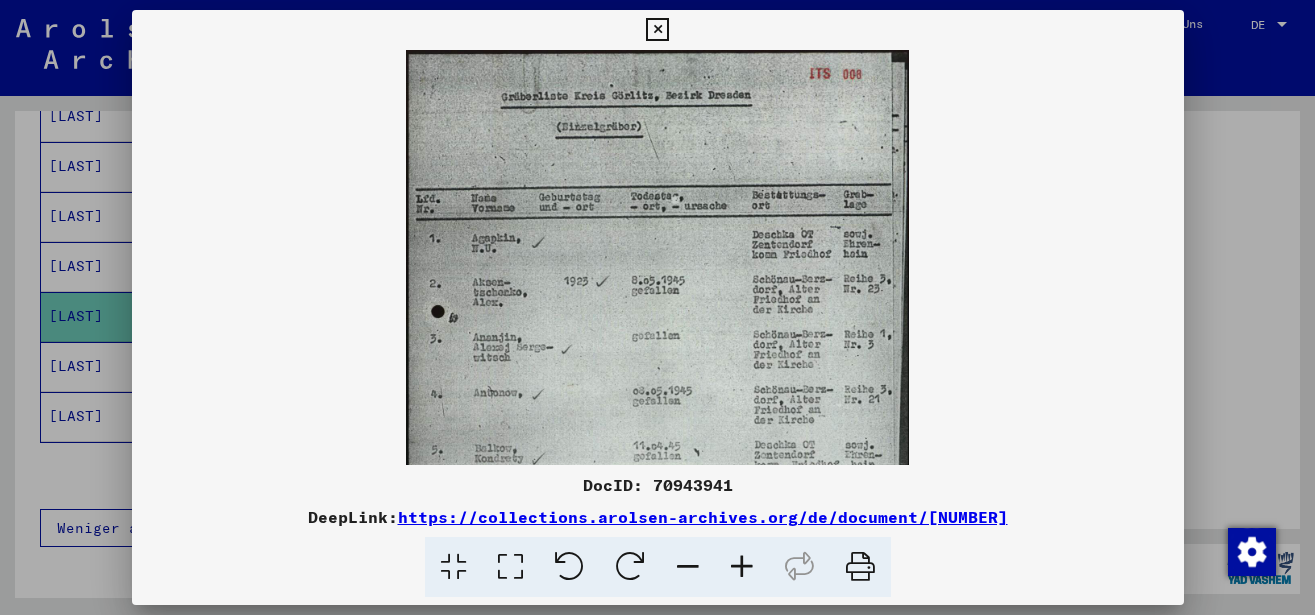 click at bounding box center (742, 567) 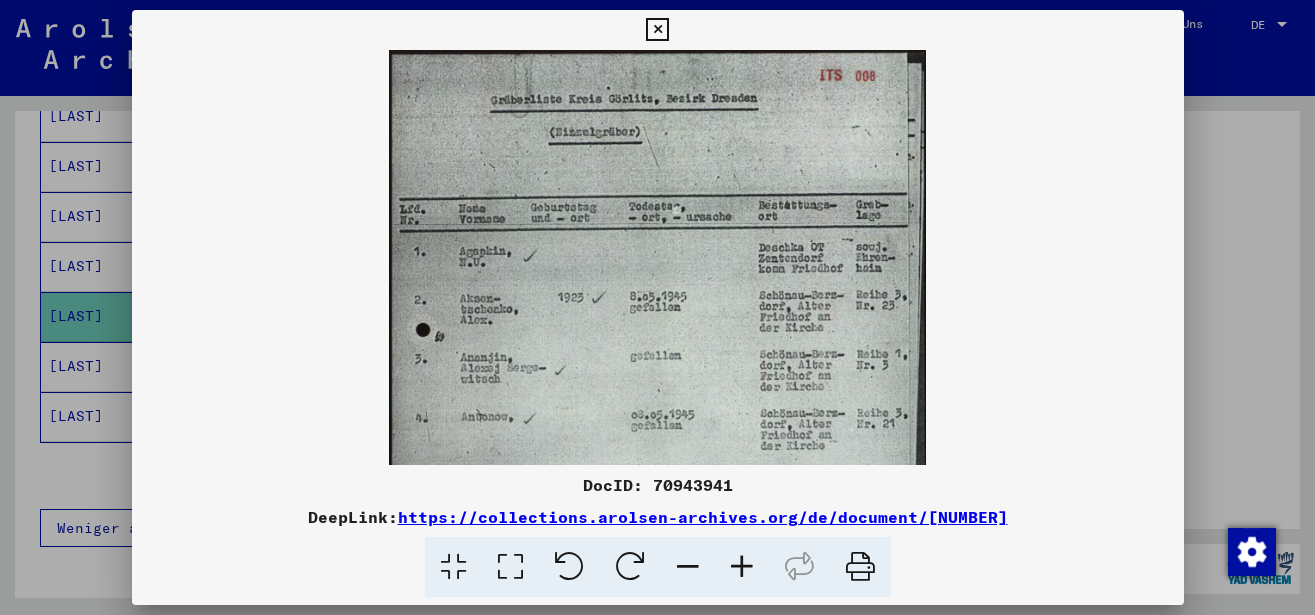 click at bounding box center [742, 567] 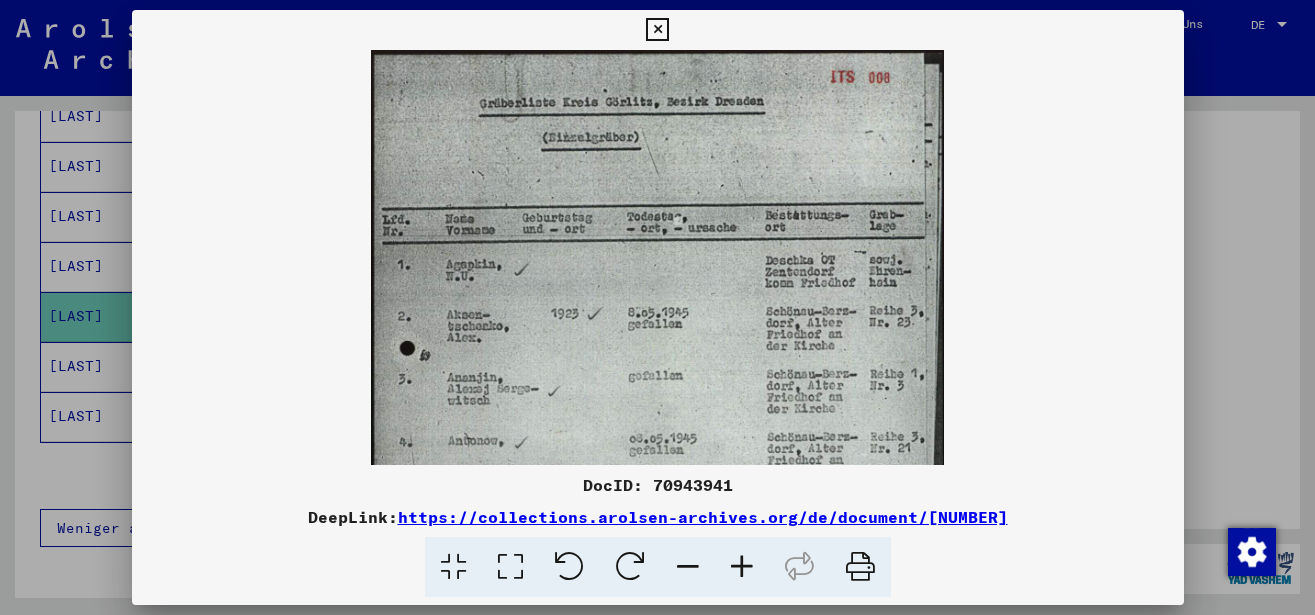 click at bounding box center [742, 567] 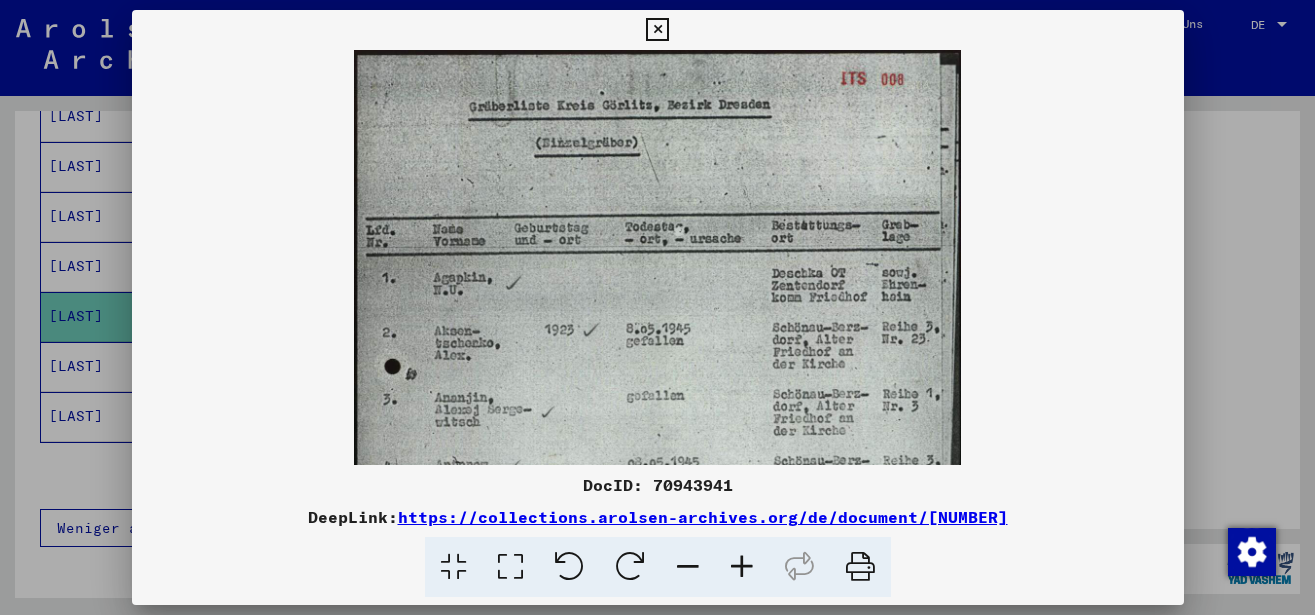 click at bounding box center [742, 567] 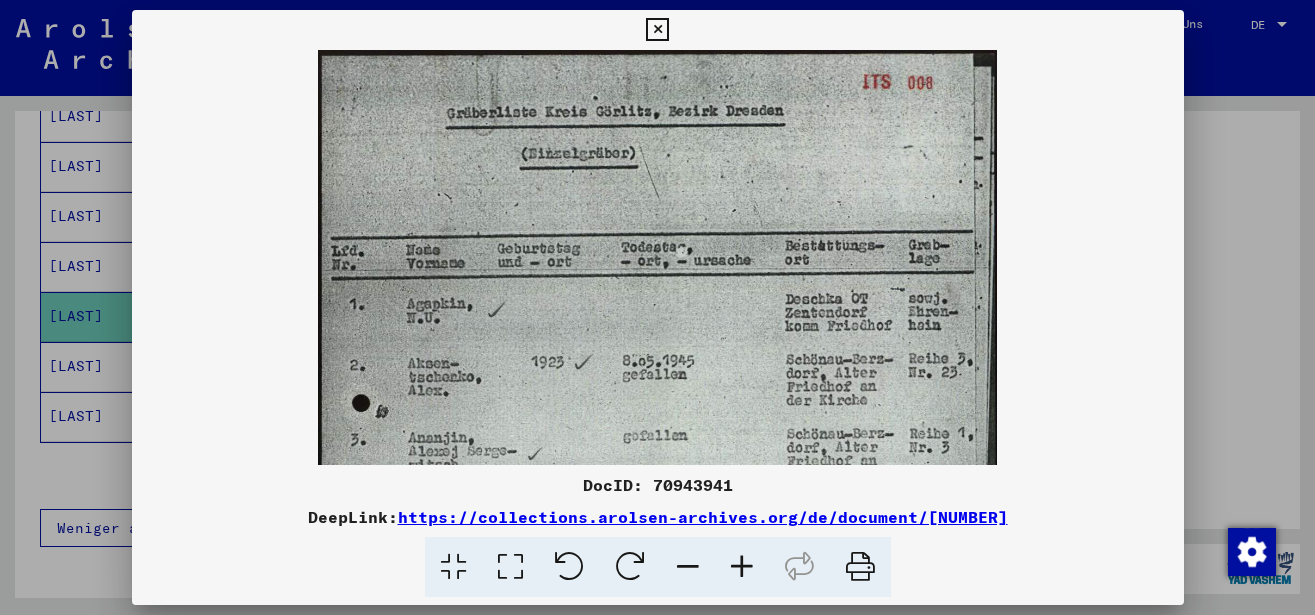 click at bounding box center (742, 567) 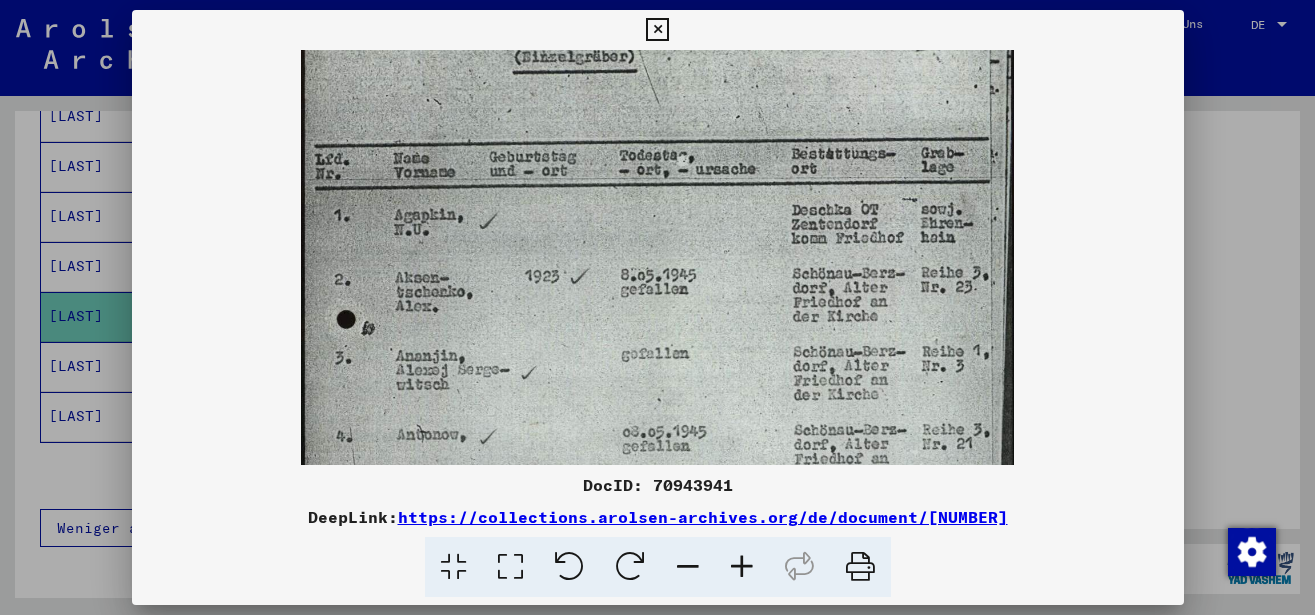 drag, startPoint x: 715, startPoint y: 350, endPoint x: 734, endPoint y: 248, distance: 103.75452 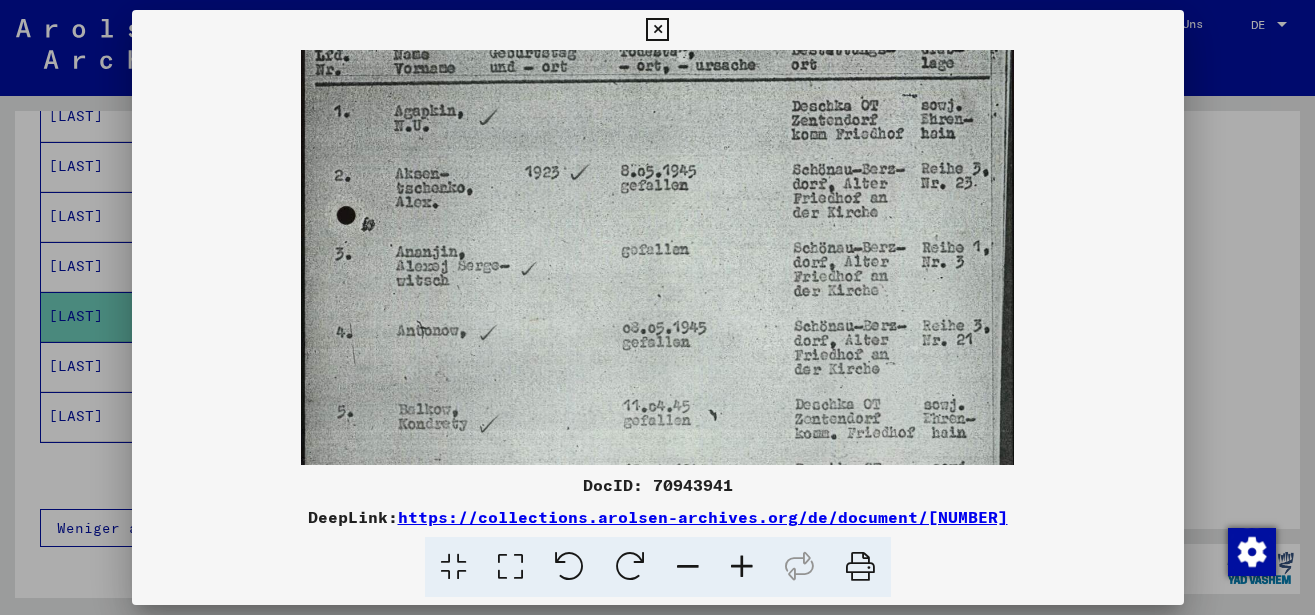 drag, startPoint x: 715, startPoint y: 328, endPoint x: 752, endPoint y: 214, distance: 119.85408 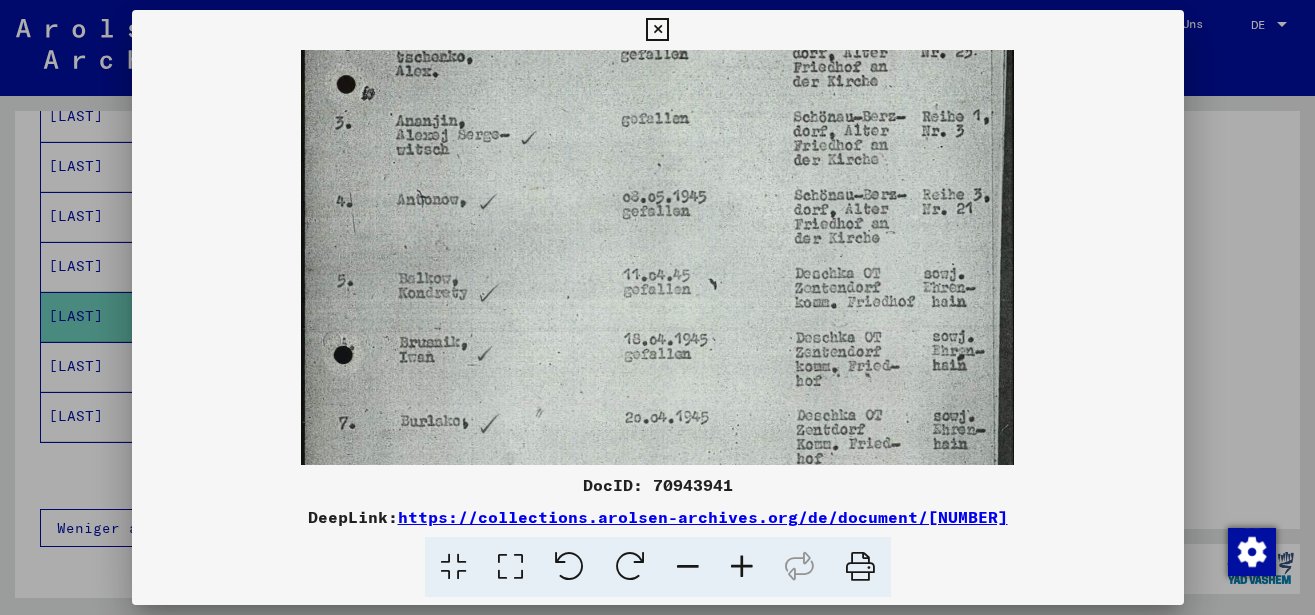 drag, startPoint x: 712, startPoint y: 273, endPoint x: 734, endPoint y: 177, distance: 98.48858 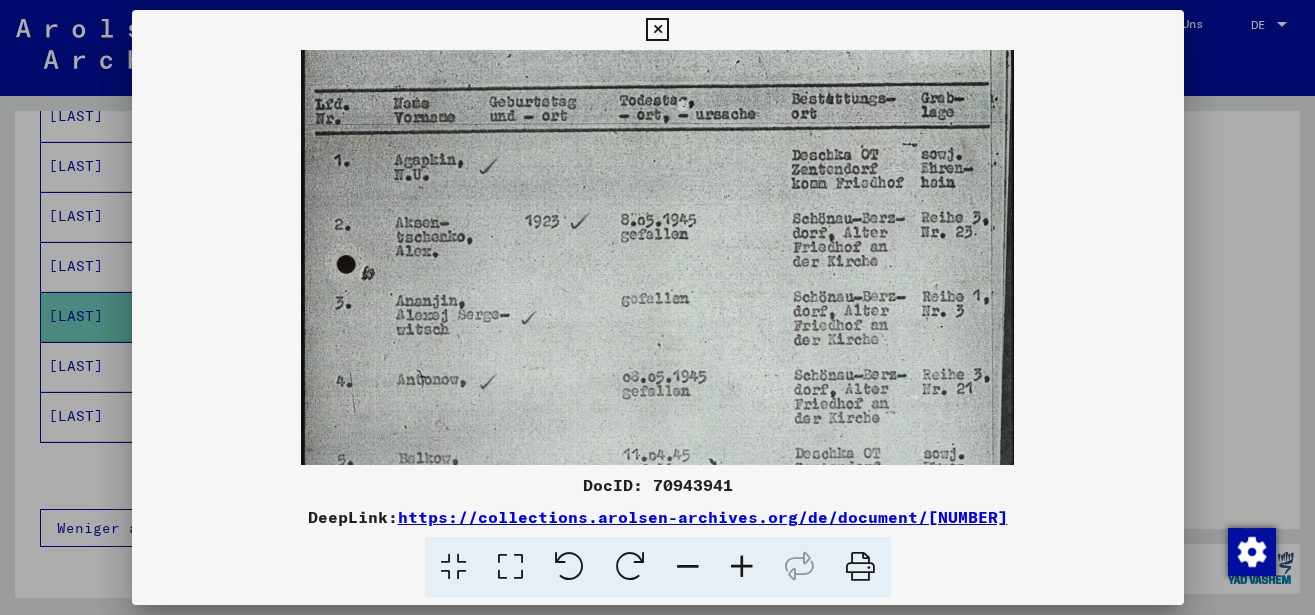 scroll, scrollTop: 119, scrollLeft: 0, axis: vertical 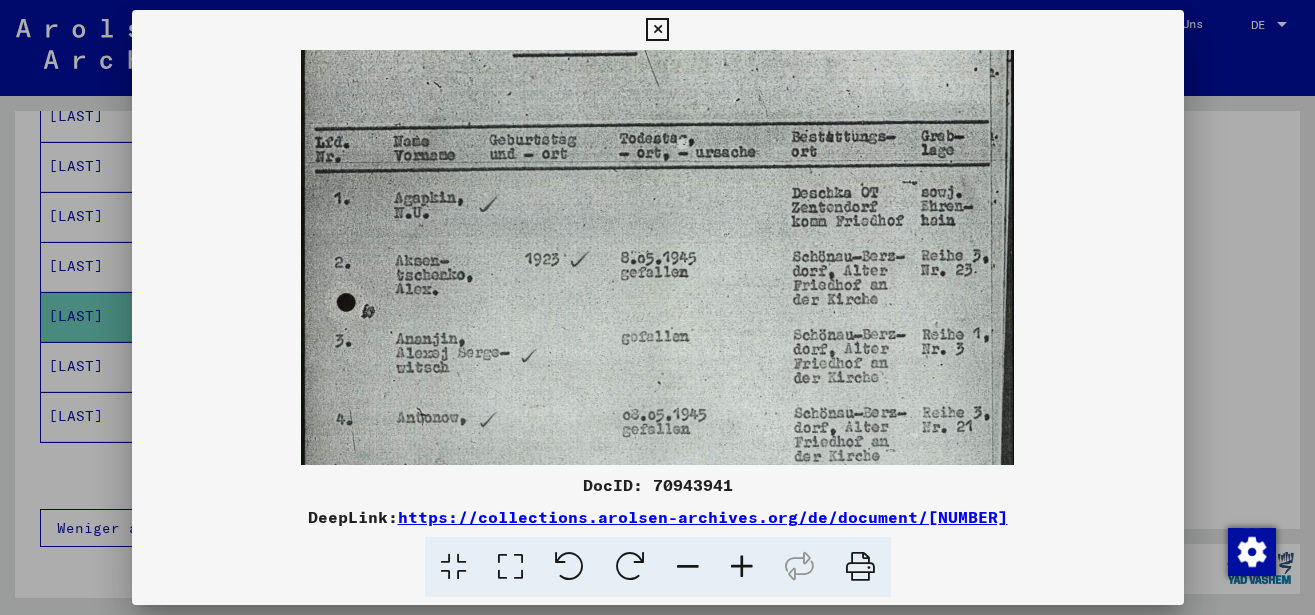 drag, startPoint x: 691, startPoint y: 301, endPoint x: 715, endPoint y: 519, distance: 219.31712 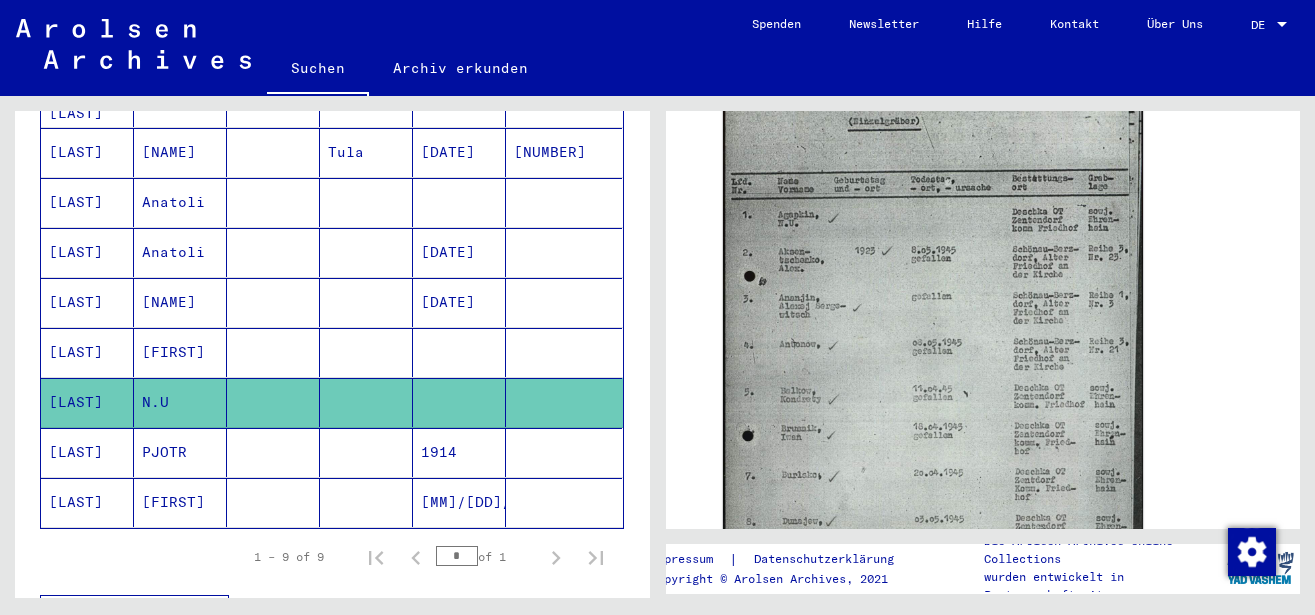 scroll, scrollTop: 218, scrollLeft: 0, axis: vertical 